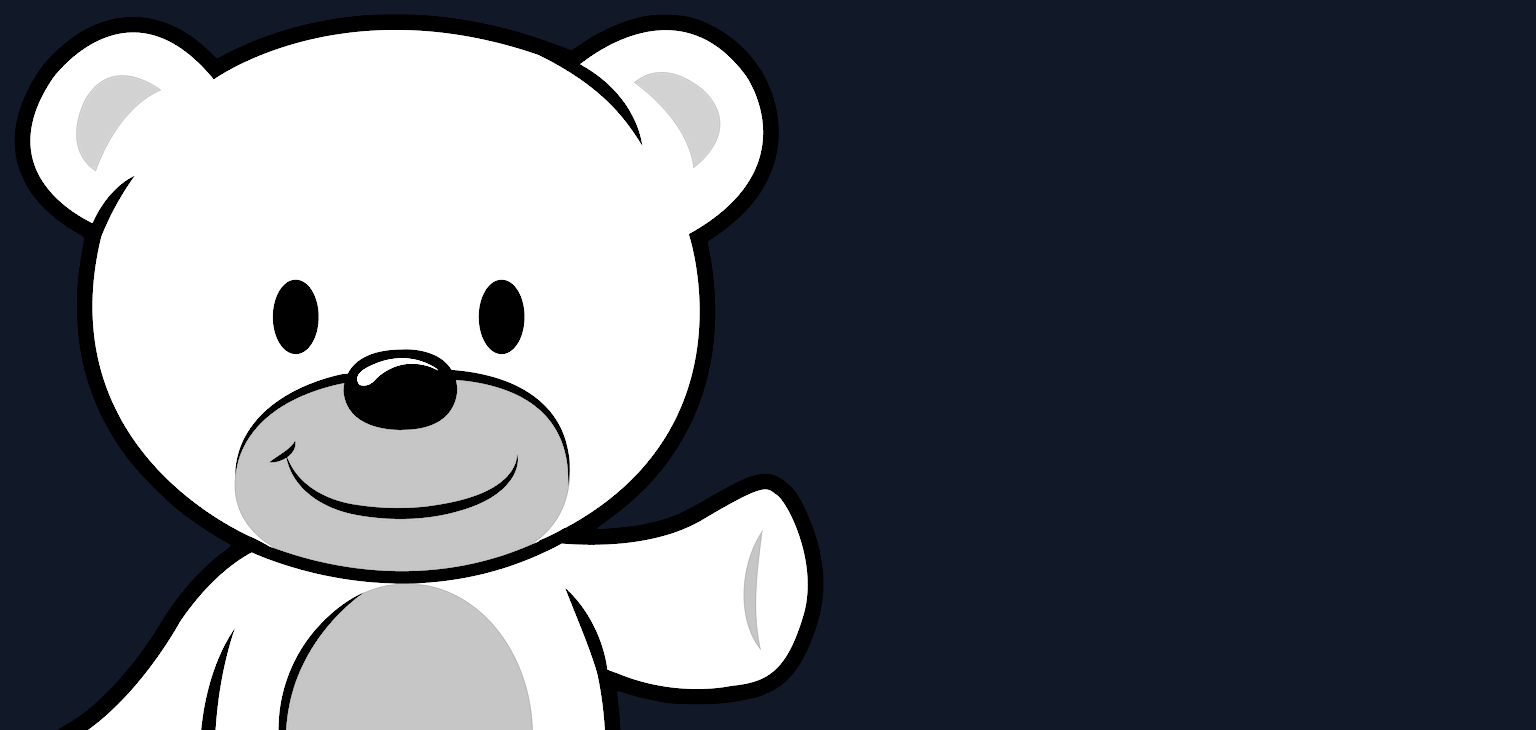 scroll, scrollTop: 0, scrollLeft: 0, axis: both 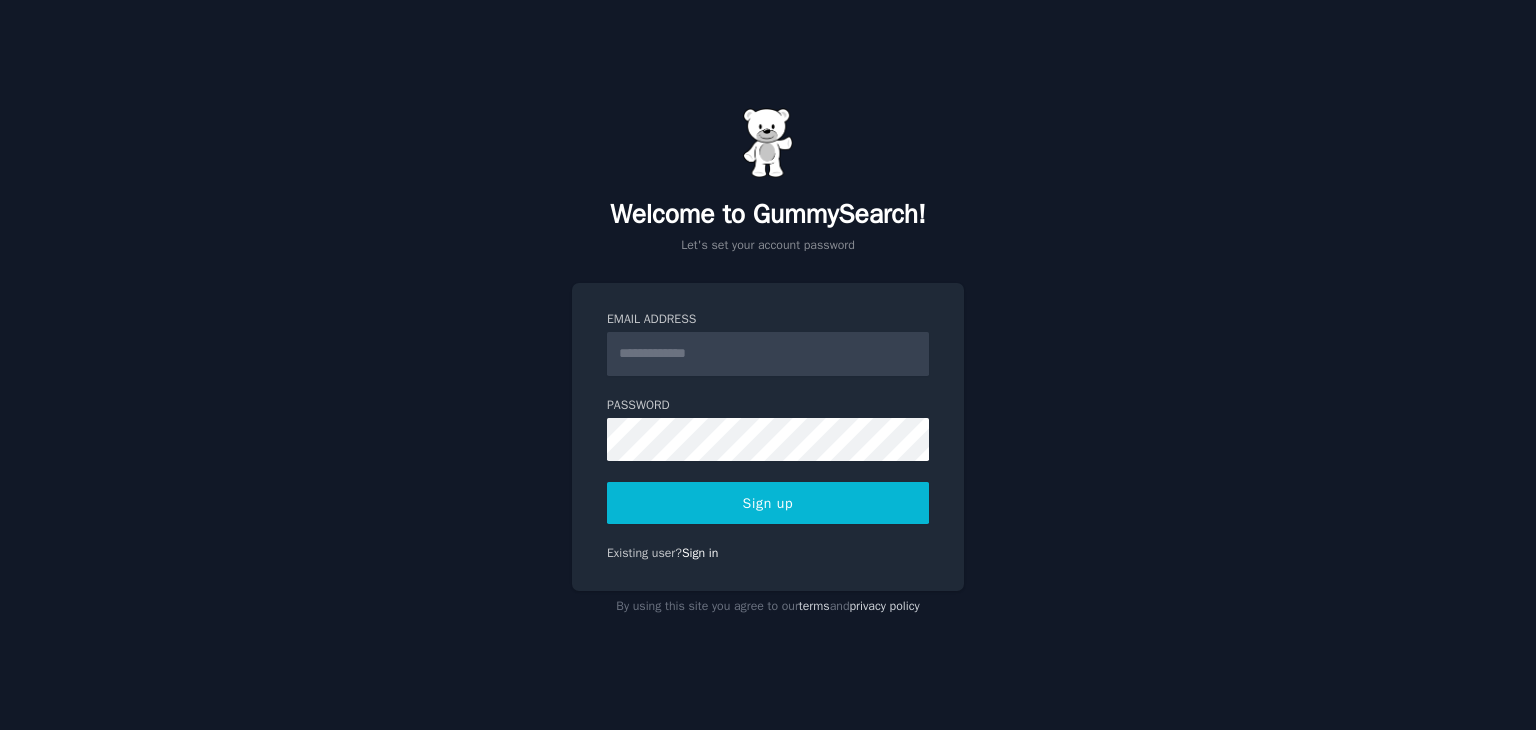 click on "Email Address" at bounding box center [768, 354] 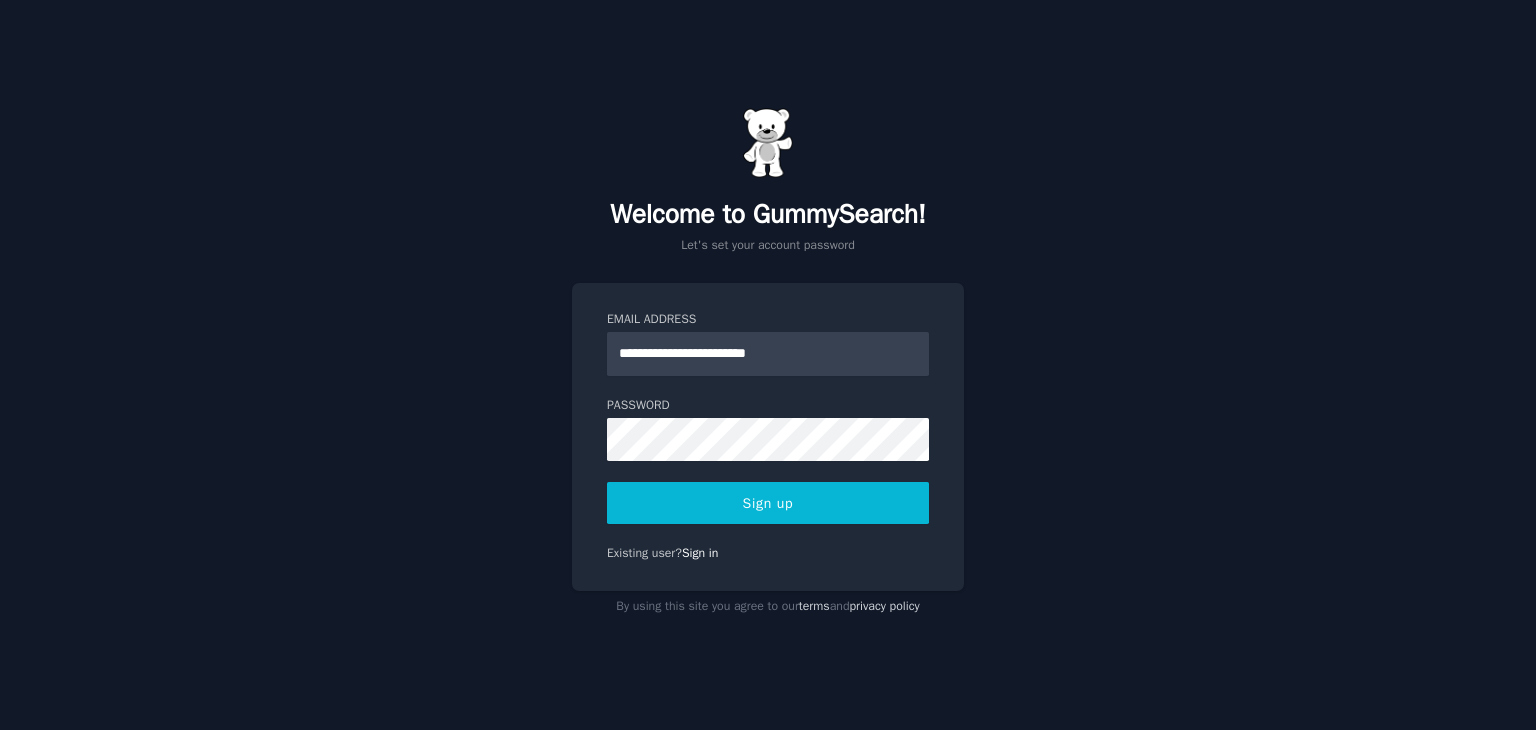 click on "**********" at bounding box center (768, 354) 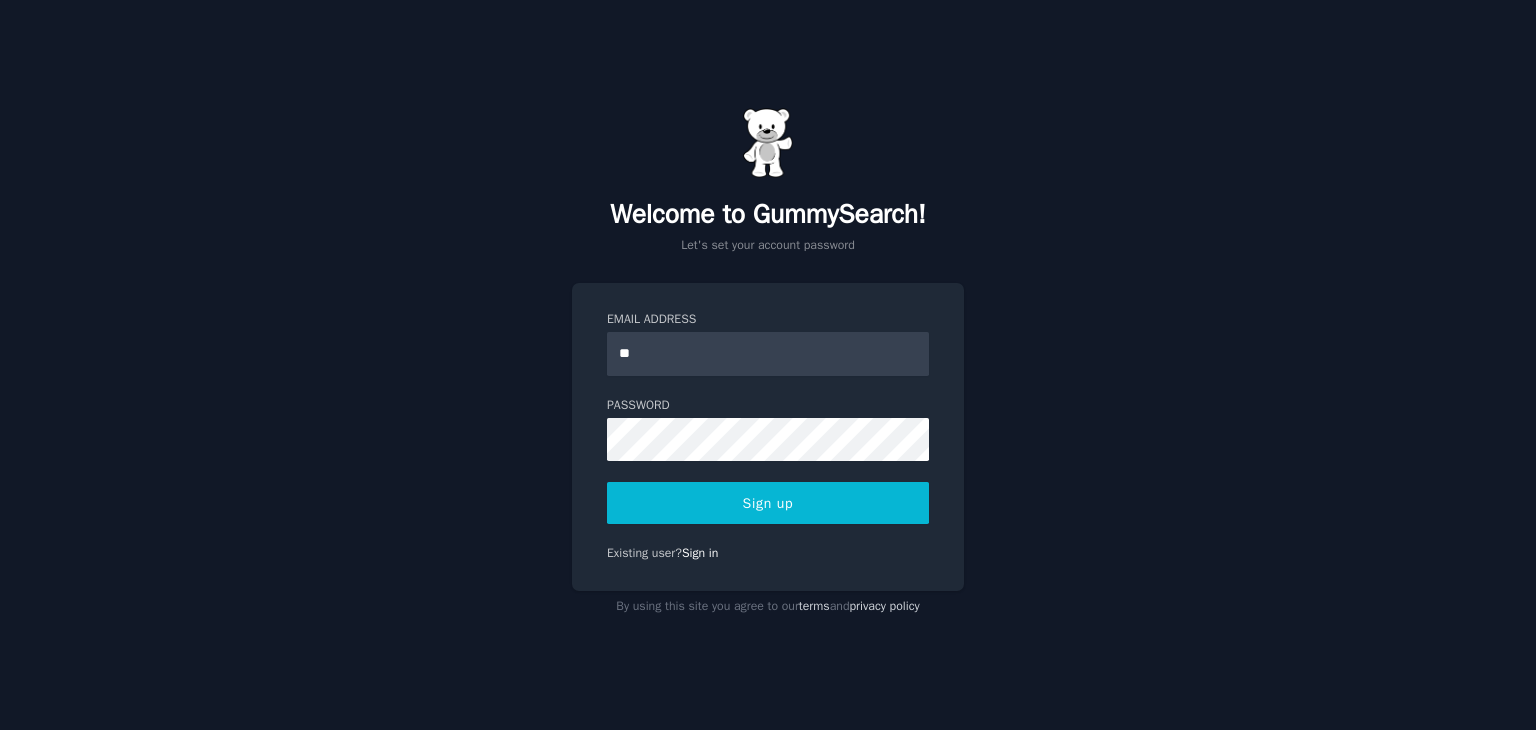 type on "*" 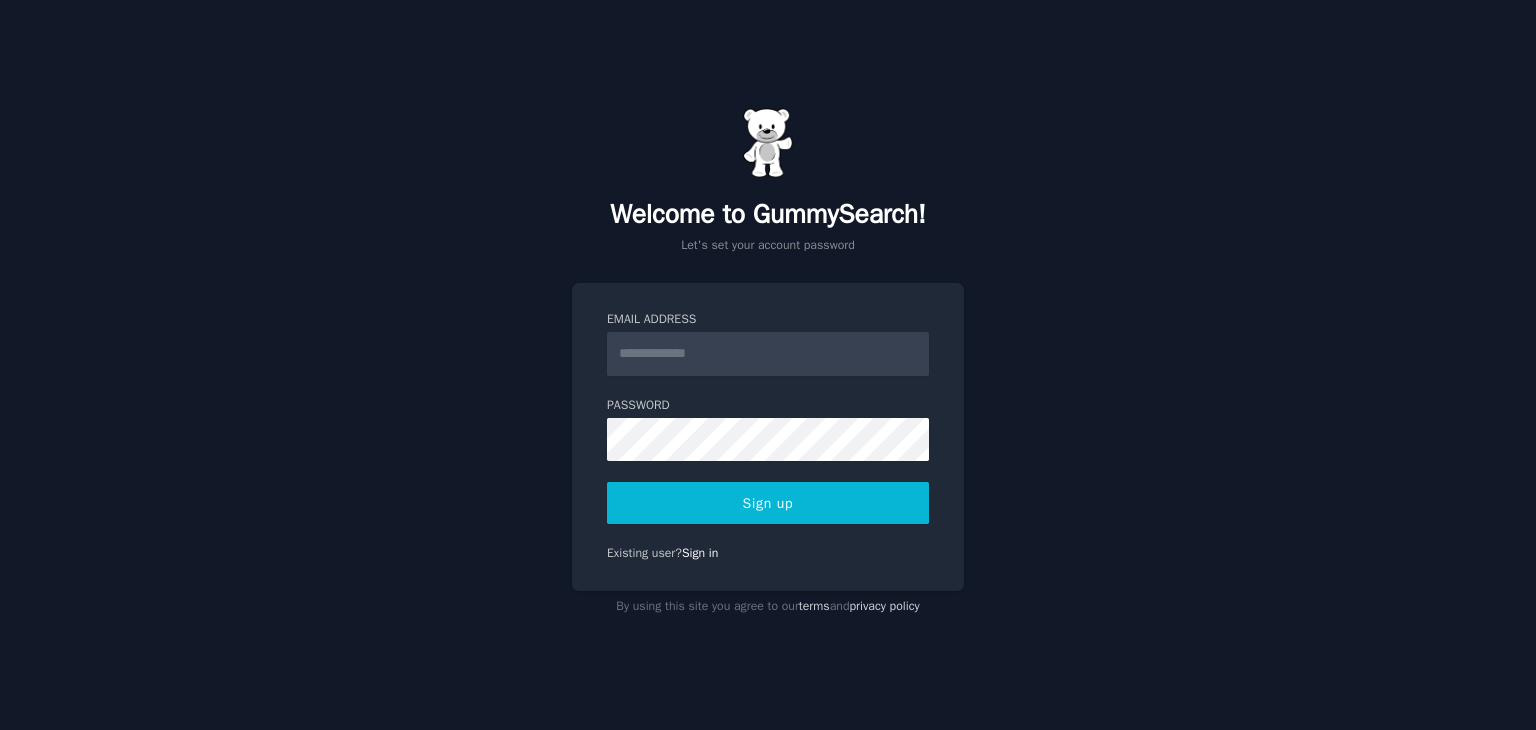 click on "Email Address" at bounding box center (768, 354) 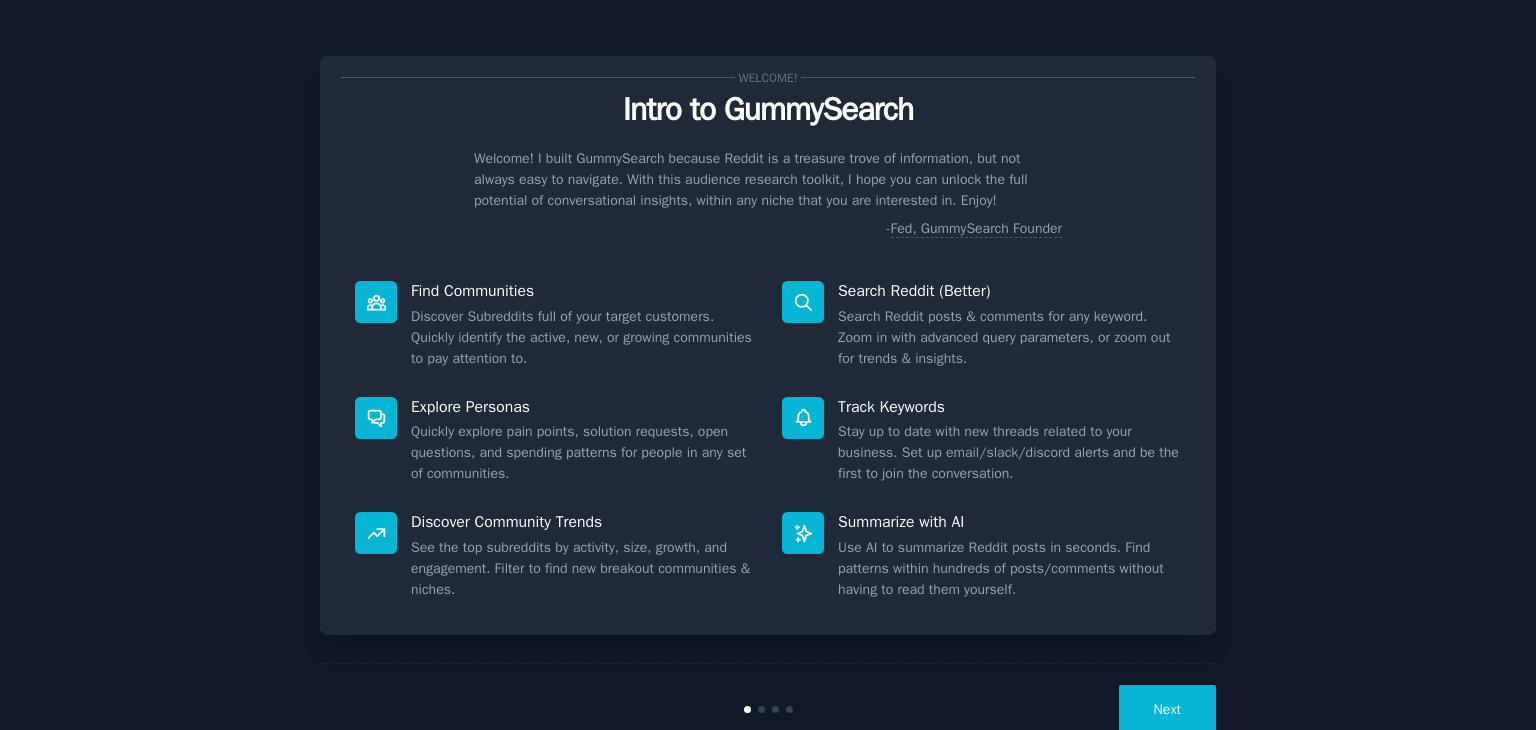 scroll, scrollTop: 0, scrollLeft: 0, axis: both 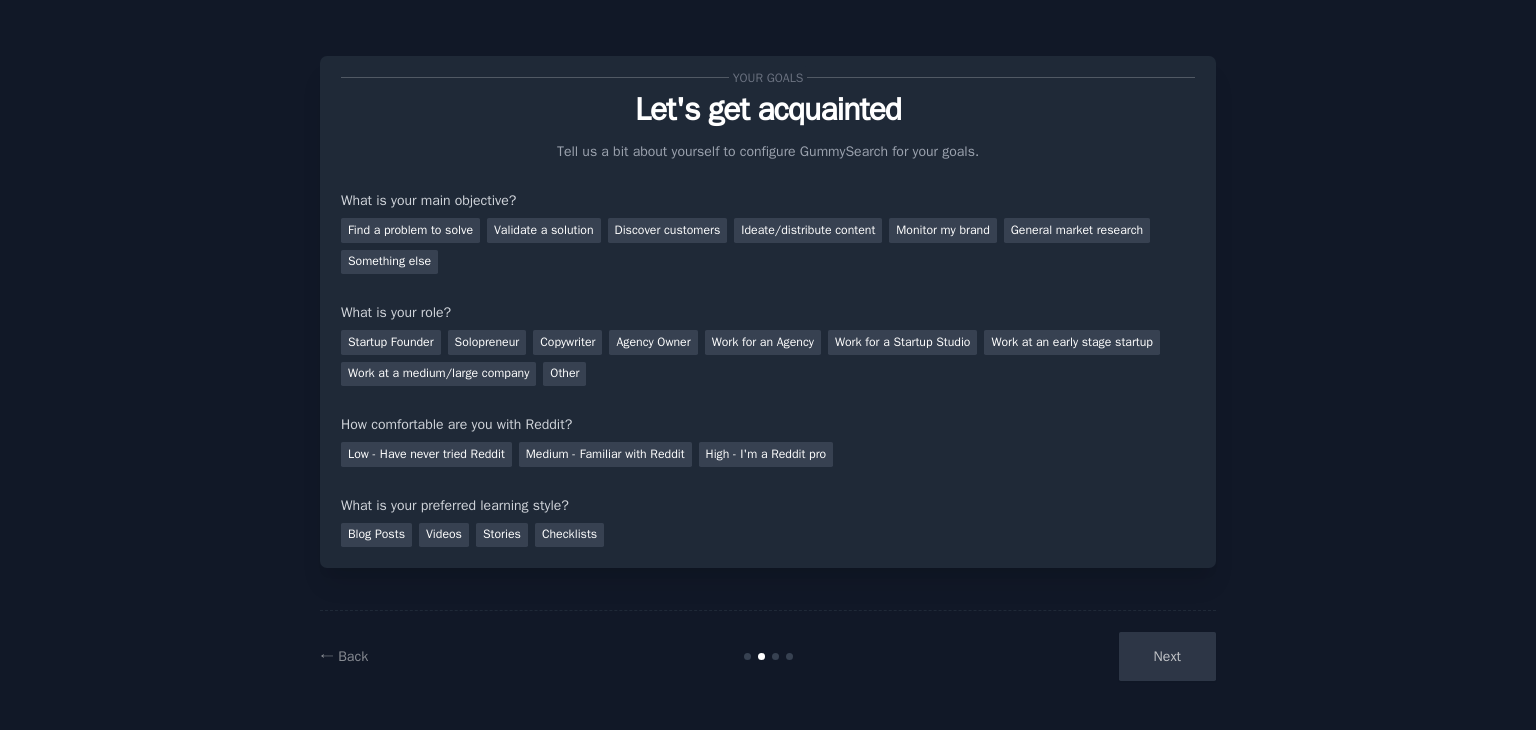 click on "Next" at bounding box center (1066, 656) 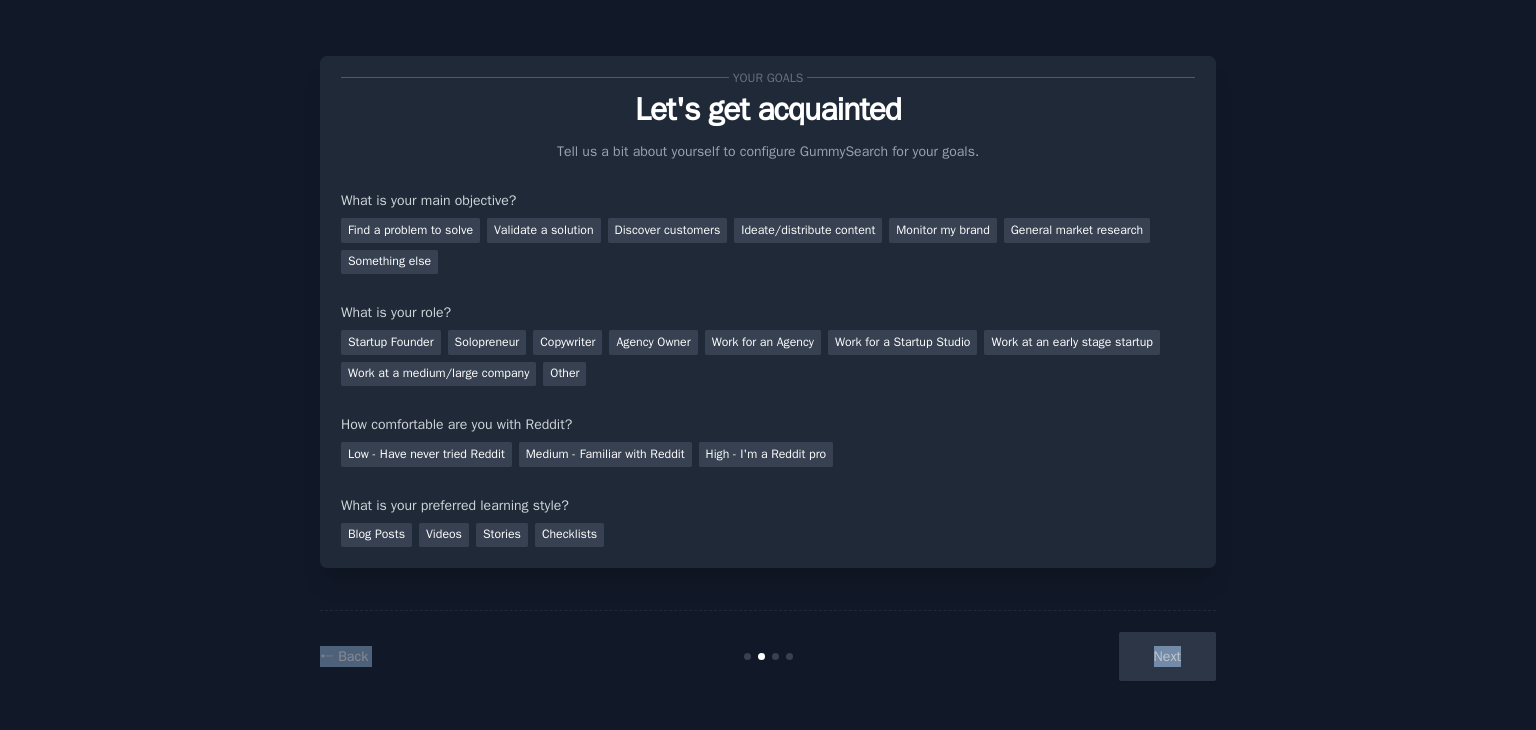 drag, startPoint x: 1164, startPoint y: 643, endPoint x: 615, endPoint y: 484, distance: 571.56104 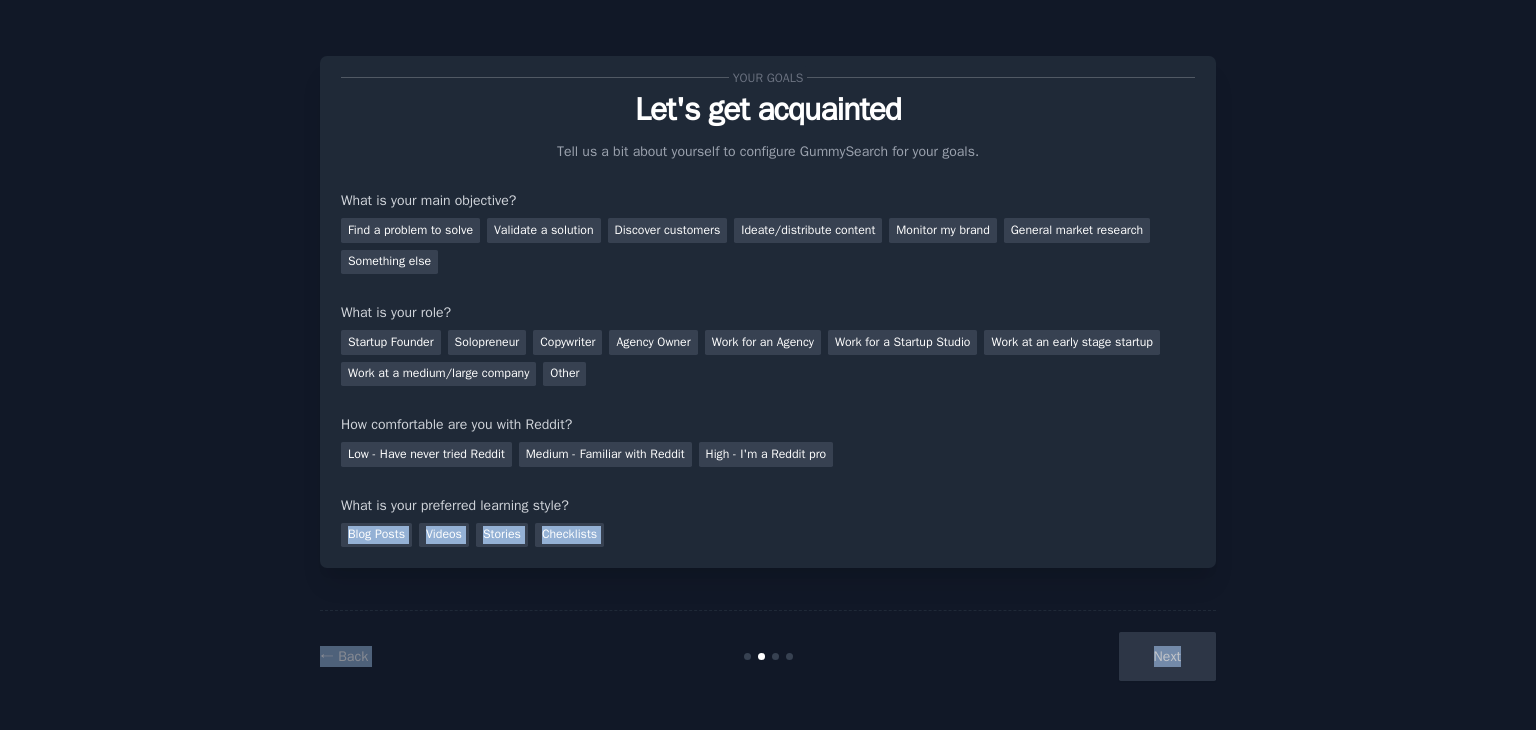 click on "Your goals Let's get acquainted Tell us a bit about yourself to configure GummySearch for your goals. What is your main objective? Find a problem to solve Validate a solution Discover customers Ideate/distribute content Monitor my brand General market research Something else What is your role? Startup Founder Solopreneur Copywriter Agency Owner Work for an Agency Work for a Startup Studio Work at an early stage startup Work at a medium/large company Other How comfortable are you with Reddit? Low - Have never tried Reddit Medium - Familiar with Reddit High - I'm a Reddit pro What is your preferred learning style? Blog Posts Videos Stories Checklists" at bounding box center [768, 312] 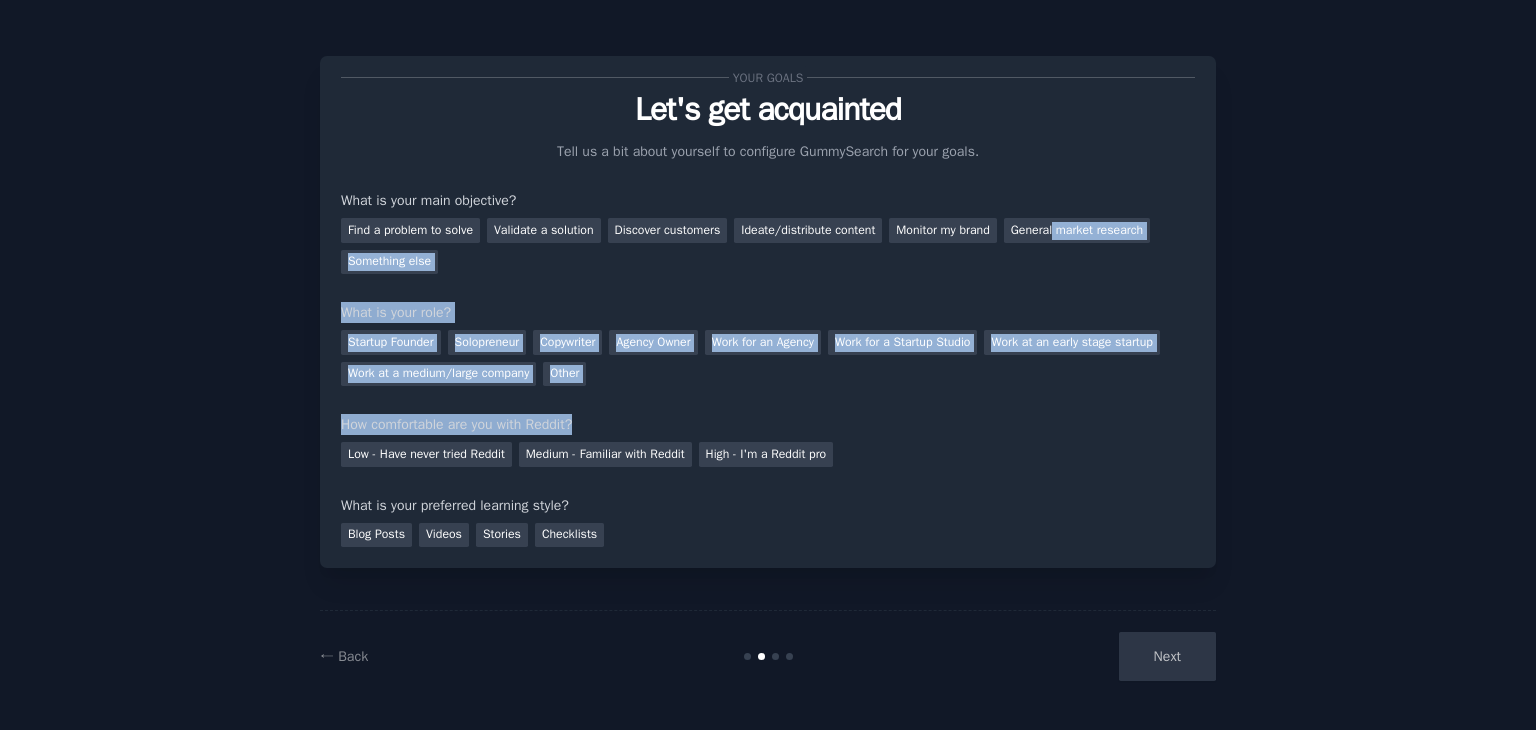 drag, startPoint x: 1059, startPoint y: 233, endPoint x: 595, endPoint y: 384, distance: 487.95184 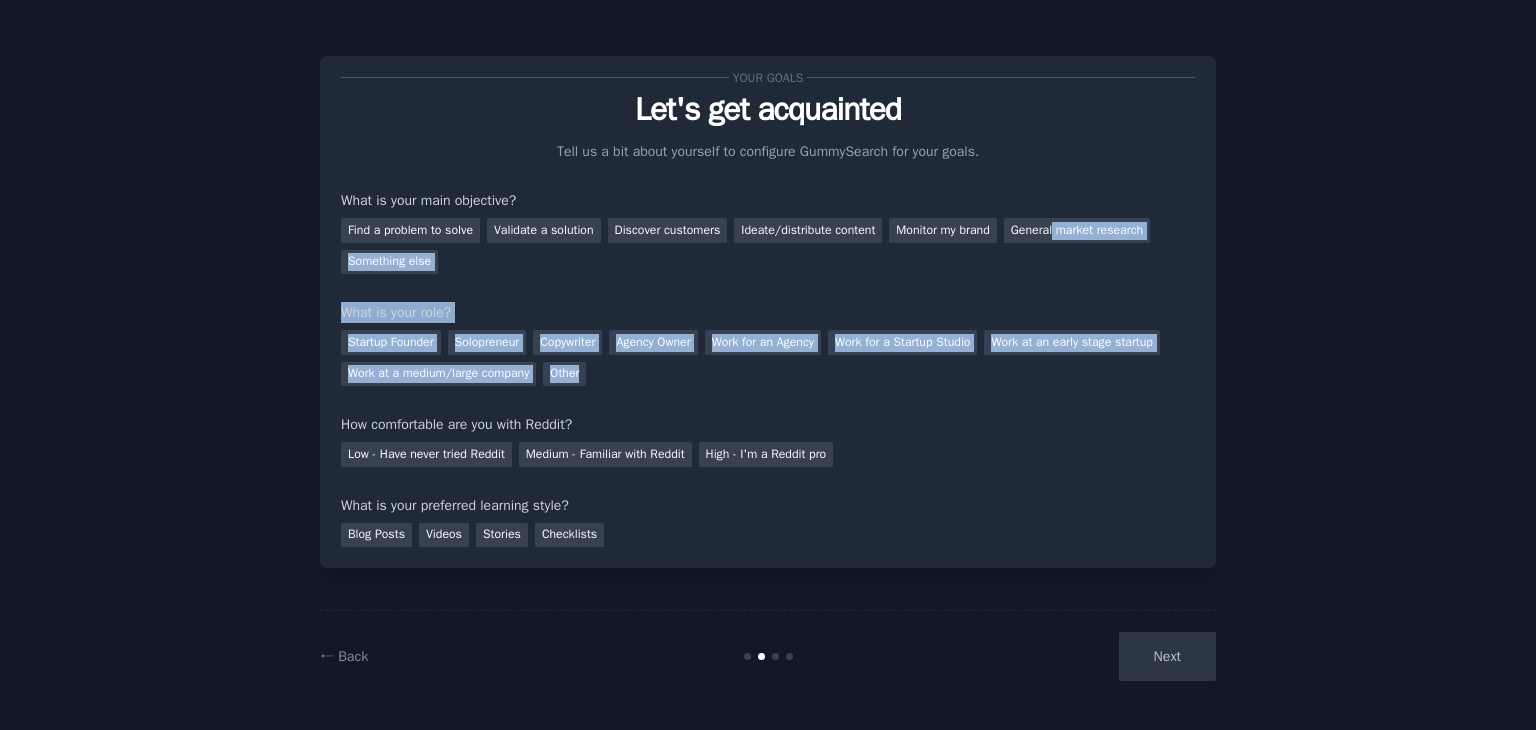 click on "Your goals Let's get acquainted Tell us a bit about yourself to configure GummySearch for your goals. What is your main objective? Find a problem to solve Validate a solution Discover customers Ideate/distribute content Monitor my brand General market research Something else What is your role? Startup Founder Solopreneur Copywriter Agency Owner Work for an Agency Work for a Startup Studio Work at an early stage startup Work at a medium/large company Other How comfortable are you with Reddit? Low - Have never tried Reddit Medium - Familiar with Reddit High - I'm a Reddit pro What is your preferred learning style? Blog Posts Videos Stories Checklists" at bounding box center (768, 312) 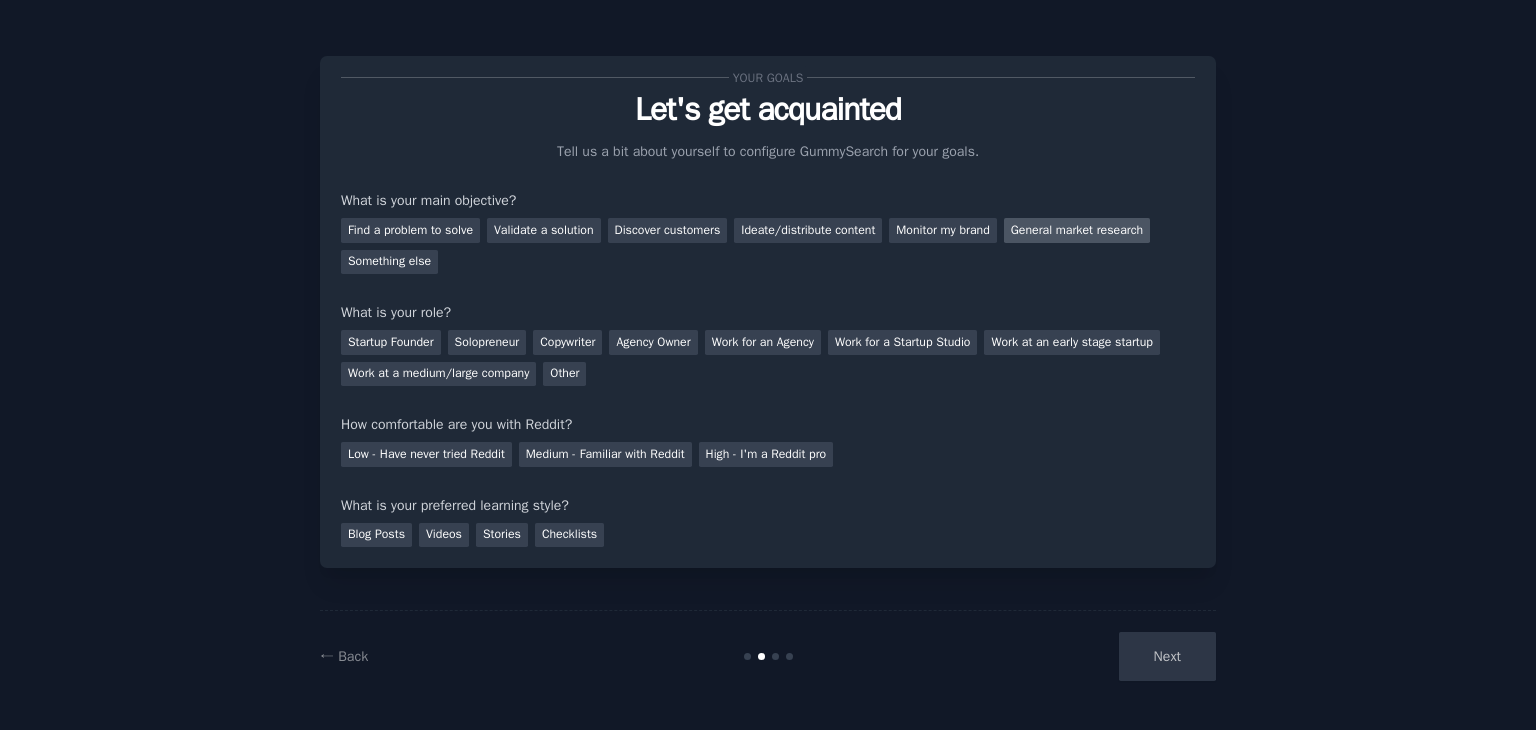 click on "General market research" at bounding box center [1077, 230] 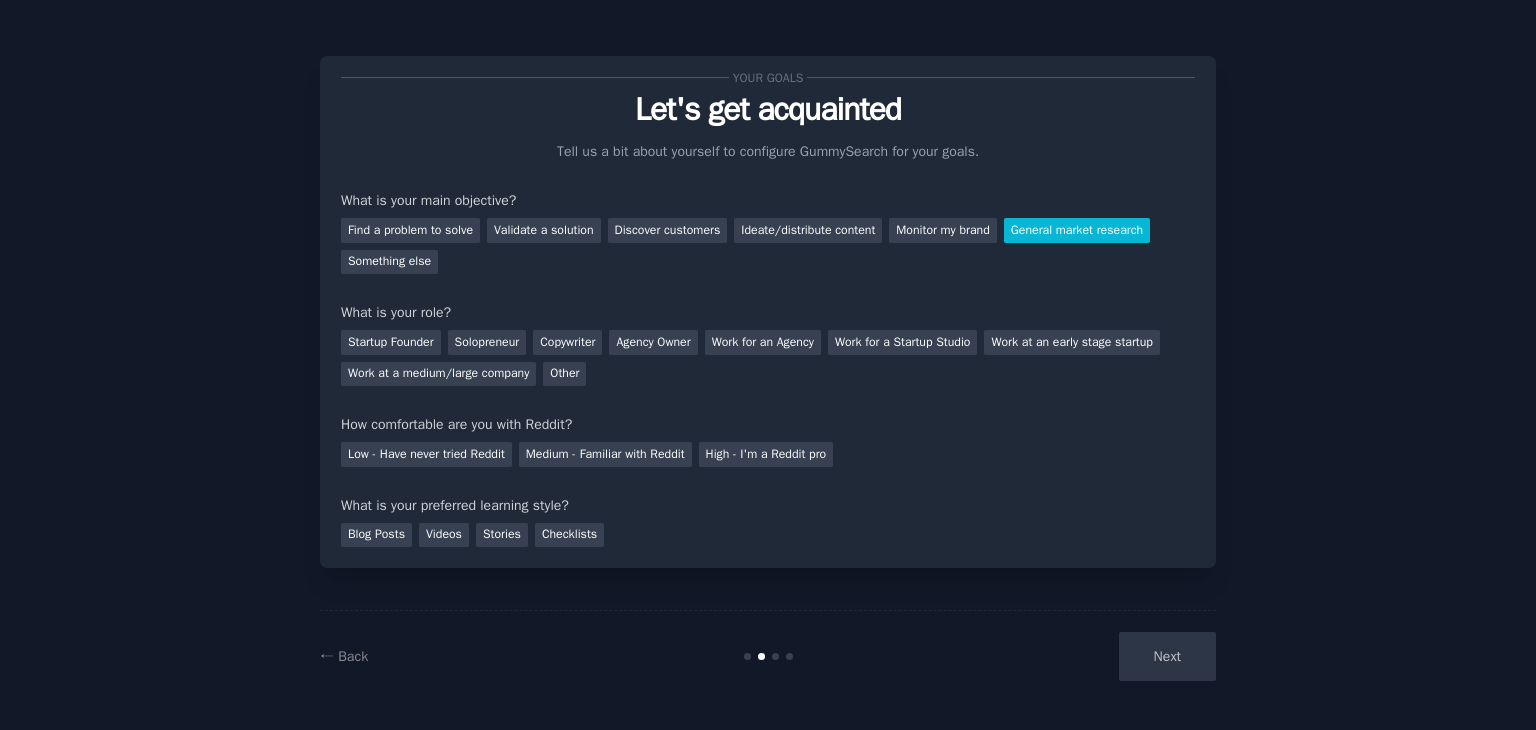 click on "Next" at bounding box center [1066, 656] 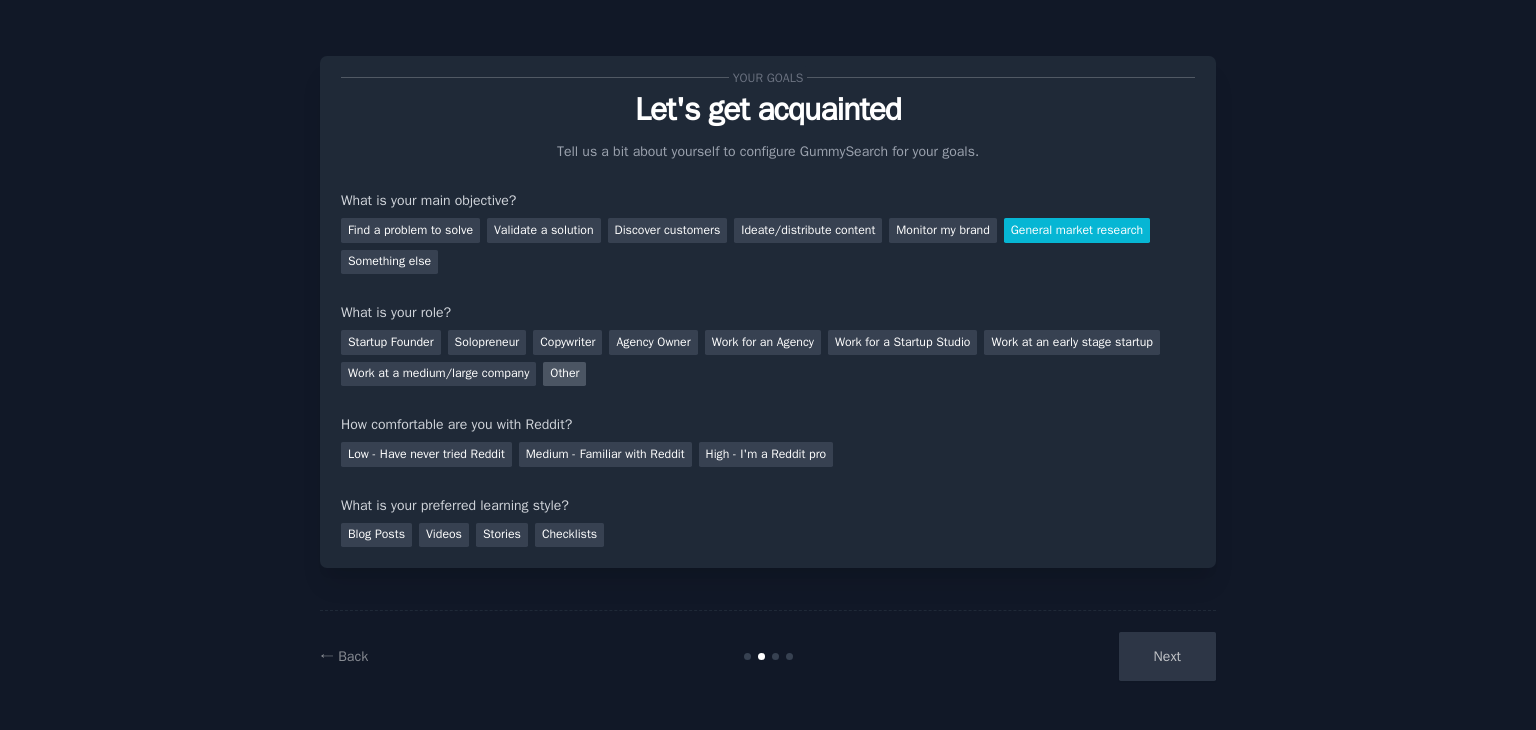 click on "Other" at bounding box center (564, 374) 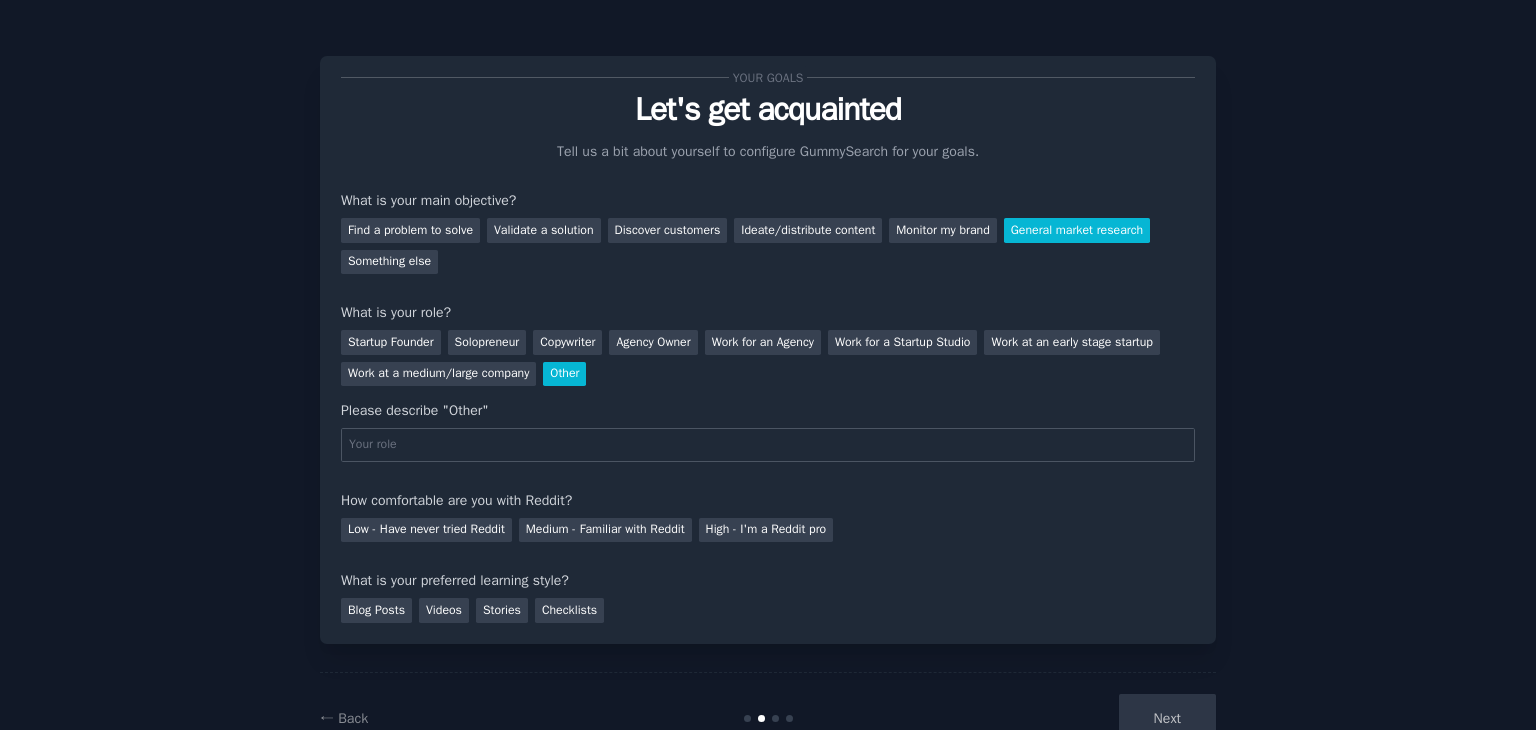 click on "Other" at bounding box center [564, 374] 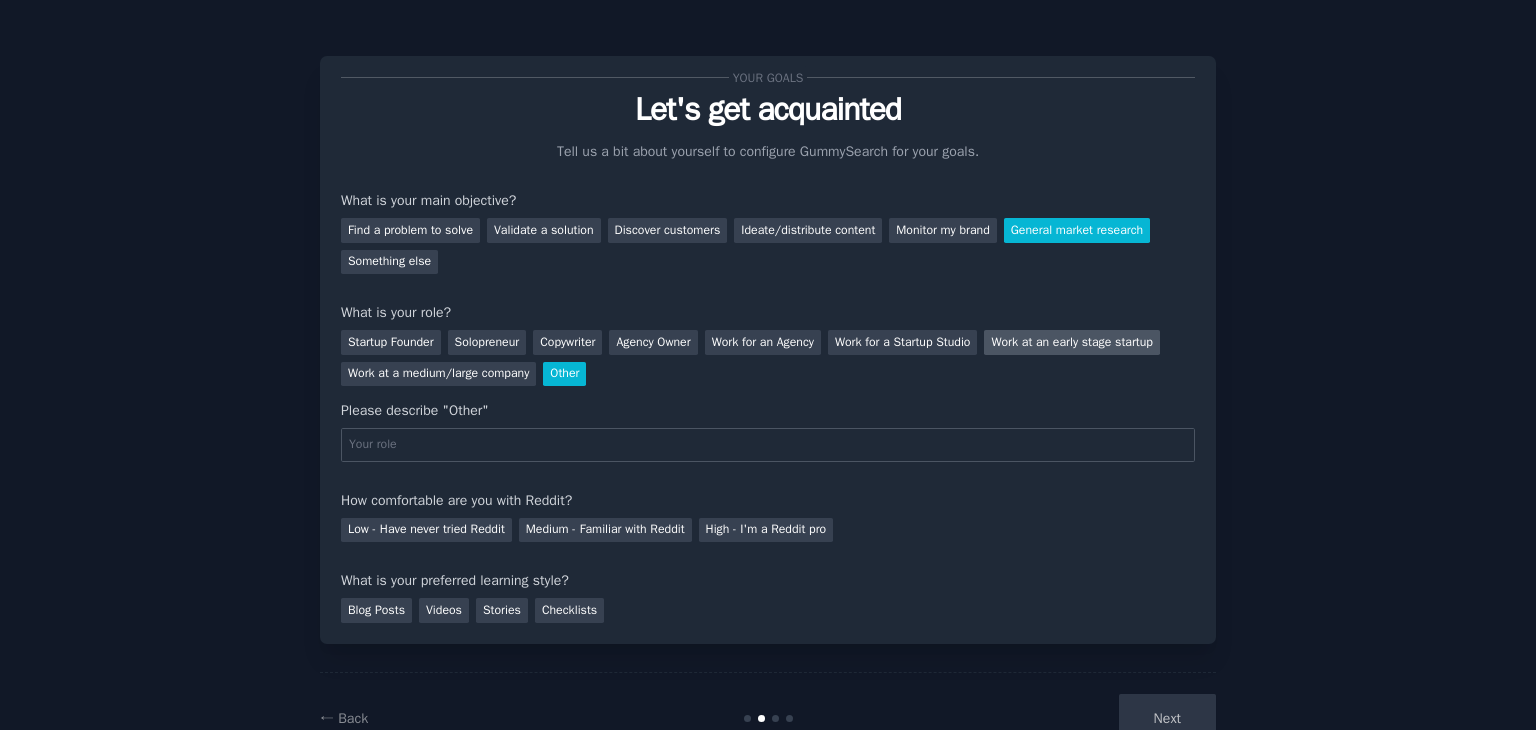 click on "Work at an early stage startup" at bounding box center (1071, 342) 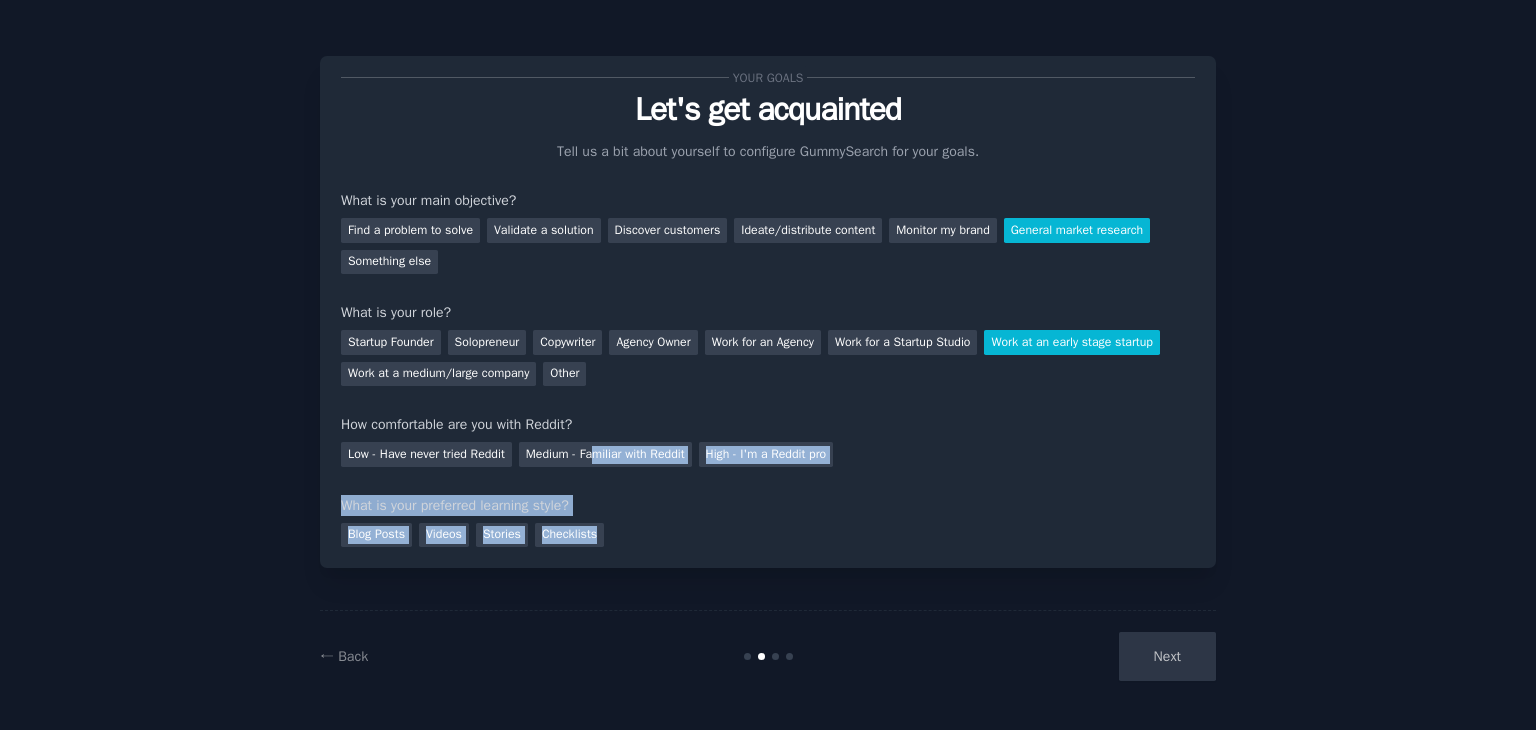 drag, startPoint x: 601, startPoint y: 454, endPoint x: 615, endPoint y: 527, distance: 74.330345 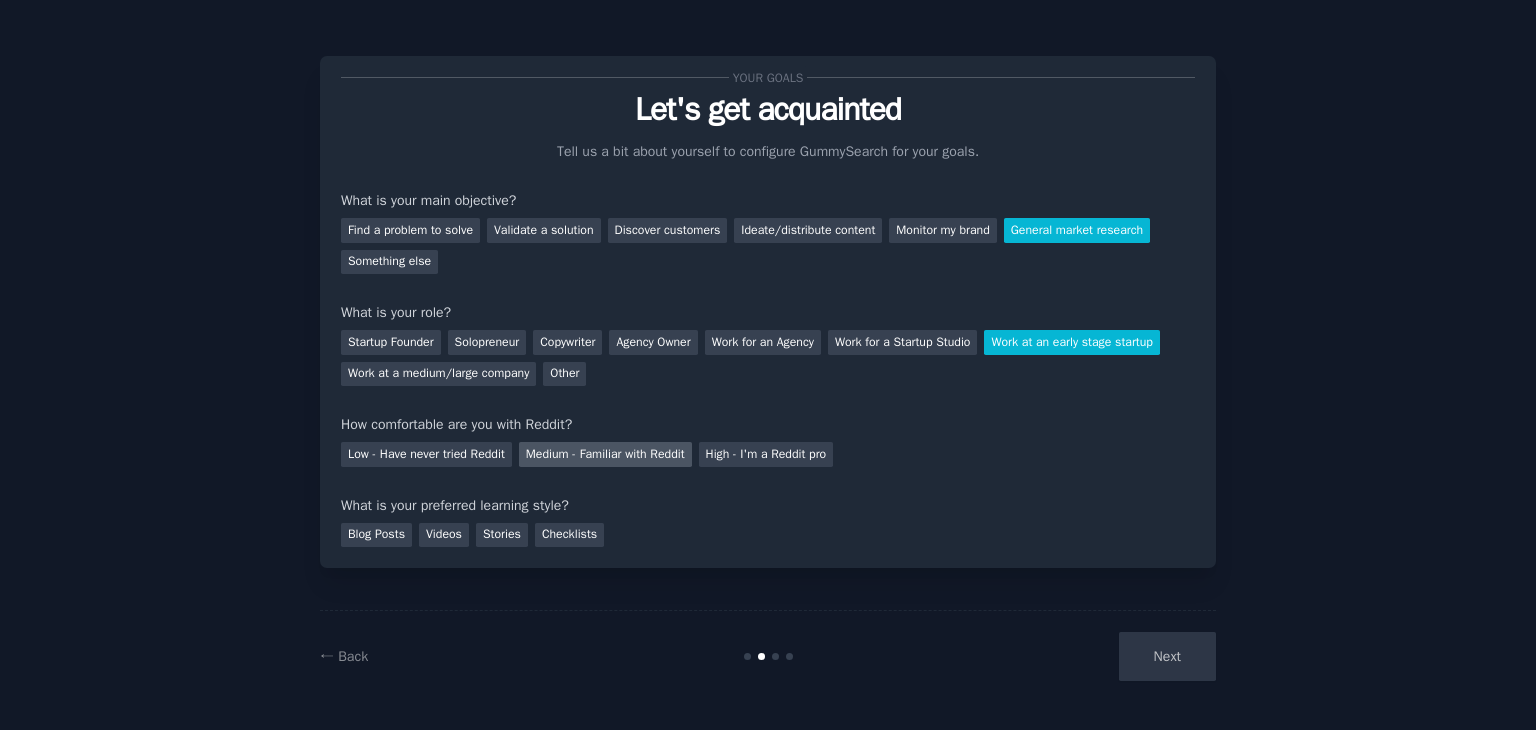 click on "Medium - Familiar with Reddit" at bounding box center [605, 454] 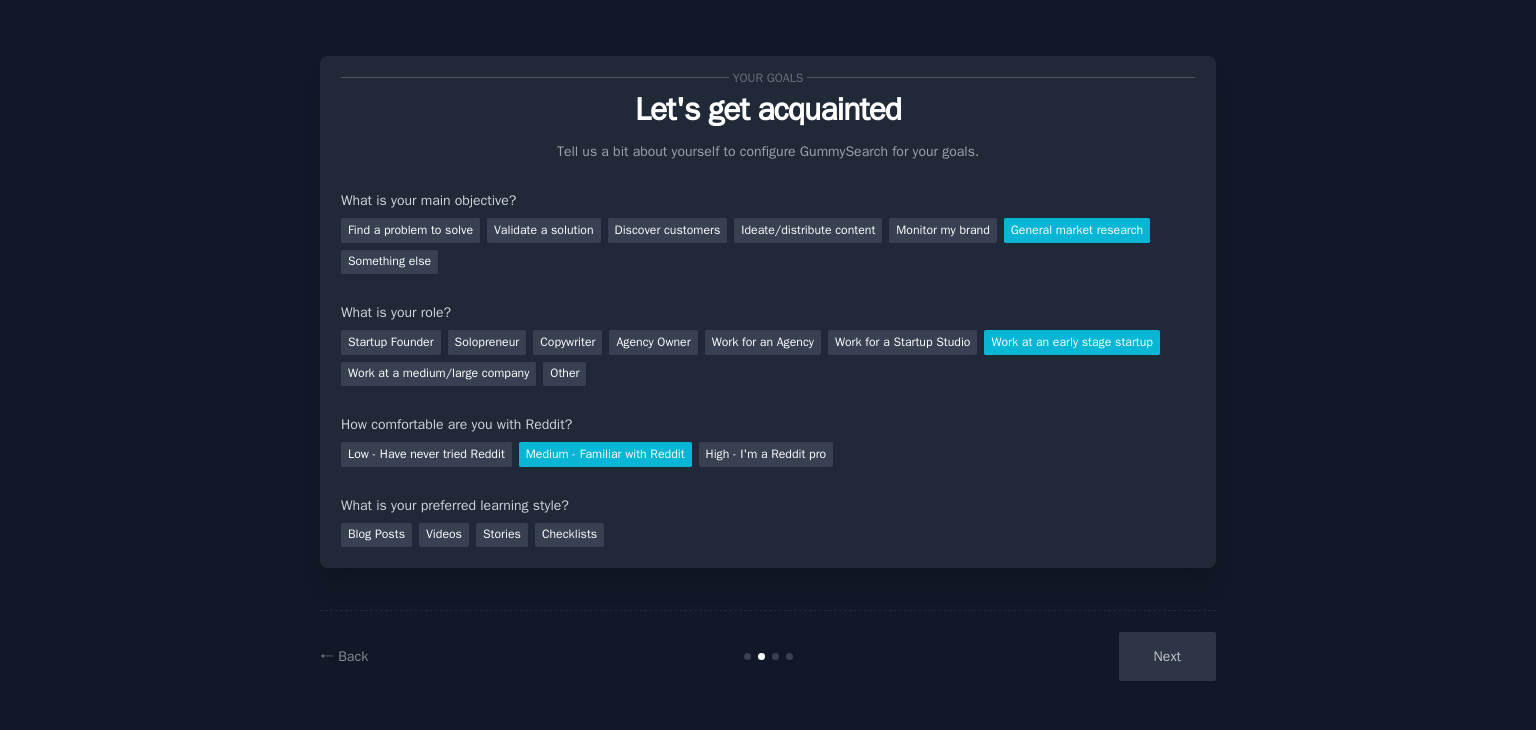 click on "Blog Posts Videos Stories Checklists" at bounding box center (768, 532) 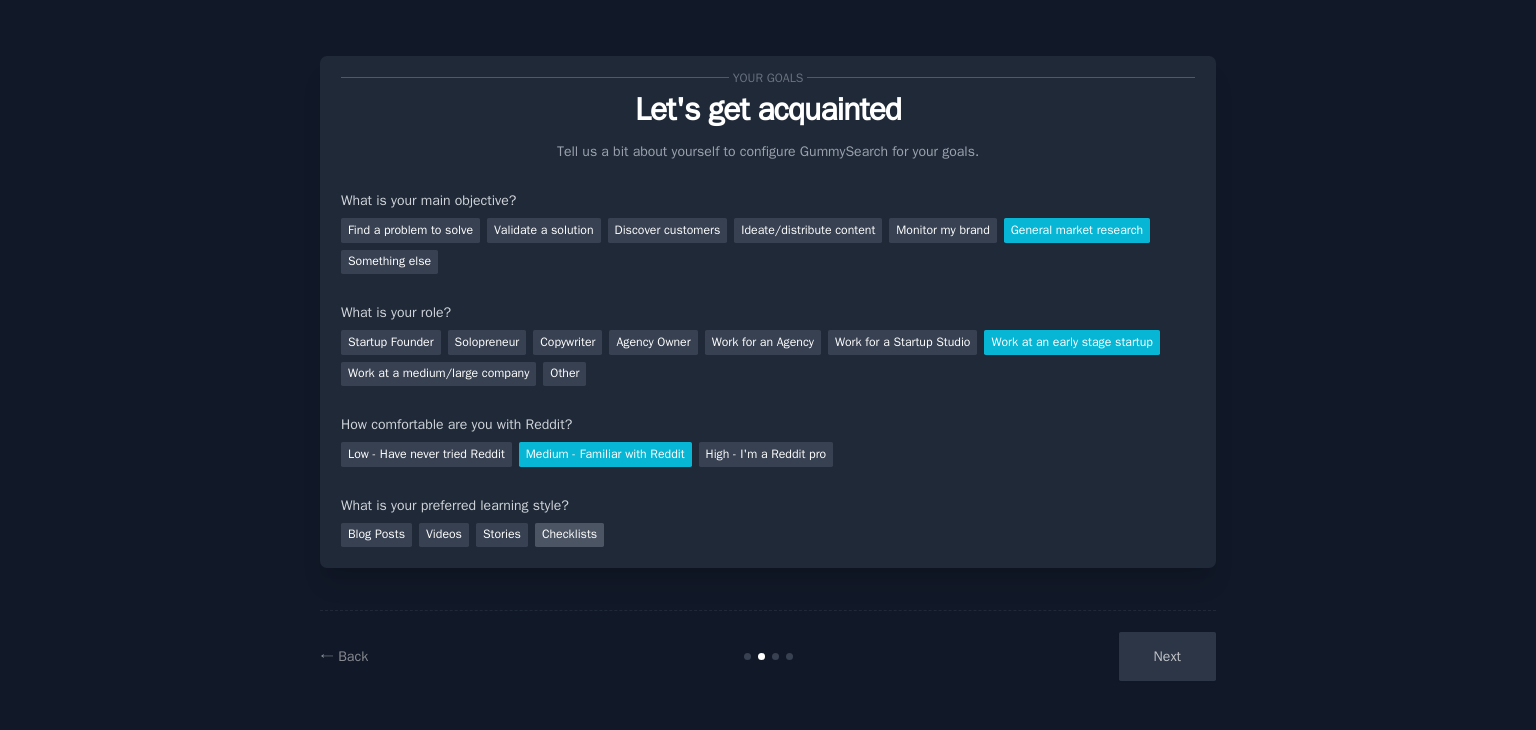 click on "Checklists" at bounding box center [569, 535] 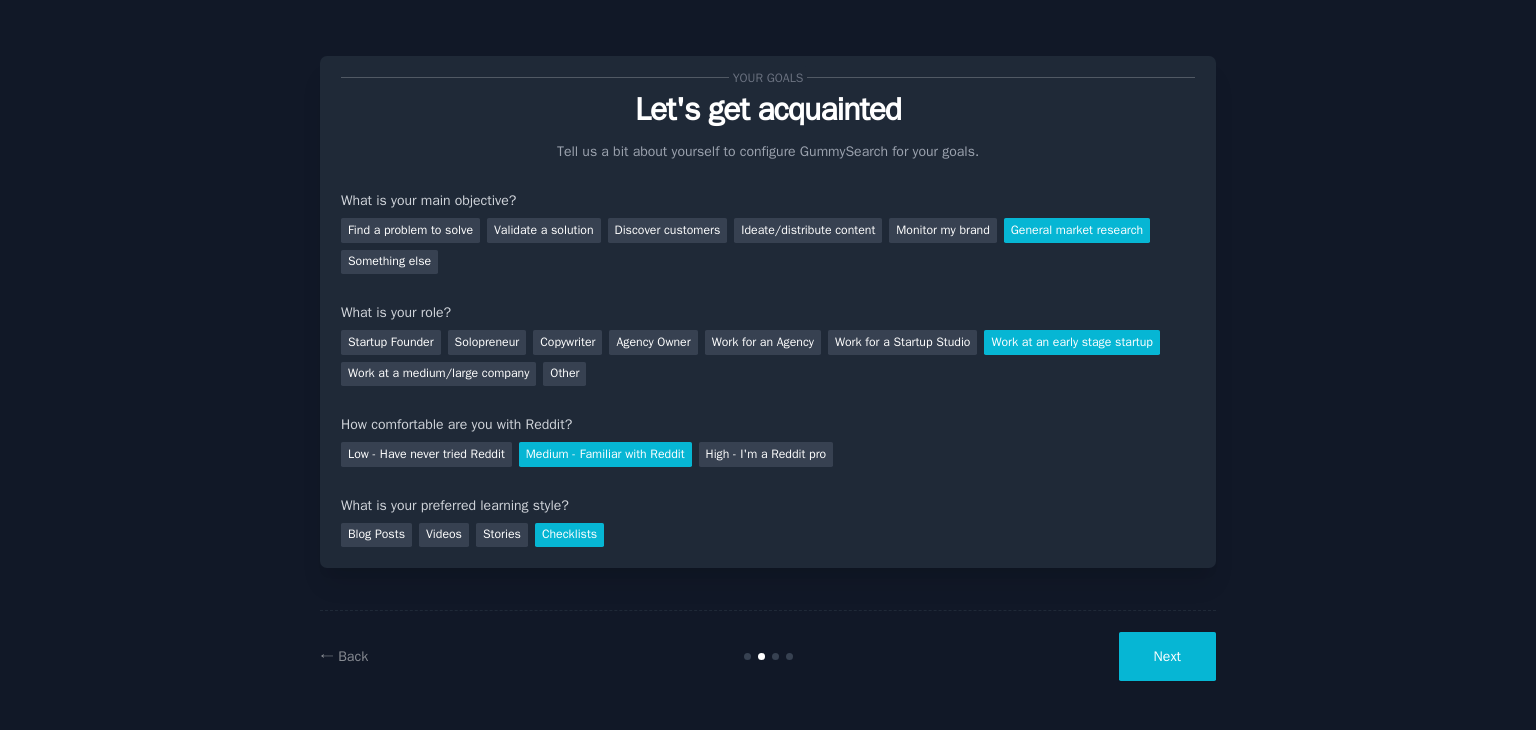 click on "Checklists" at bounding box center [569, 535] 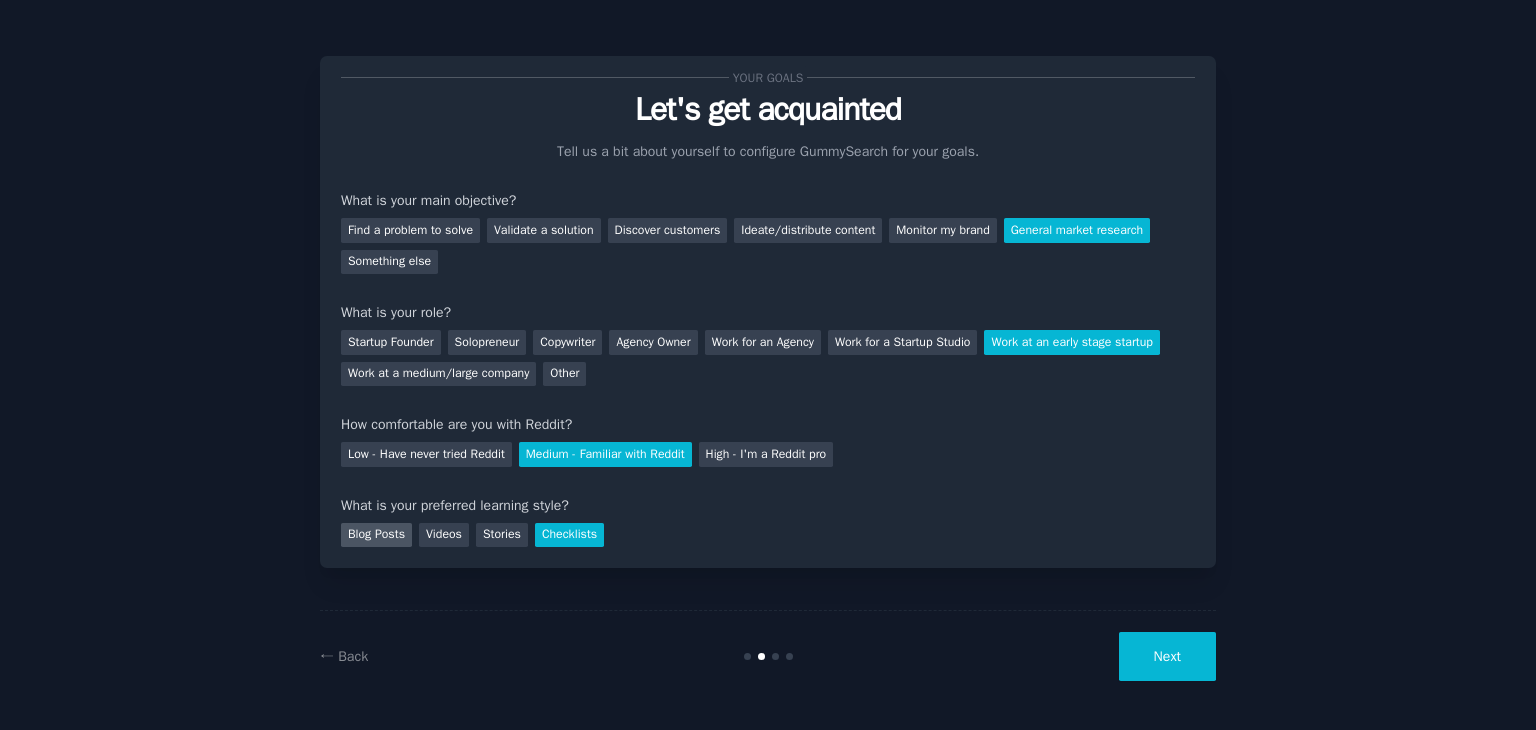 click on "Blog Posts" at bounding box center [376, 535] 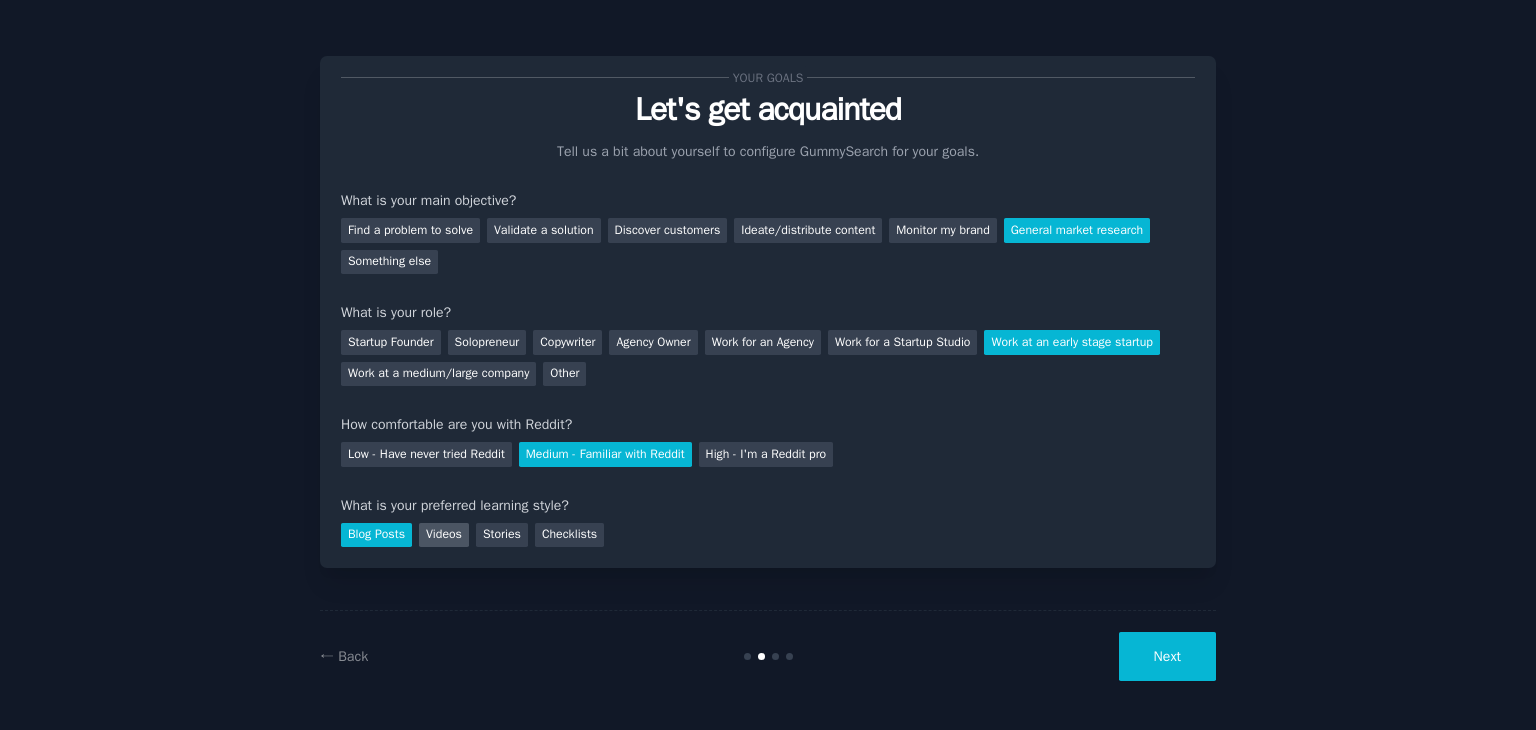 click on "Videos" at bounding box center [444, 535] 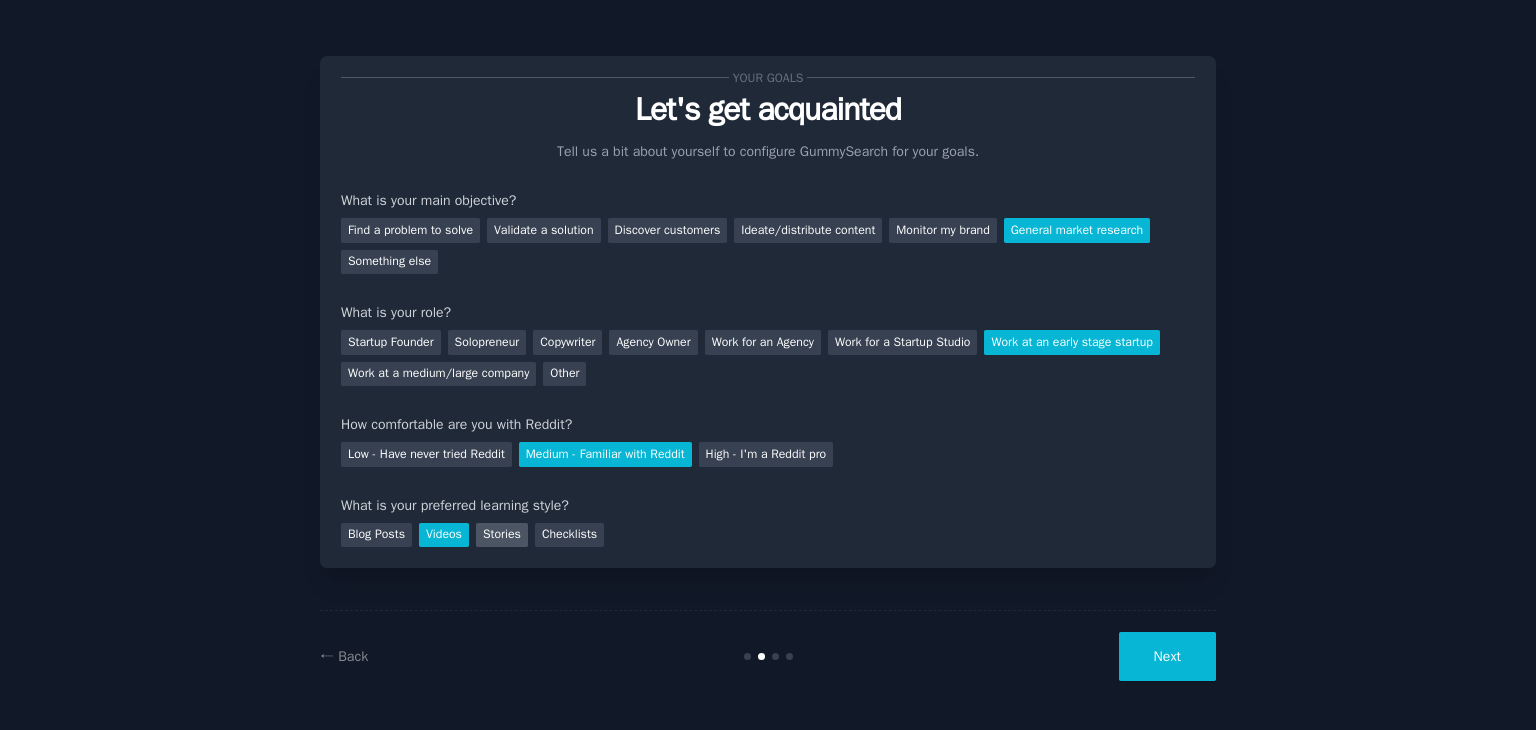 click on "Stories" at bounding box center [502, 535] 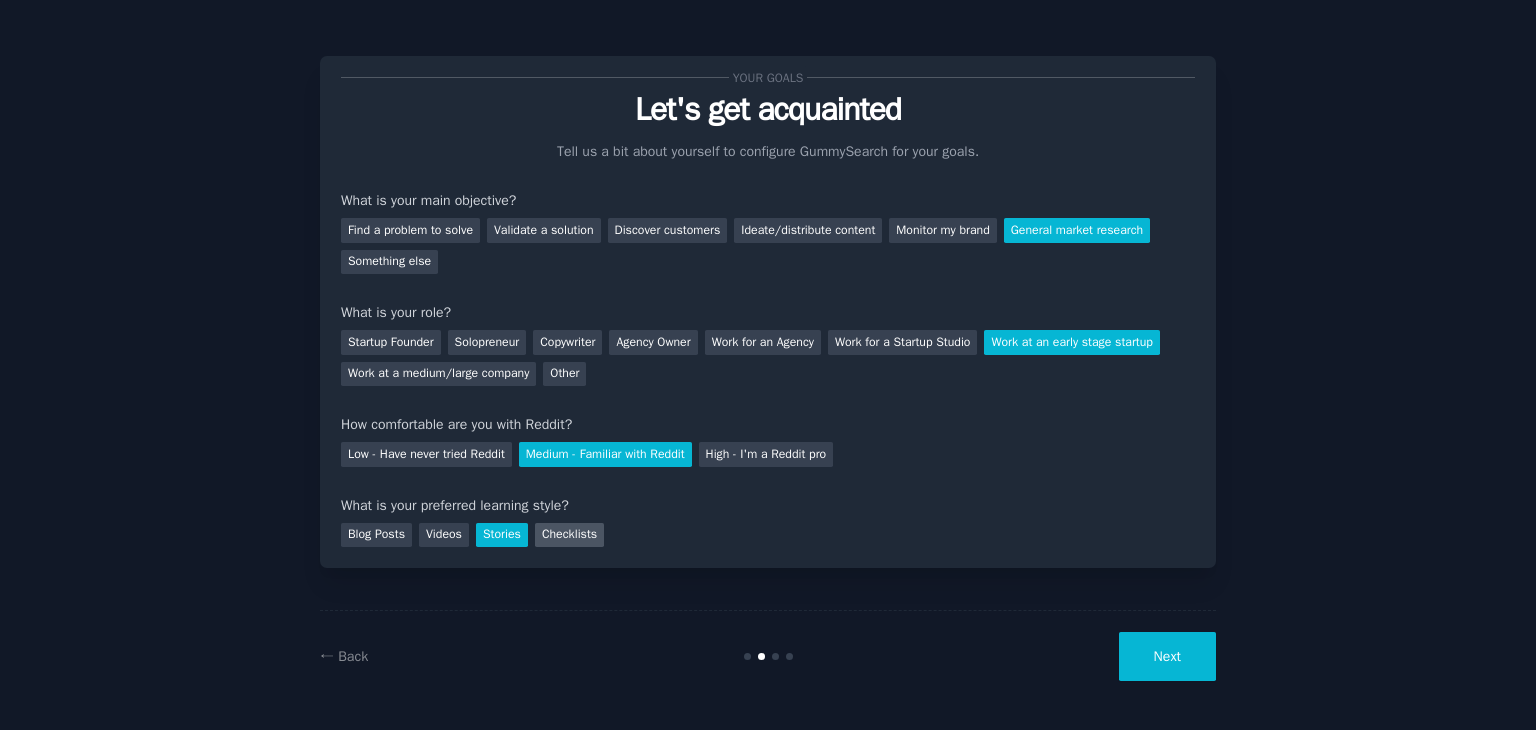 click on "Checklists" at bounding box center [569, 535] 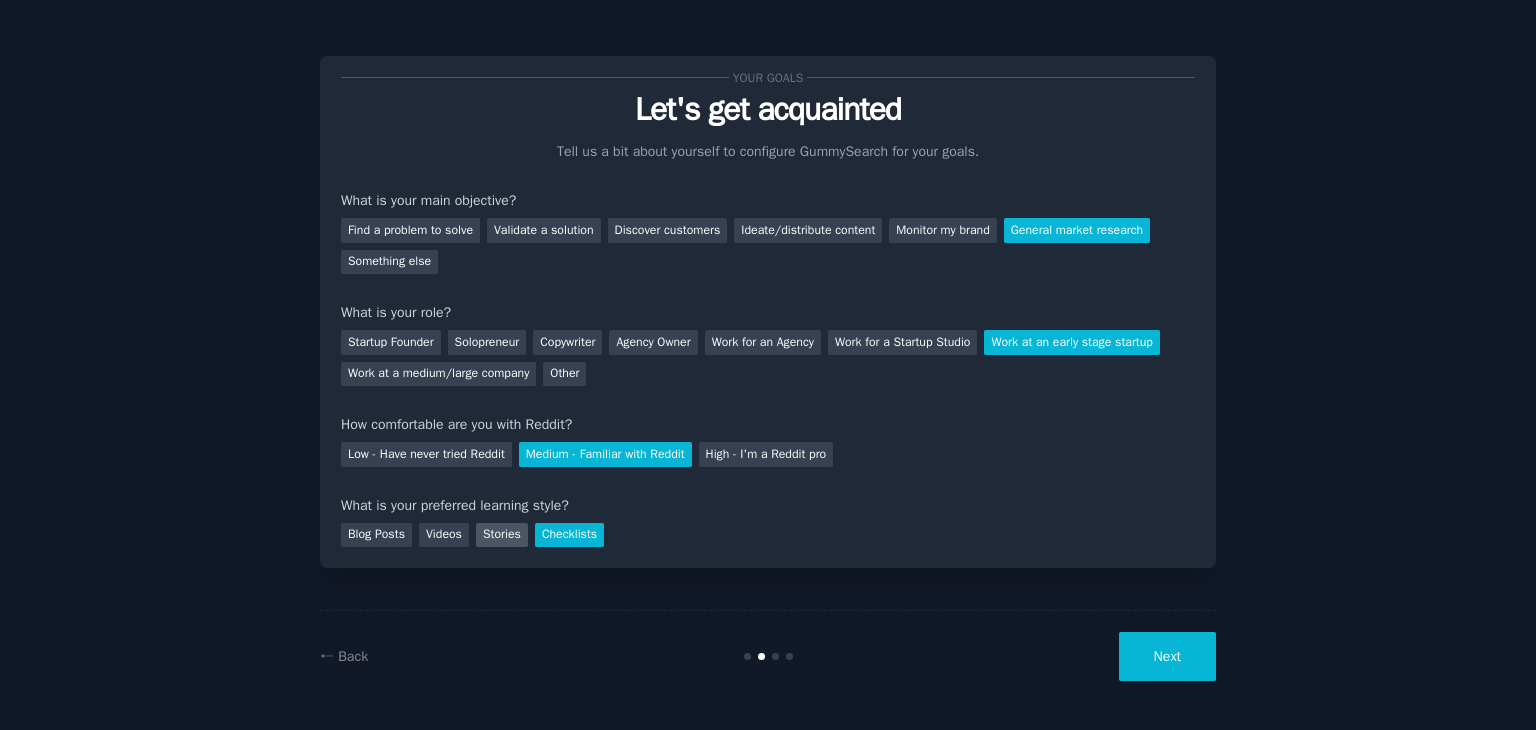 click on "Stories" at bounding box center [502, 535] 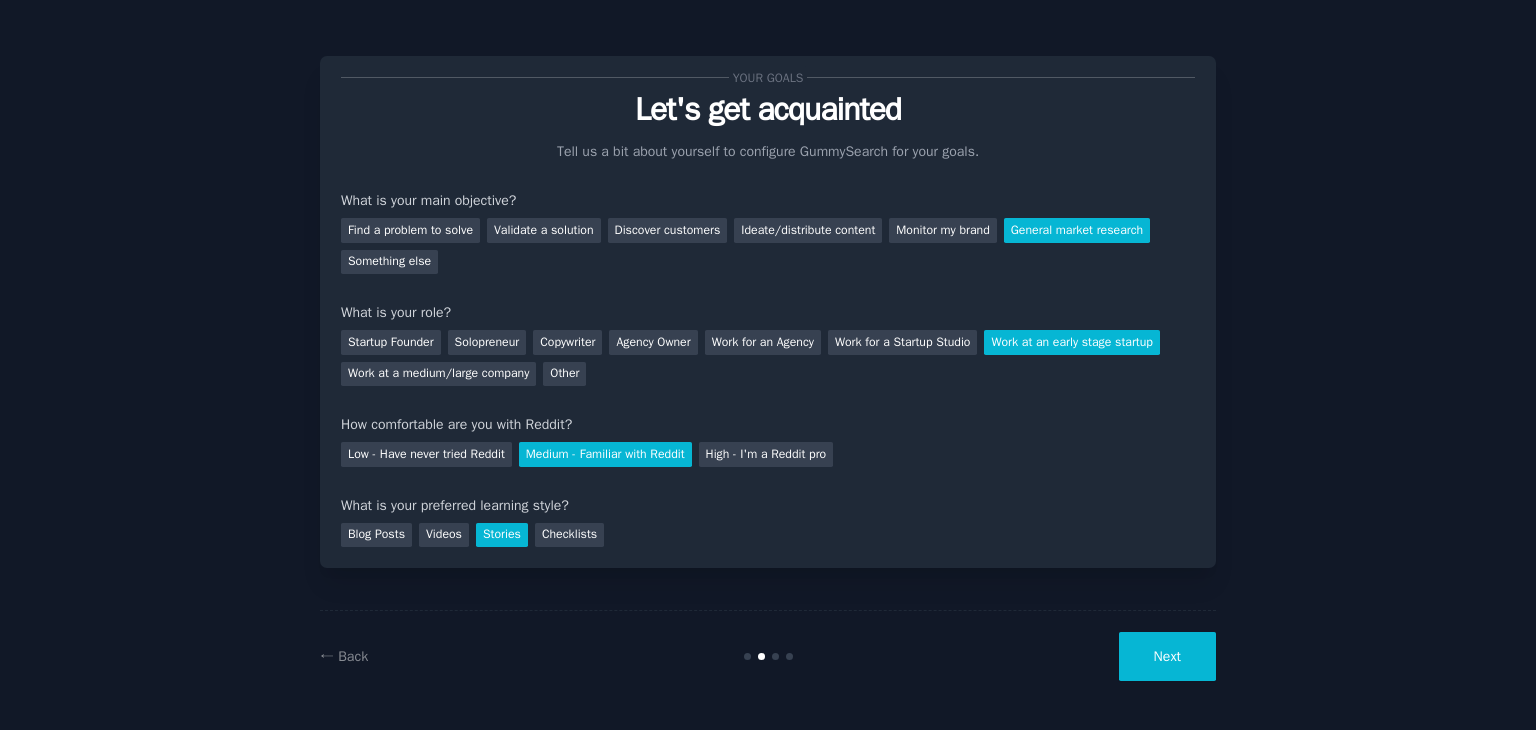 click on "Next" at bounding box center [1167, 656] 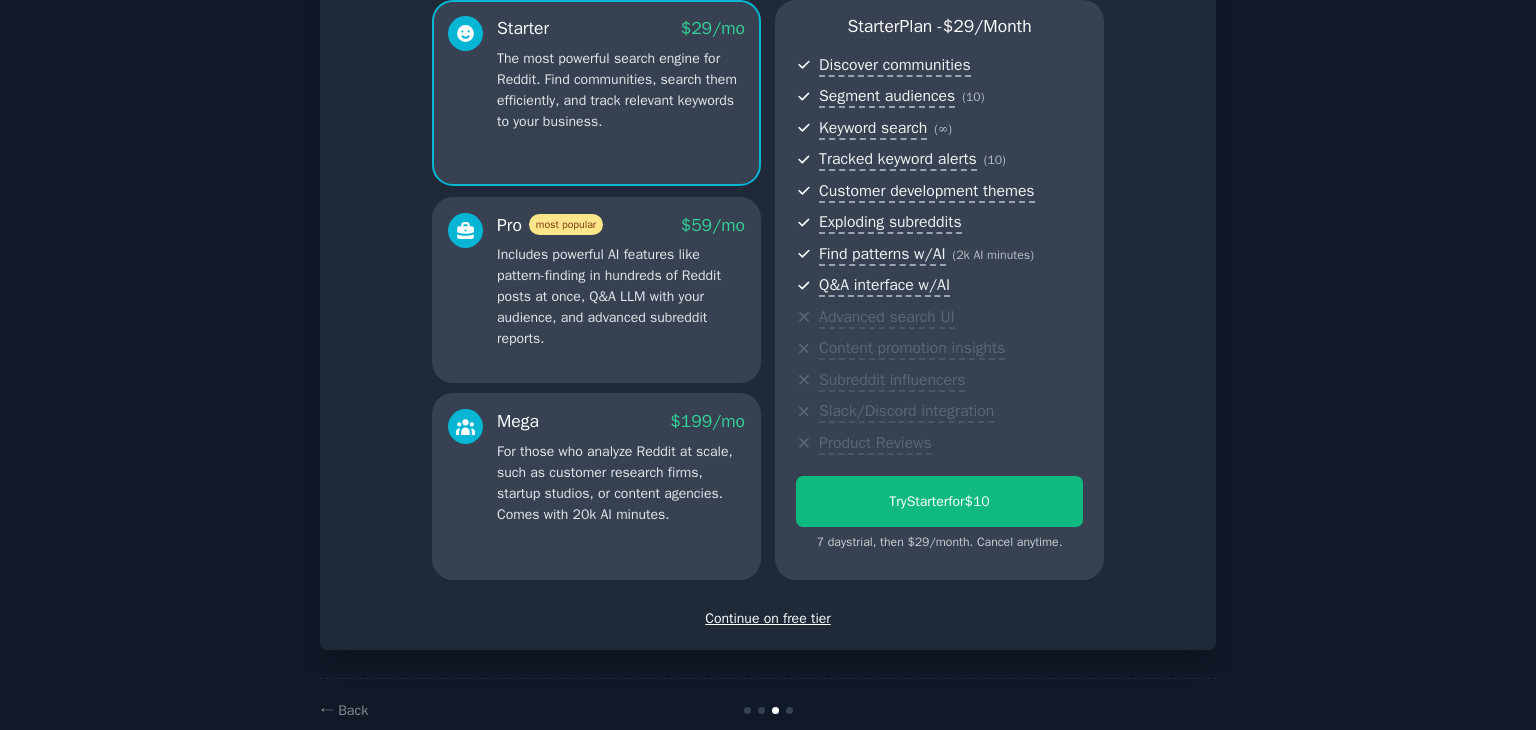 scroll, scrollTop: 180, scrollLeft: 0, axis: vertical 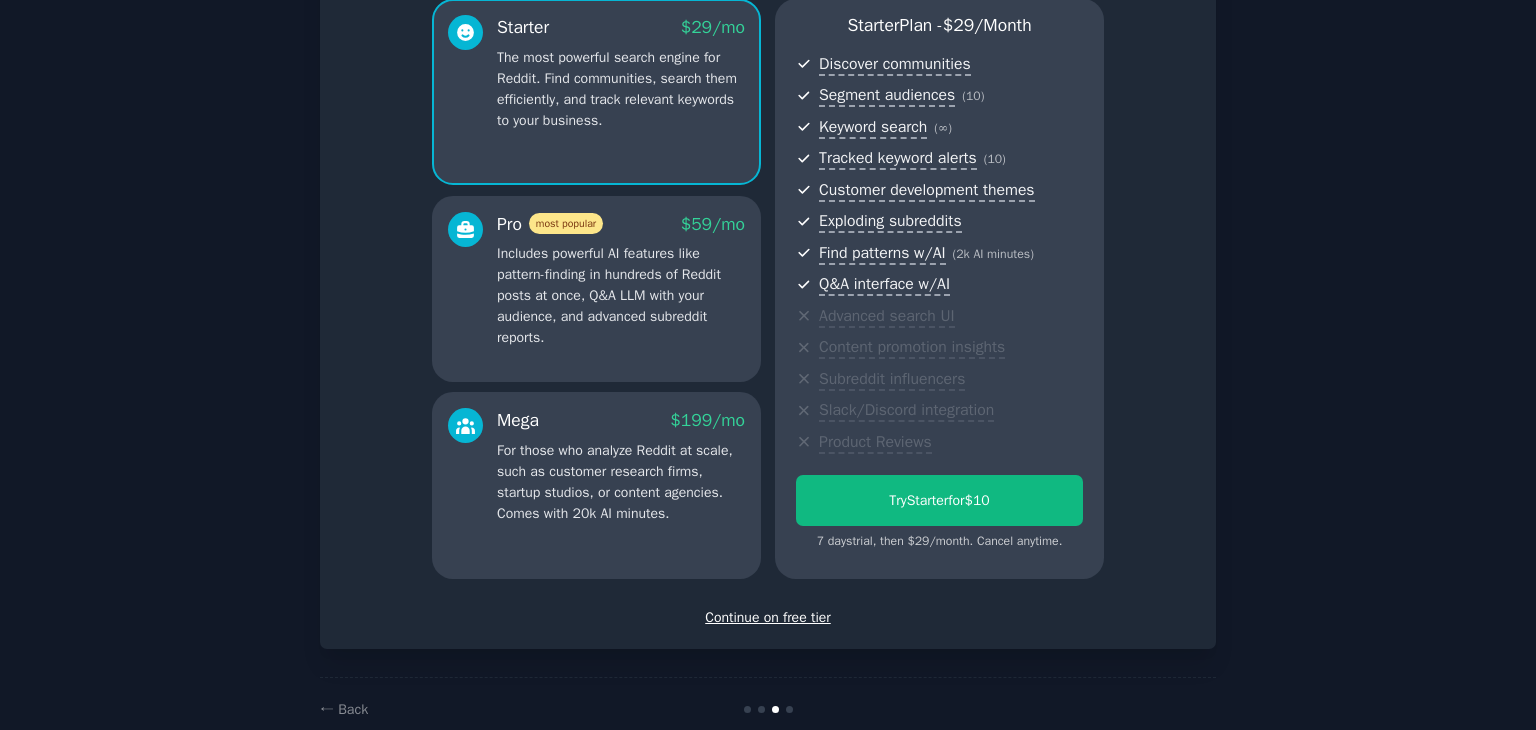click on "Continue on free tier" at bounding box center (768, 617) 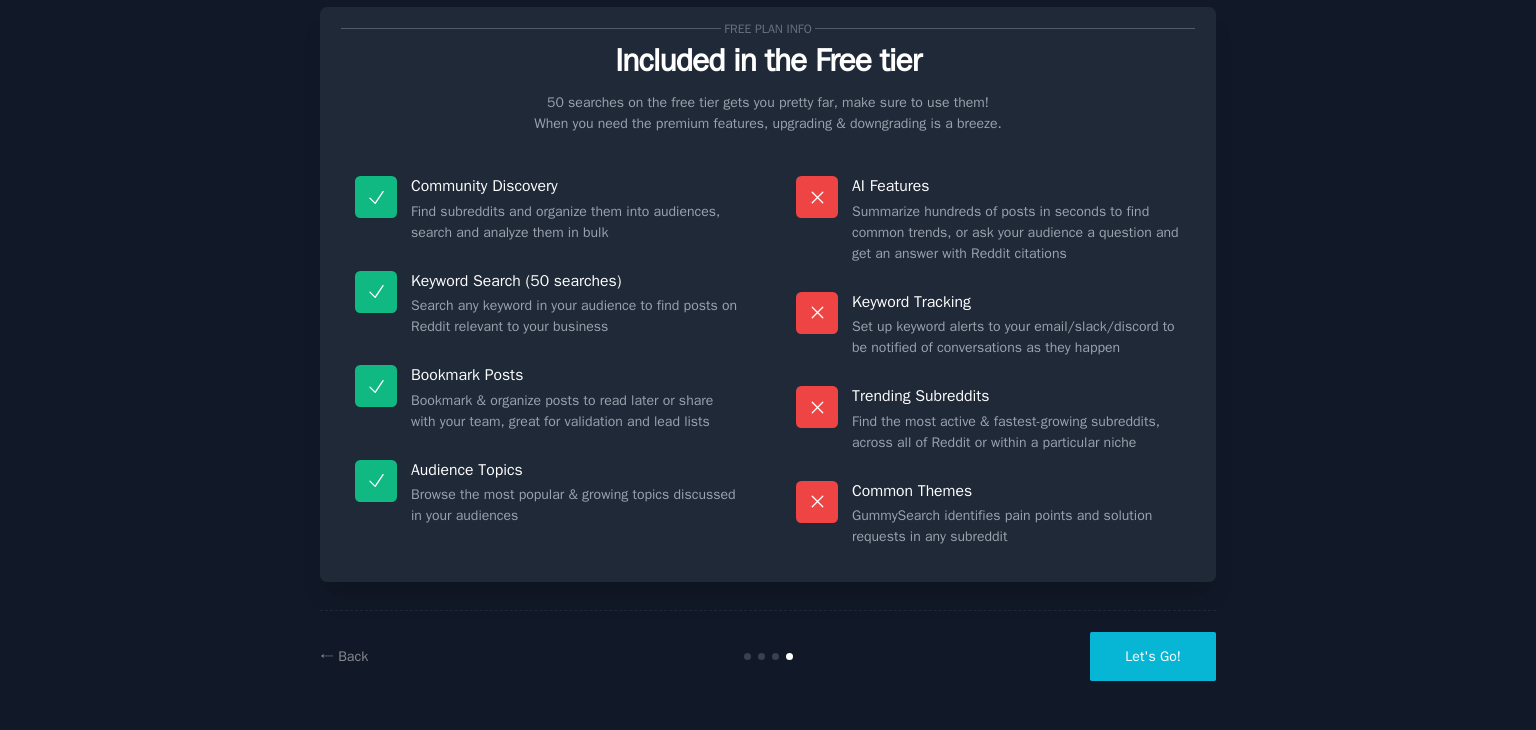 scroll, scrollTop: 48, scrollLeft: 0, axis: vertical 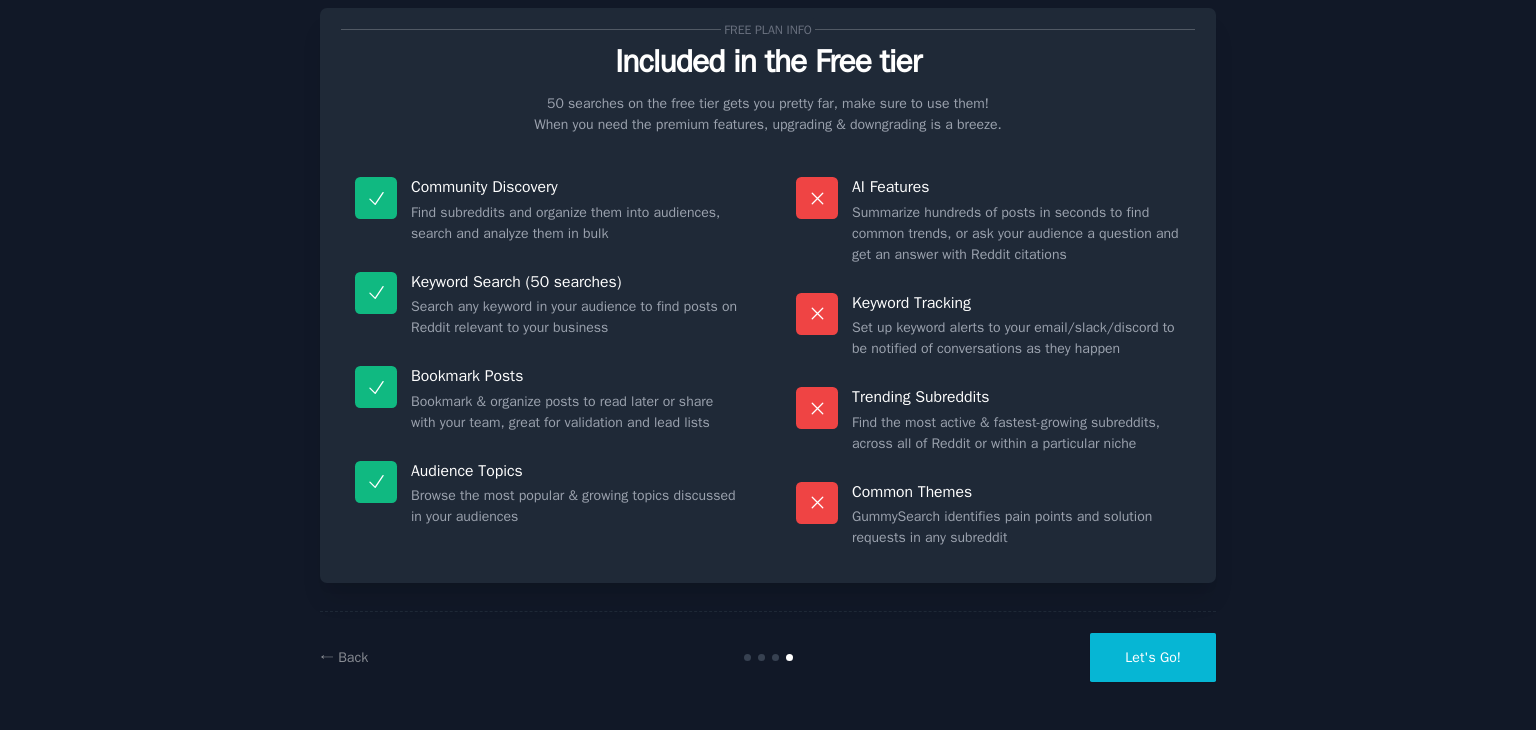 click on "Let's Go!" at bounding box center [1153, 657] 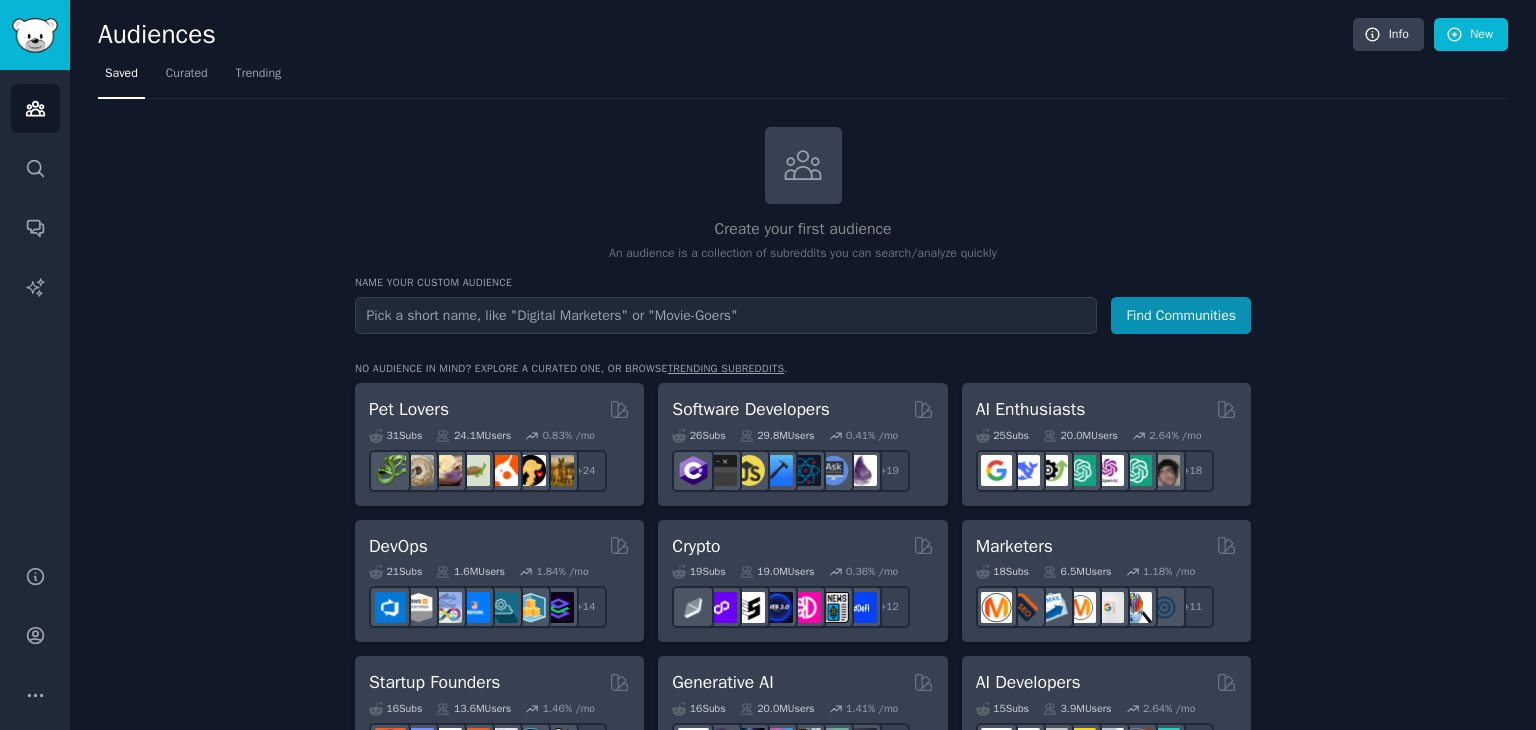 click at bounding box center (726, 315) 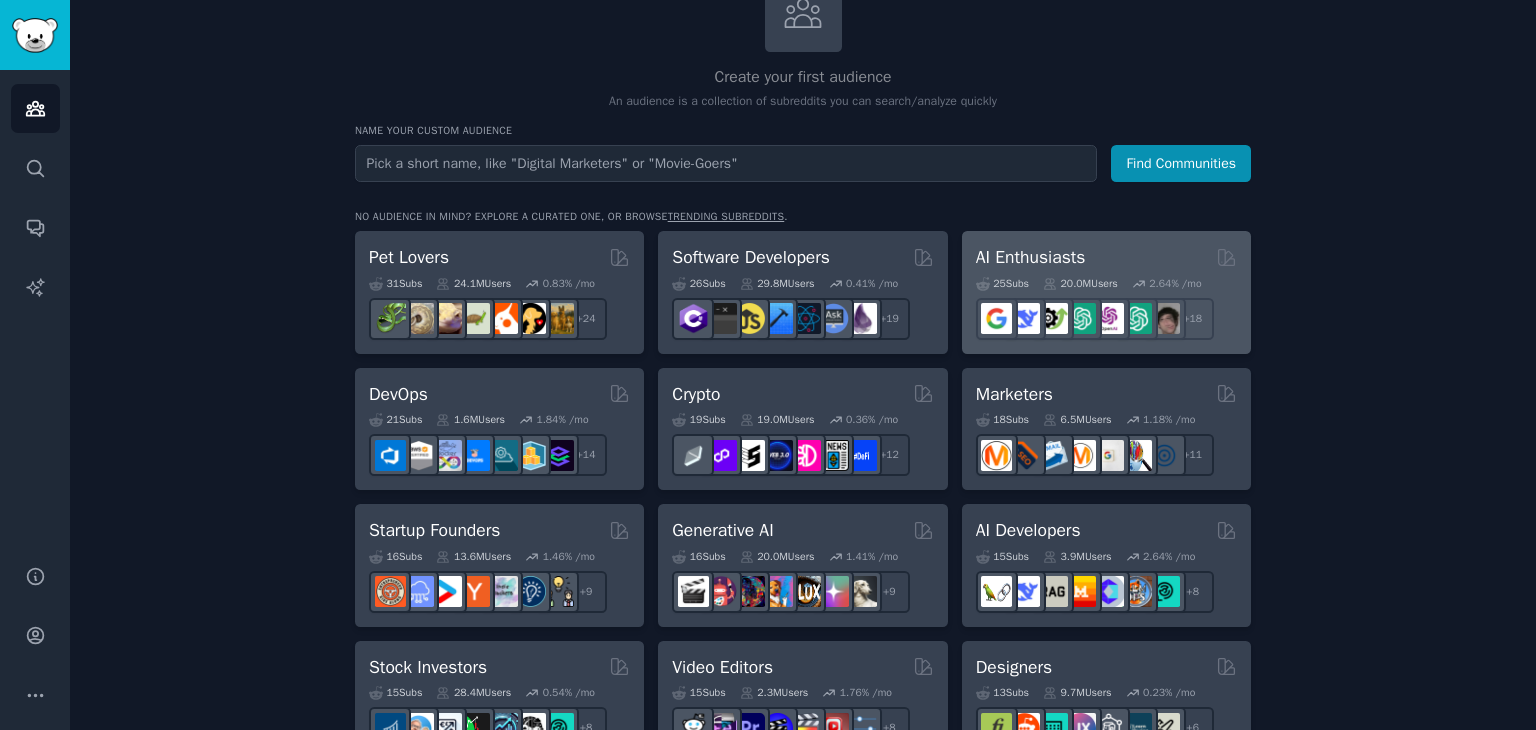 scroll, scrollTop: 154, scrollLeft: 0, axis: vertical 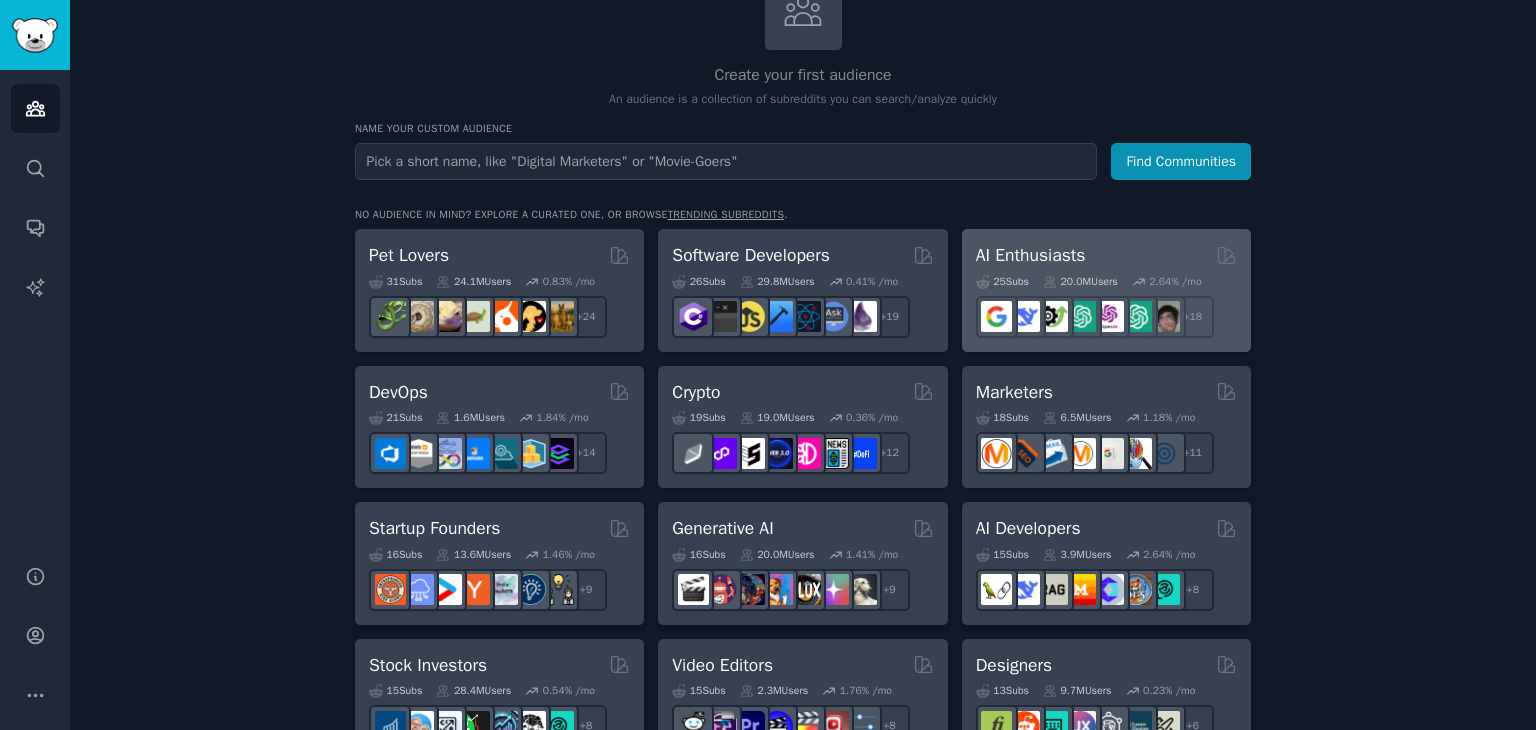 click on "AI Enthusiasts" at bounding box center (1031, 255) 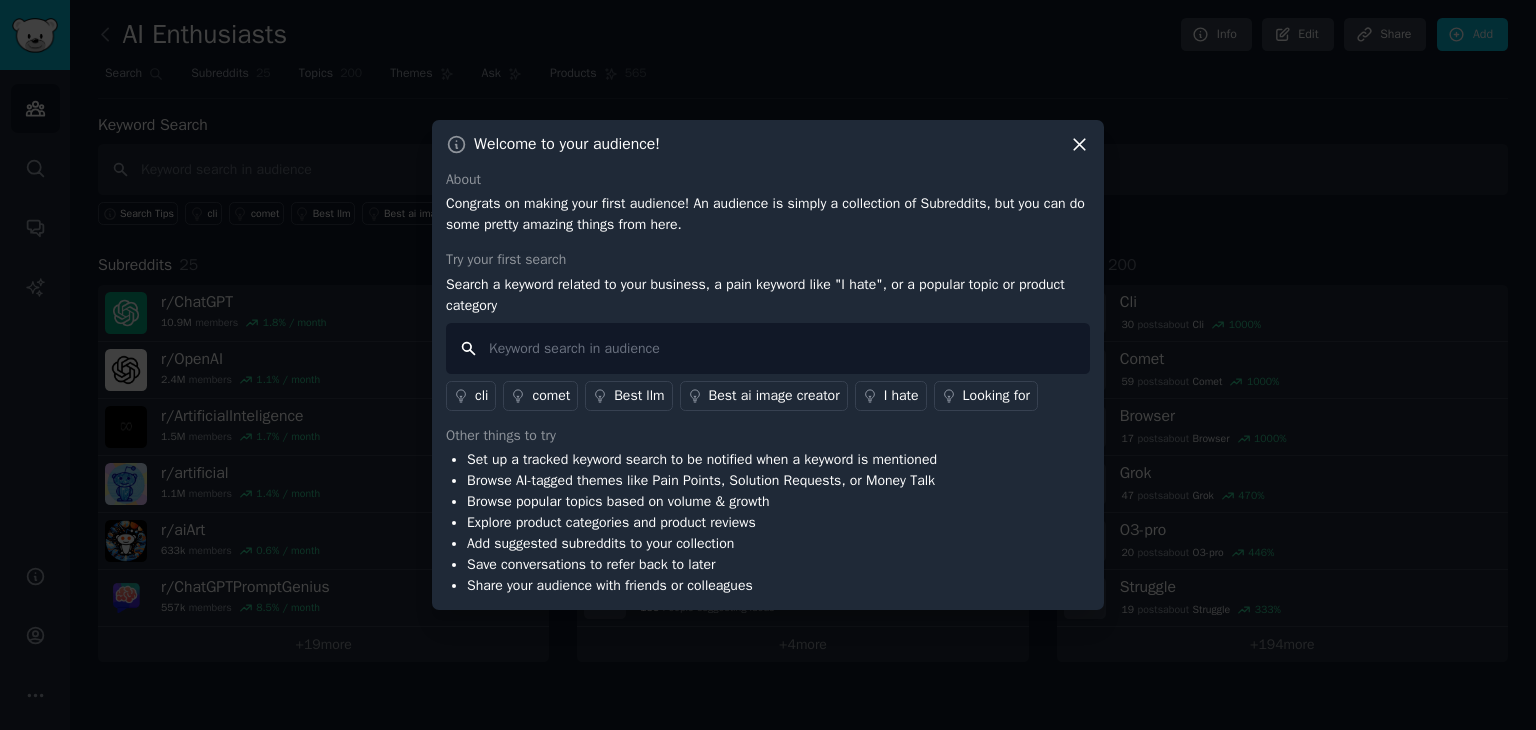 click at bounding box center (768, 348) 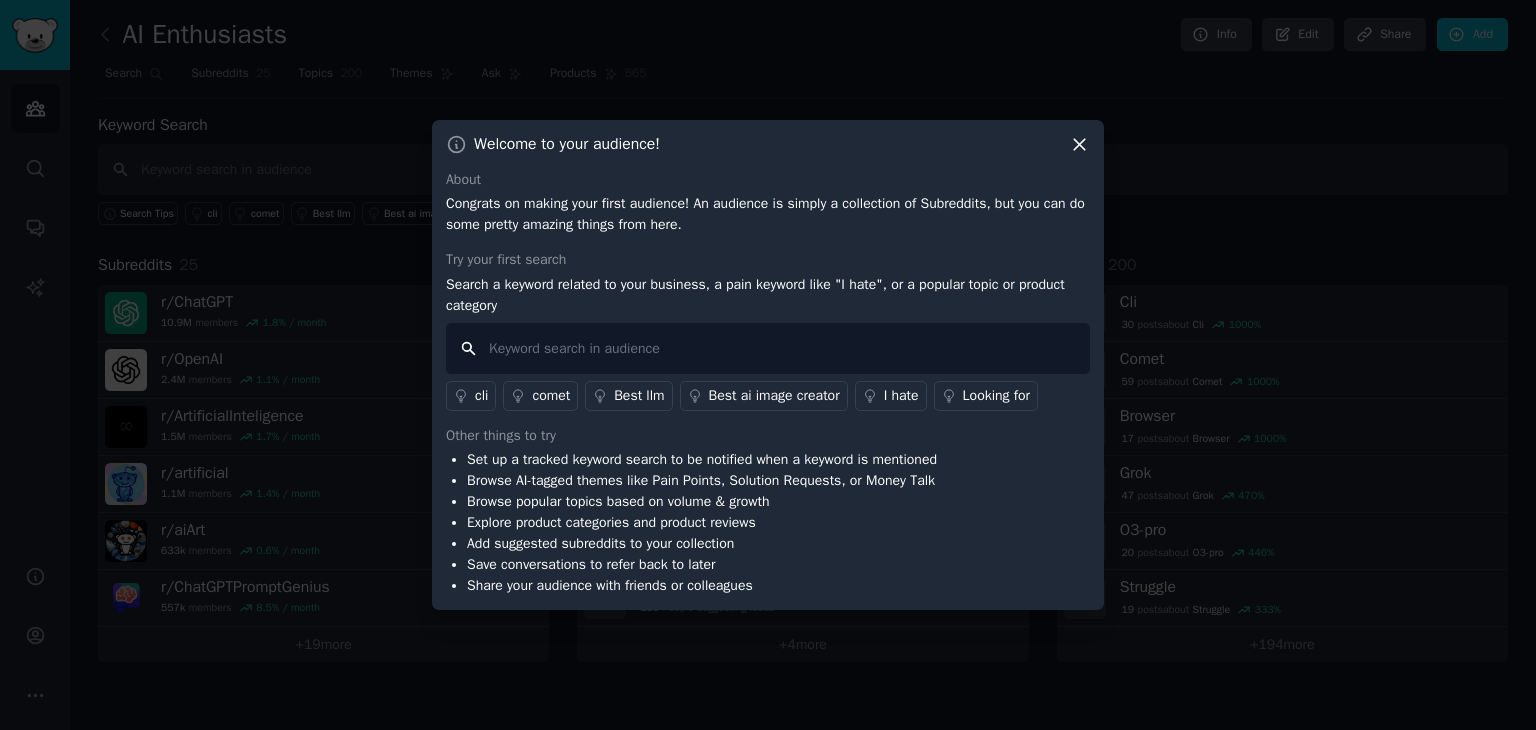 click at bounding box center (768, 348) 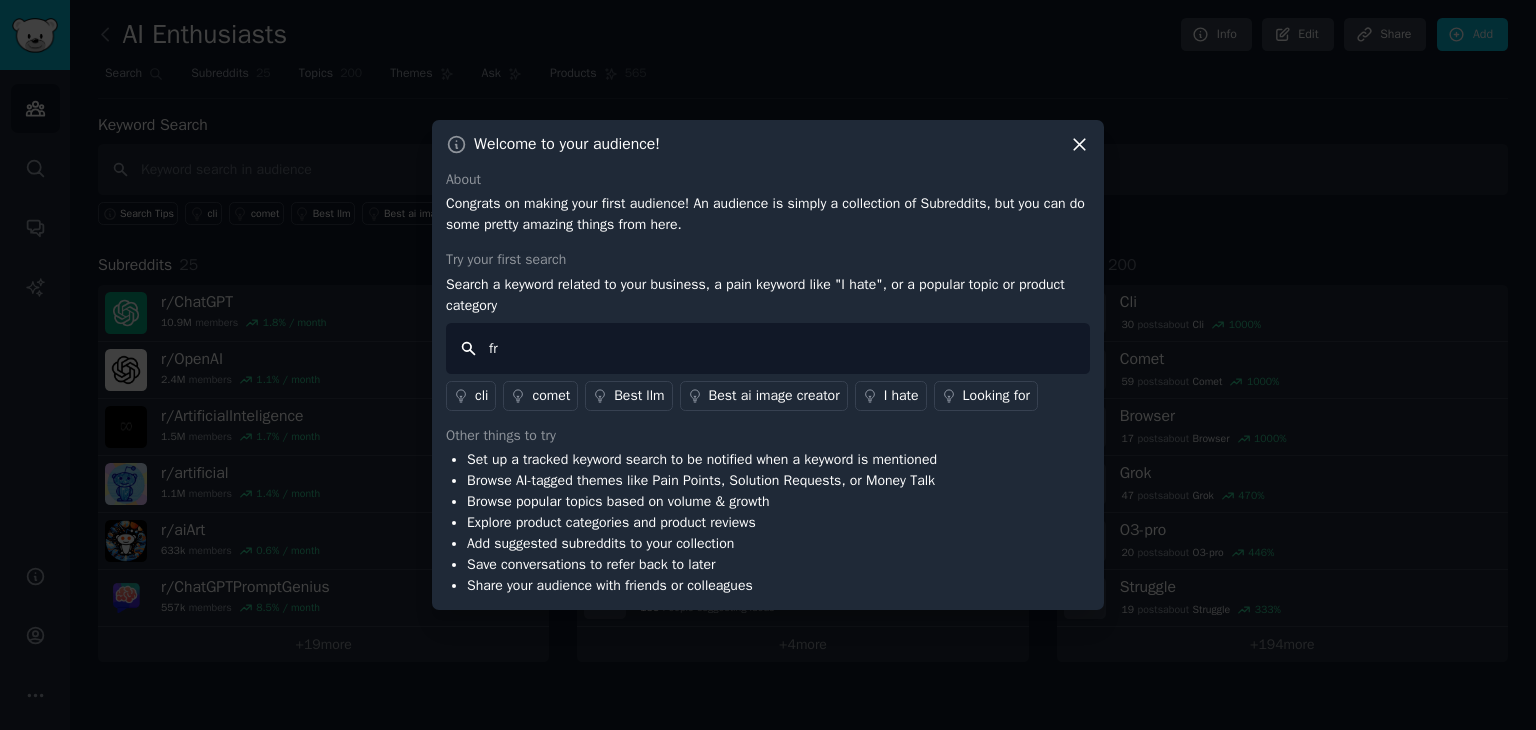 type on "f" 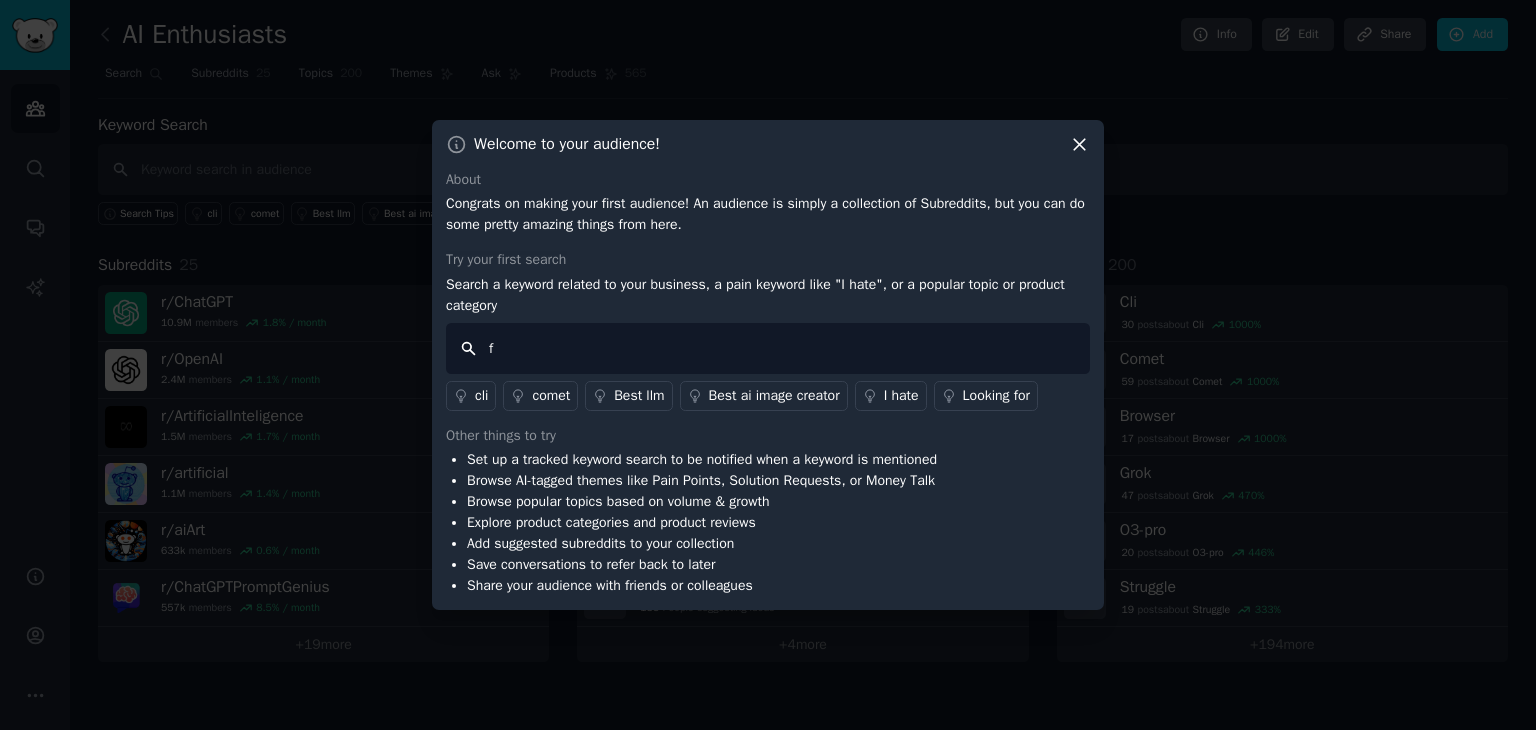 type 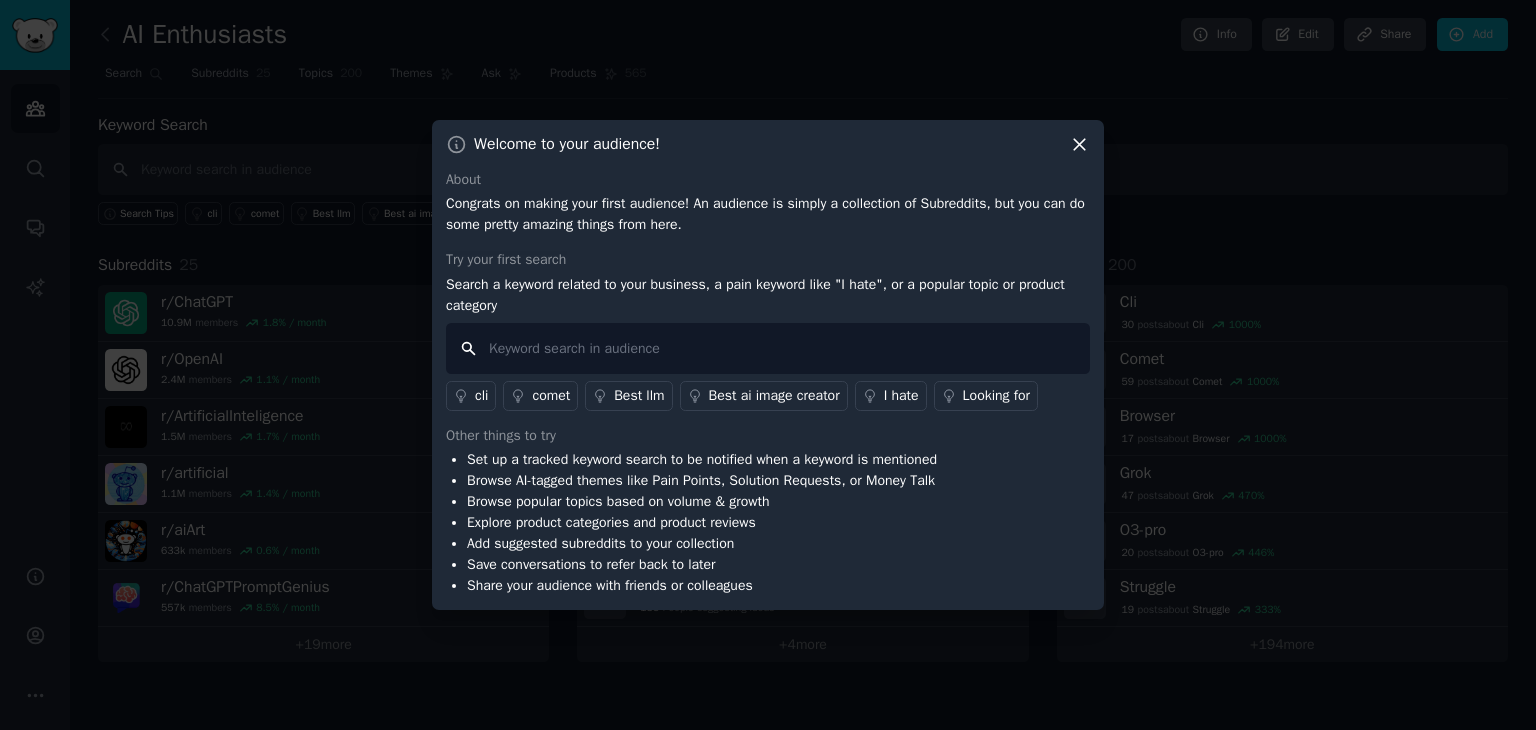 click at bounding box center (768, 348) 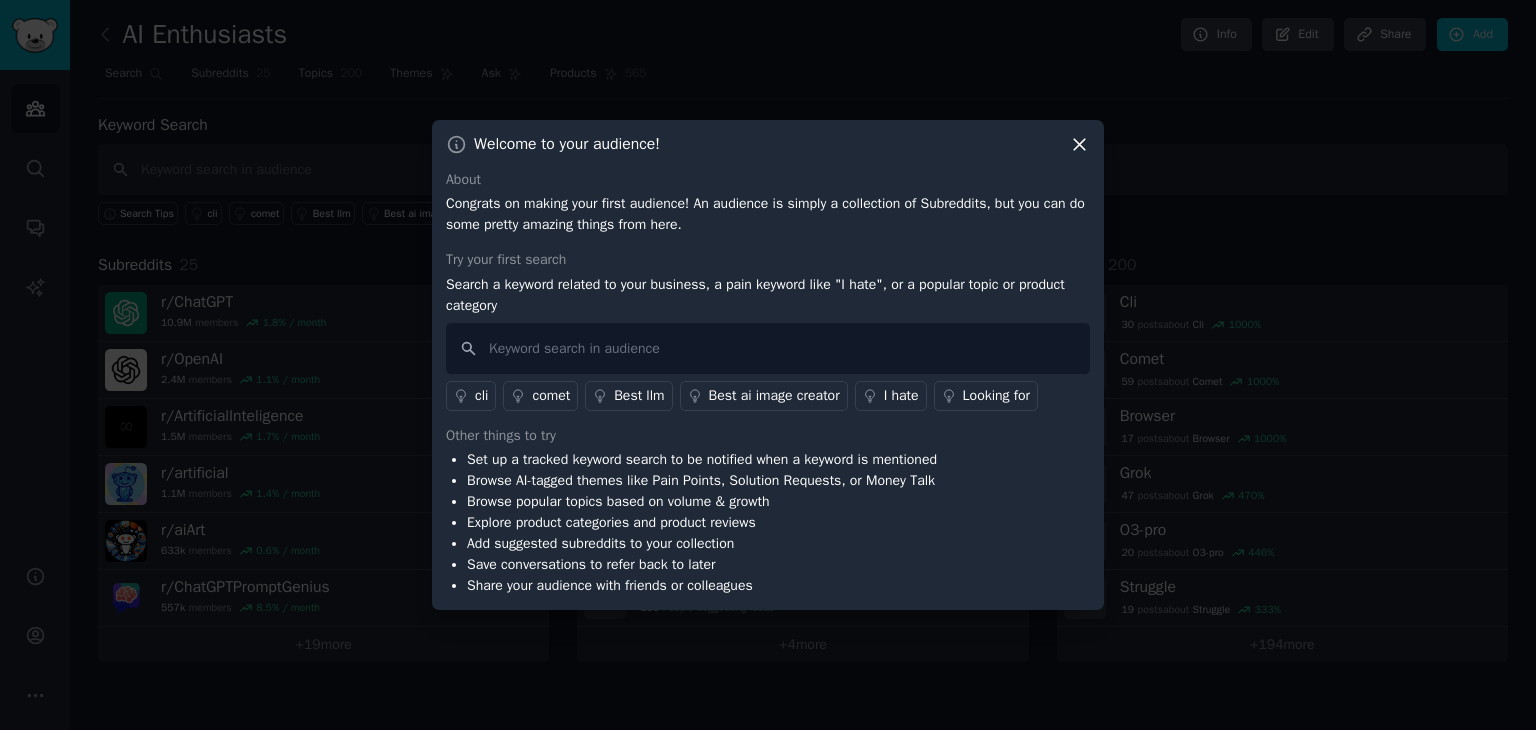 click 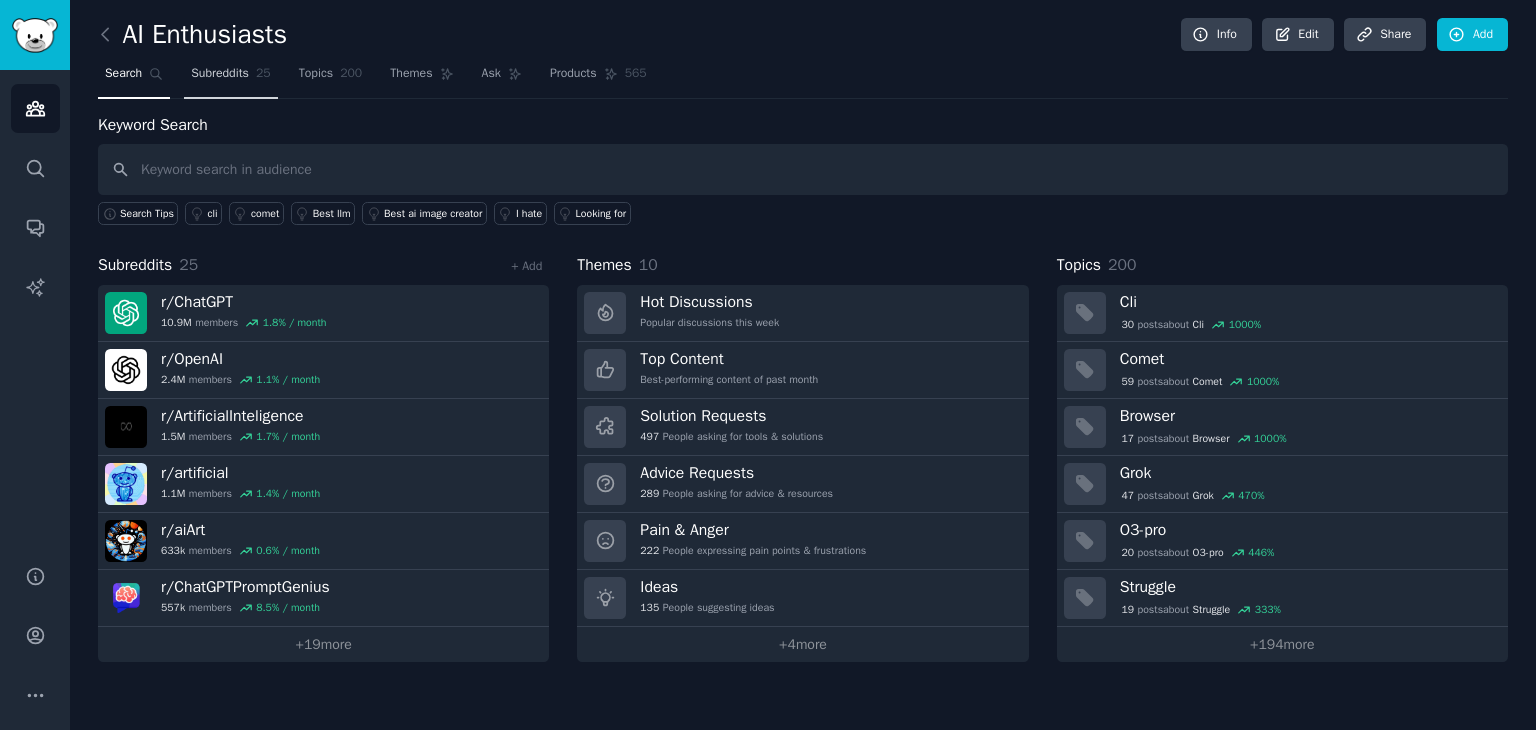 click on "Subreddits" at bounding box center [220, 74] 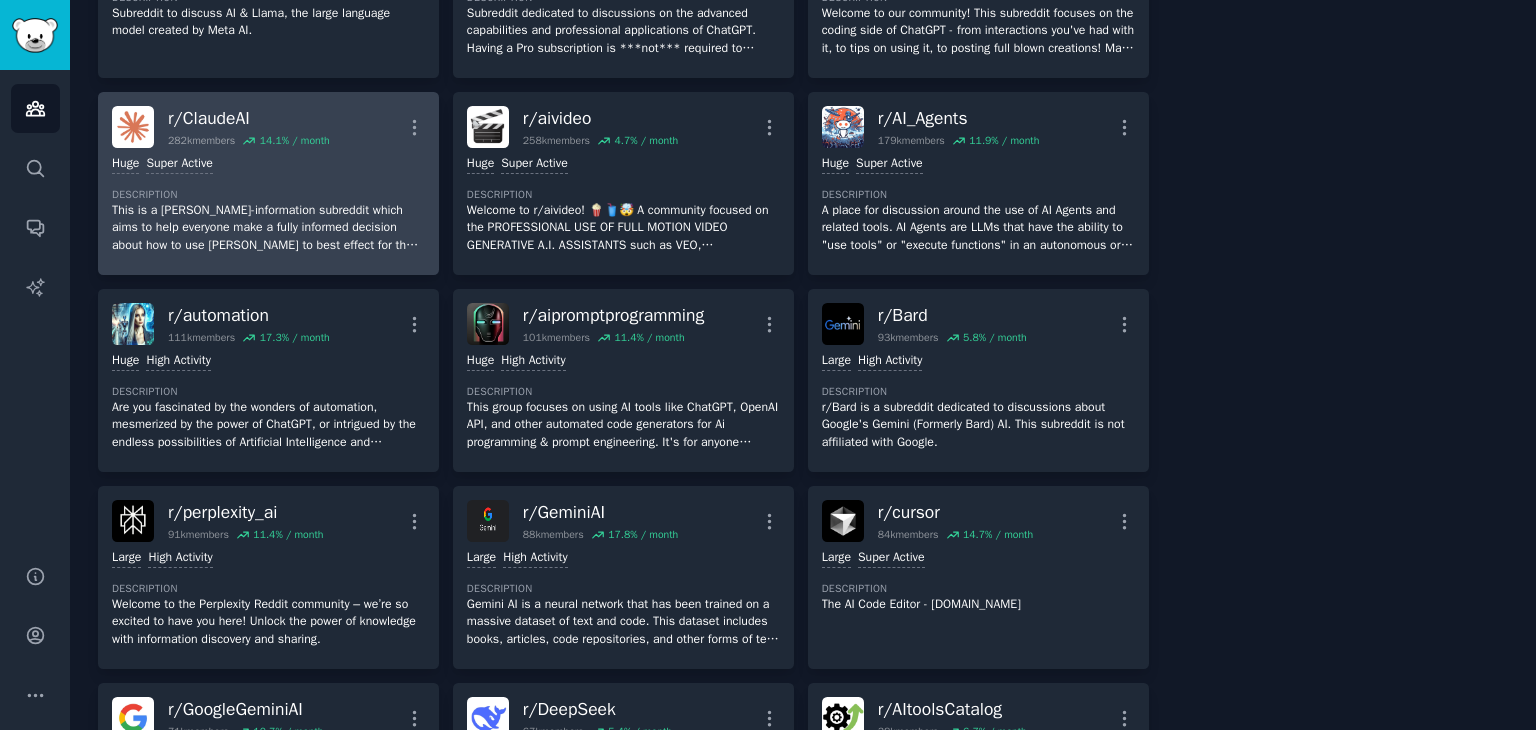 scroll, scrollTop: 528, scrollLeft: 0, axis: vertical 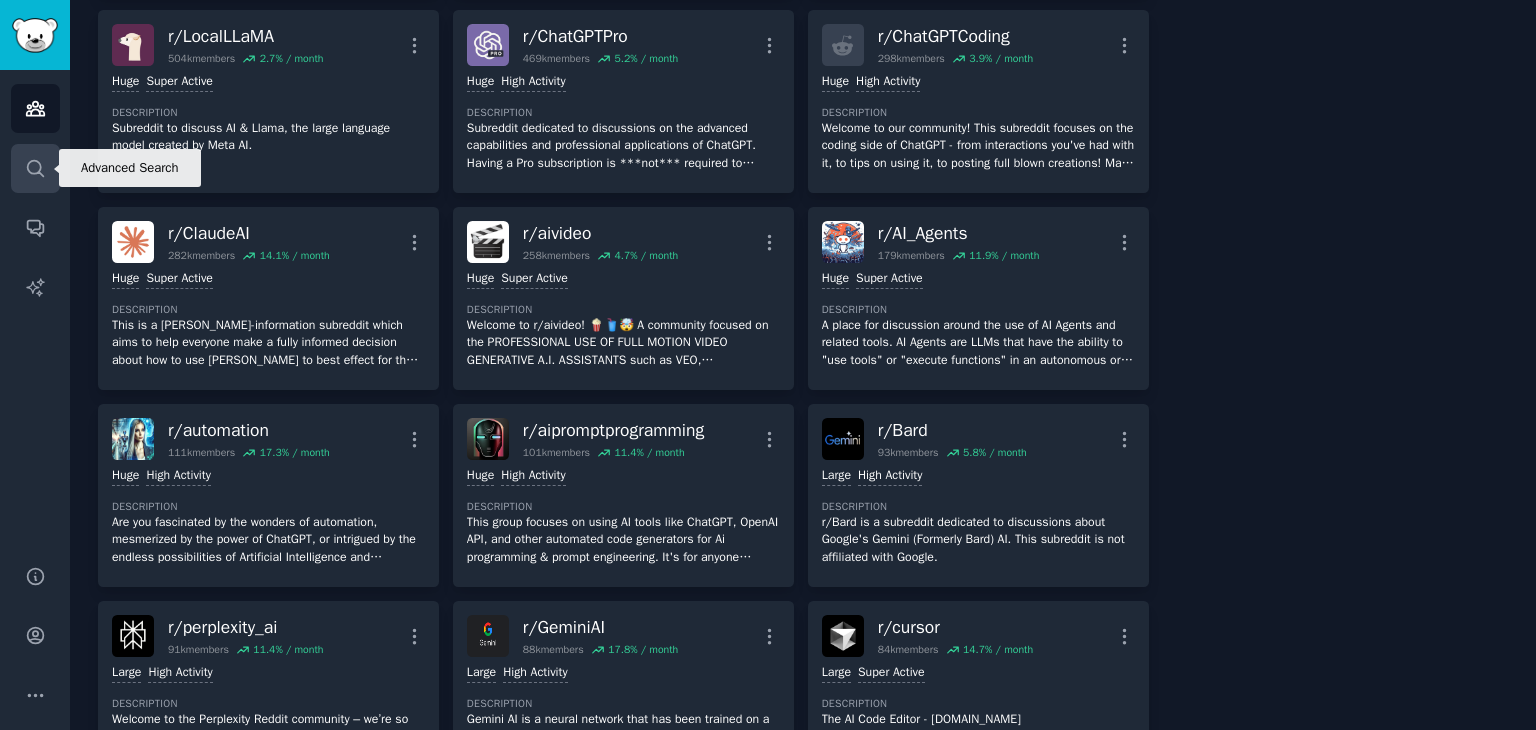 click 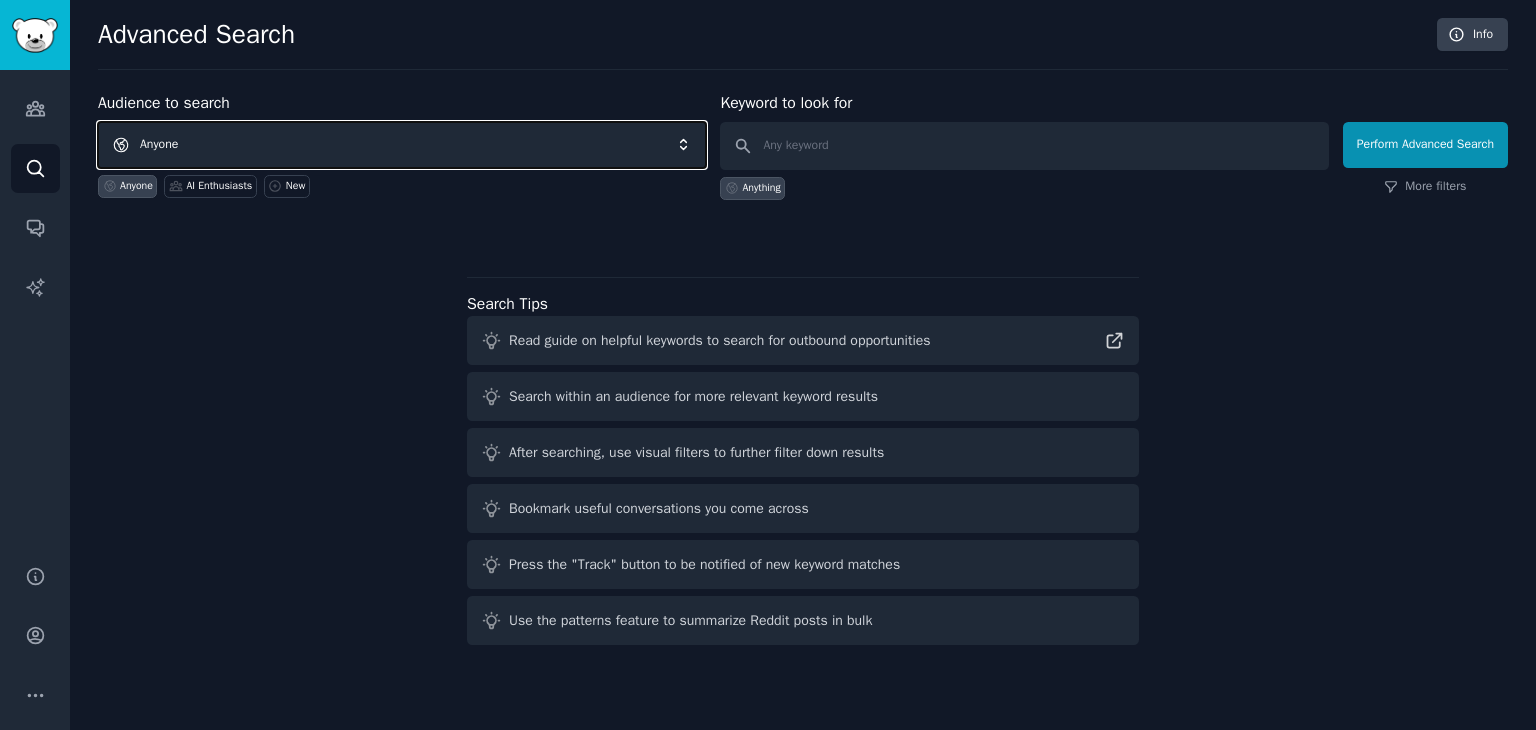 click on "Anyone" at bounding box center [402, 145] 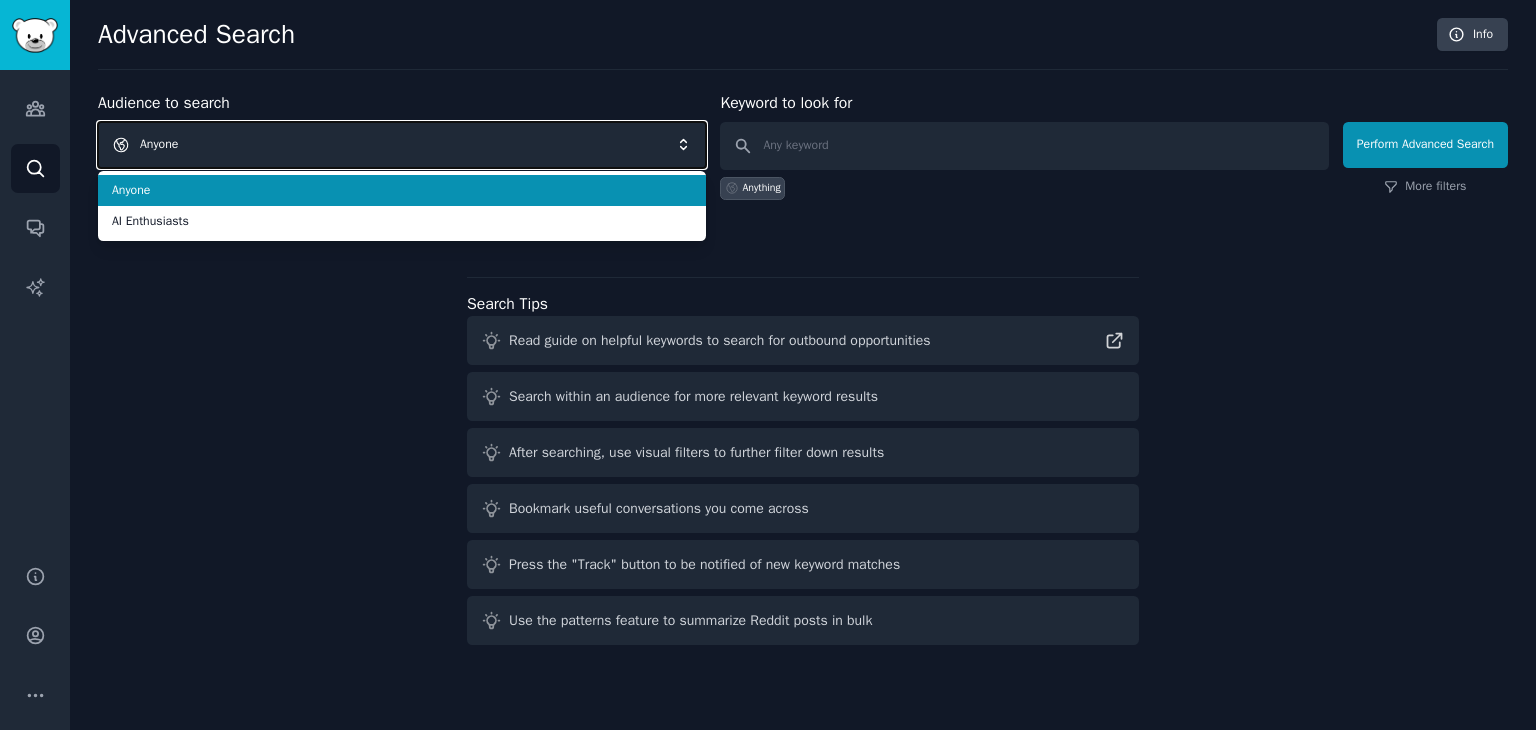 click on "Anyone" at bounding box center (402, 145) 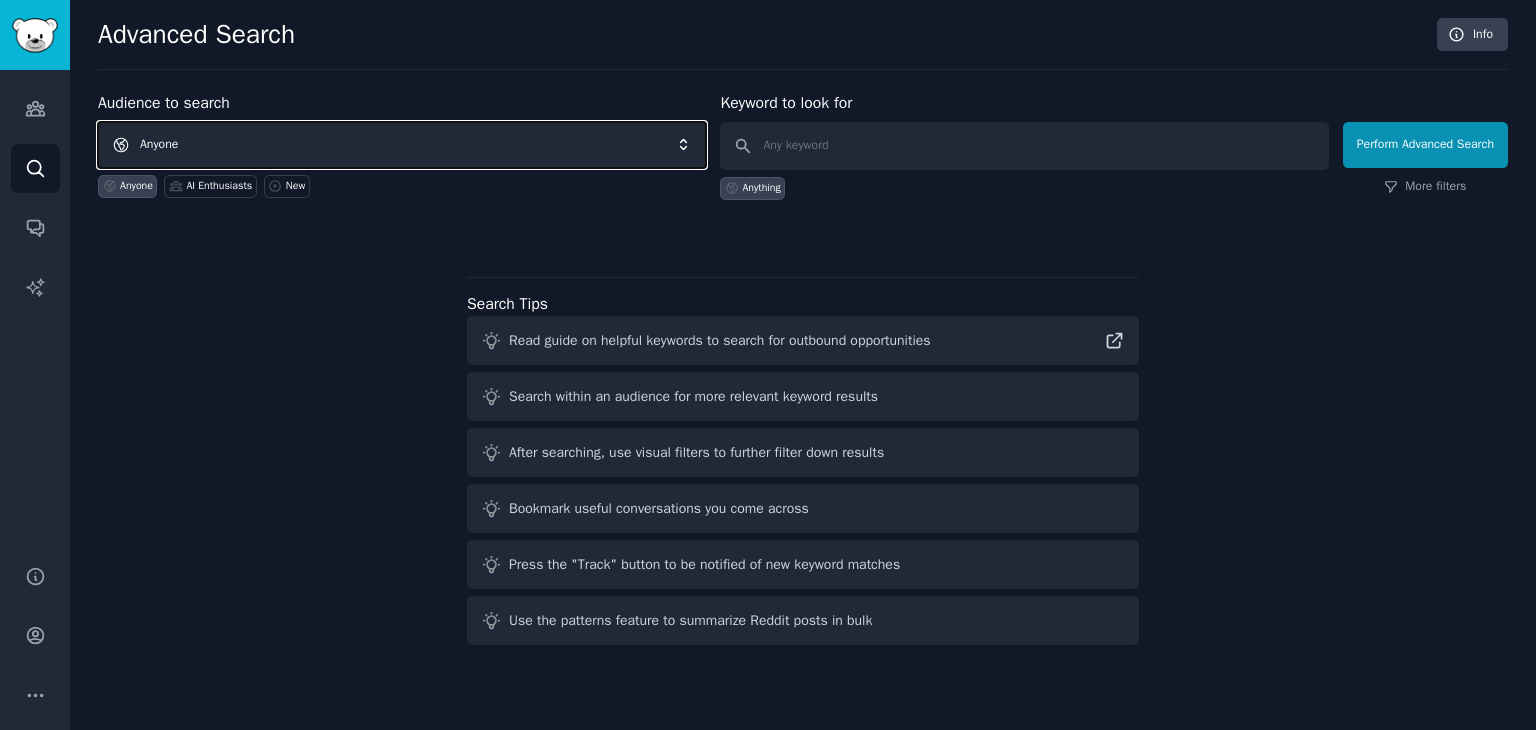 click on "Anyone" at bounding box center (402, 145) 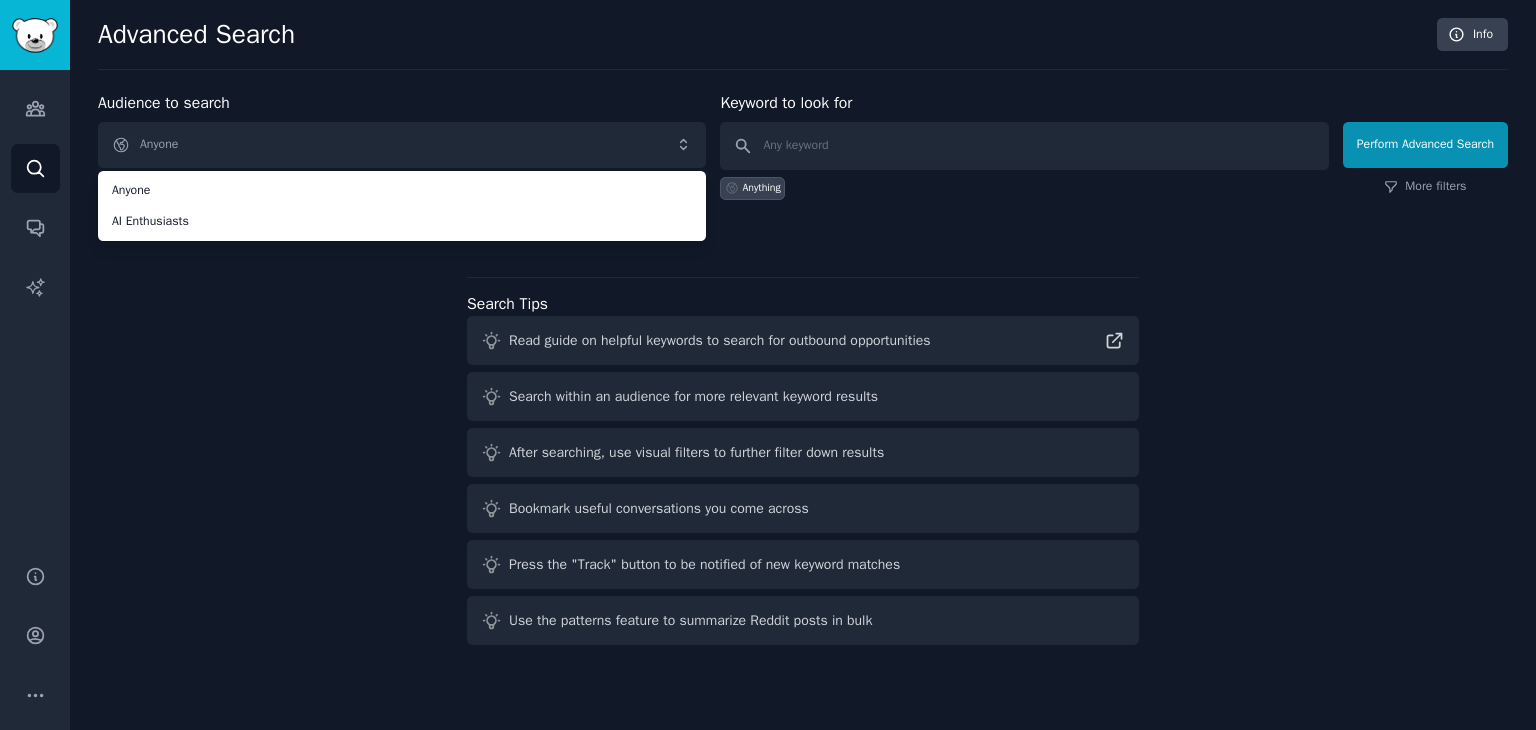 click on "Audience to search Anyone Anyone AI Enthusiasts Anyone AI Enthusiasts New Keyword to look for Anything   Perform Advanced Search More filters Search Tips Read guide on helpful keywords to search for outbound opportunities Search within an audience for more relevant keyword results After searching, use visual filters to further filter down results Bookmark useful conversations you come across Press the "Track" button to be notified of new keyword matches Use the patterns feature to summarize Reddit posts in bulk" at bounding box center (803, 372) 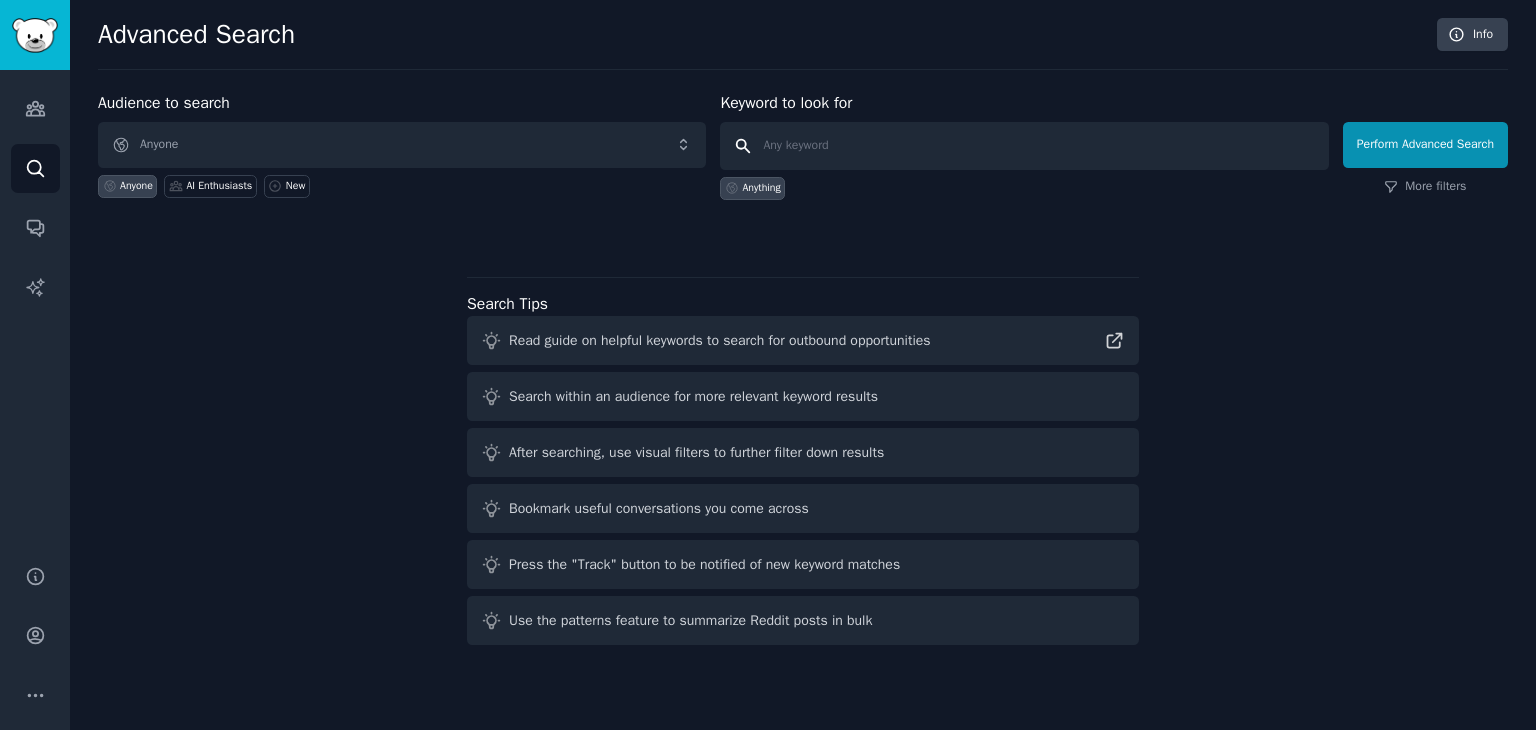click at bounding box center [1024, 146] 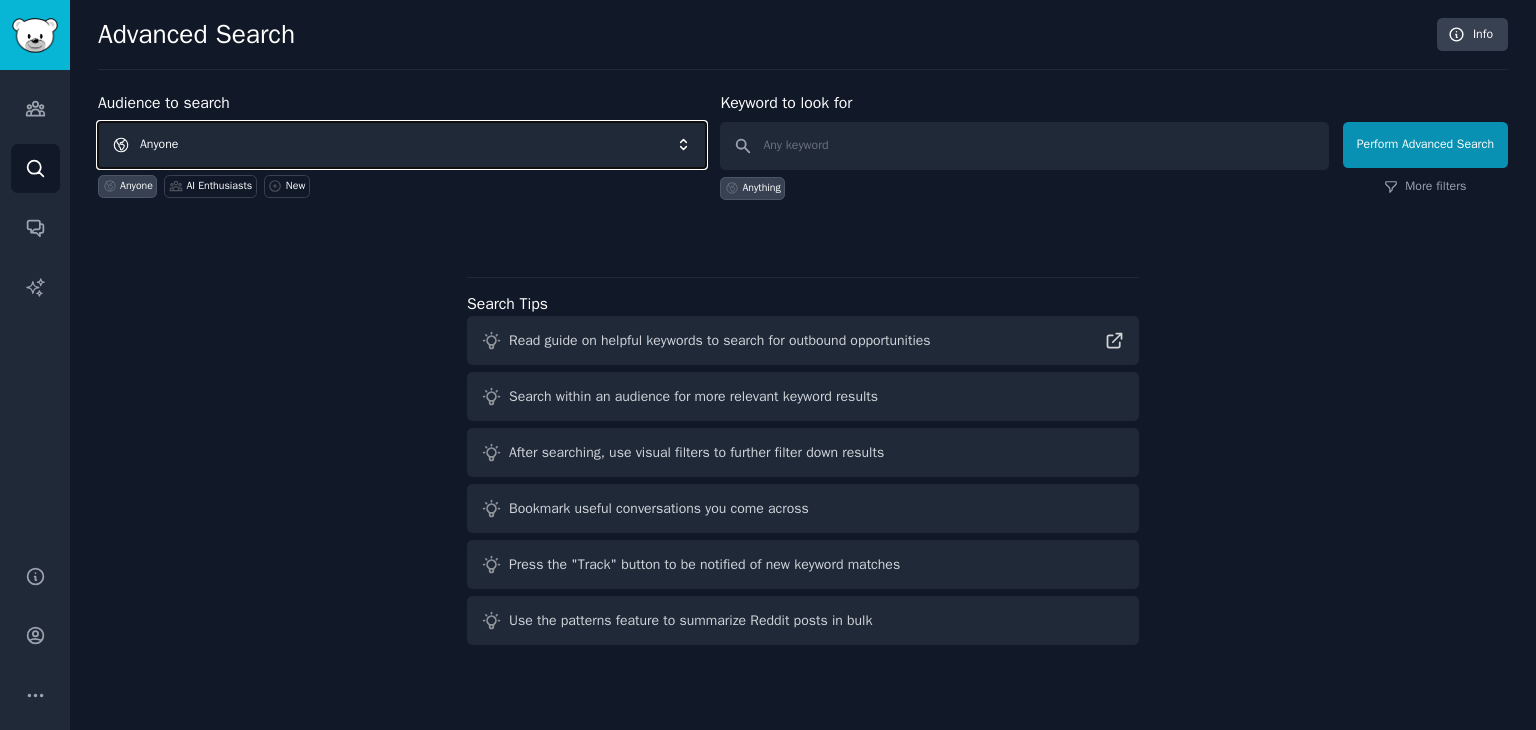 click on "Anyone" at bounding box center (402, 145) 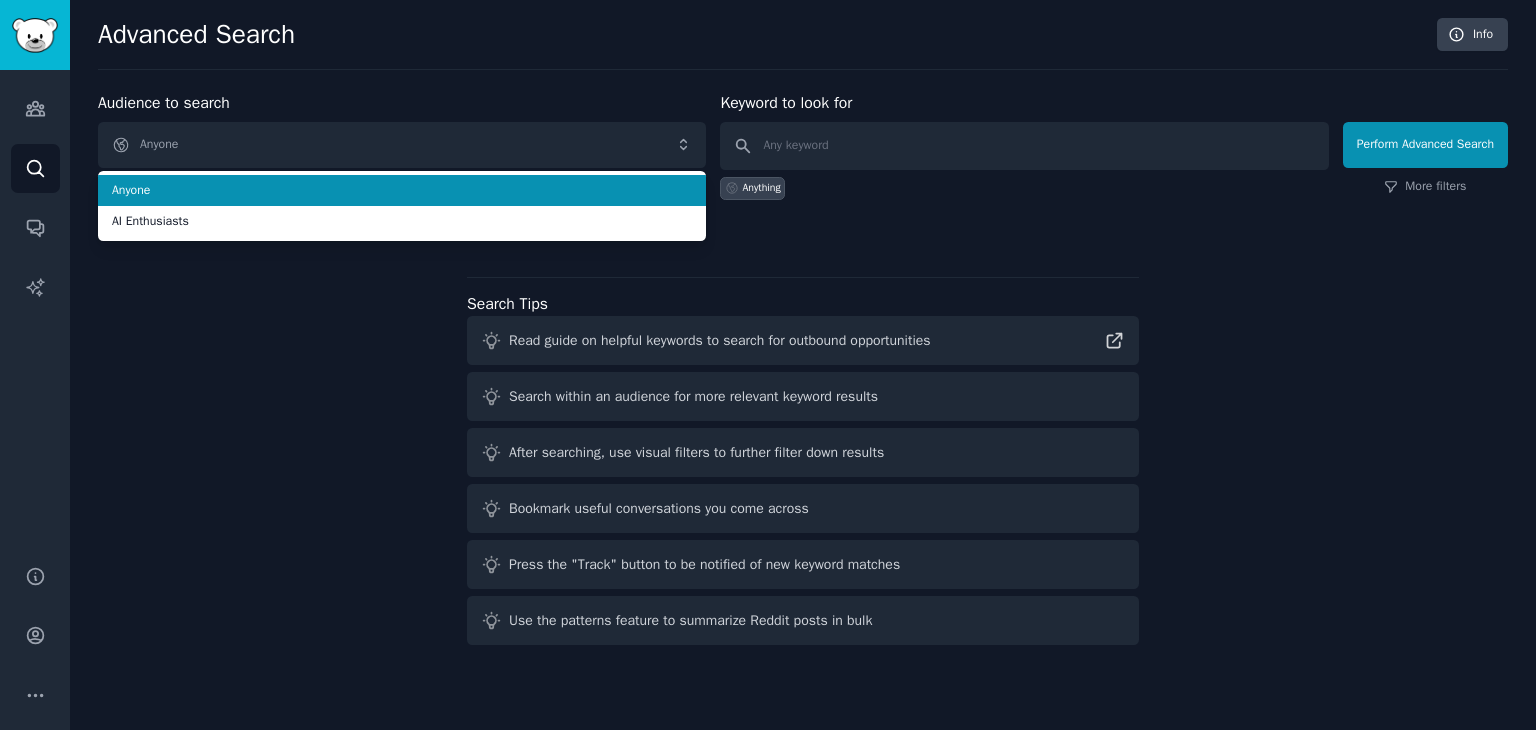 click on "Anyone" at bounding box center (402, 191) 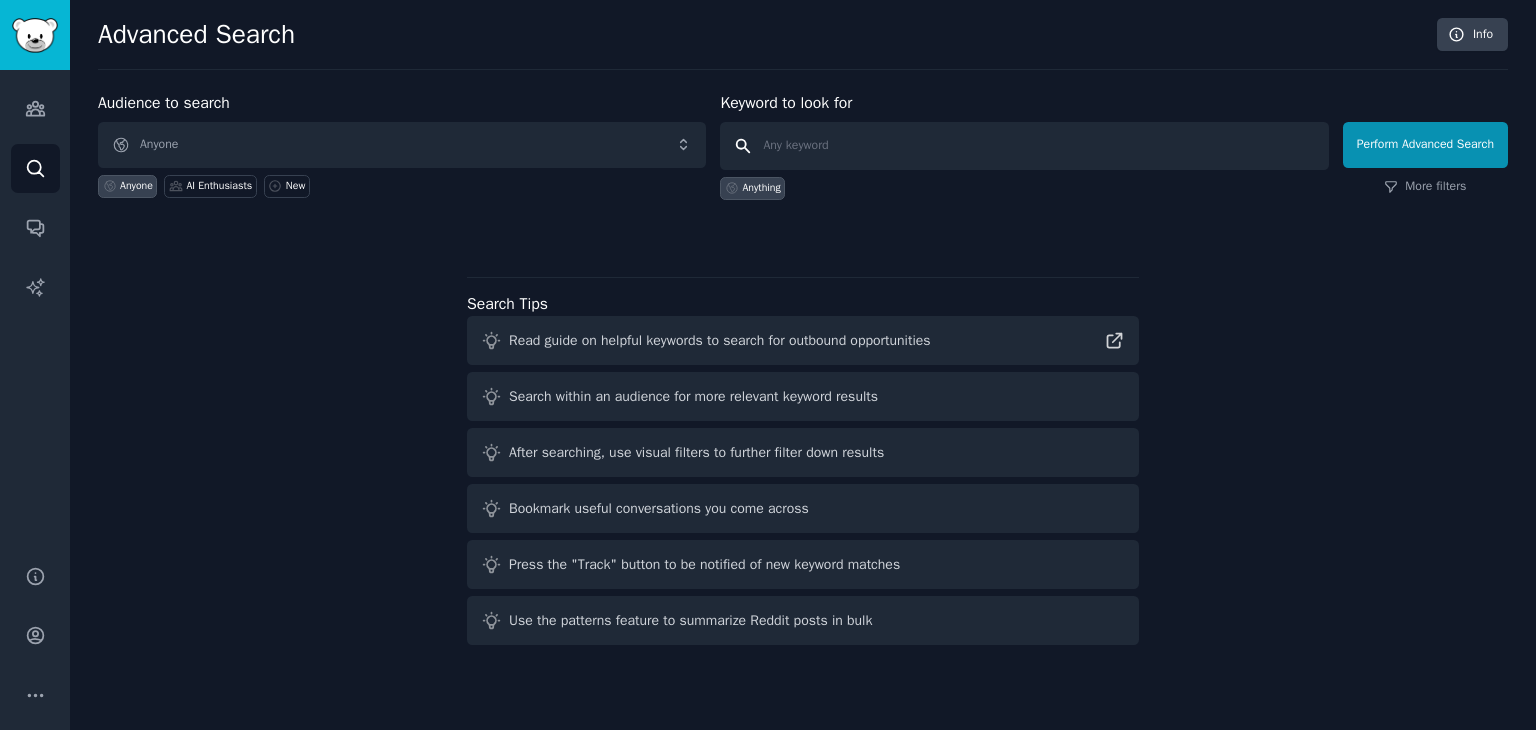 click at bounding box center (1024, 146) 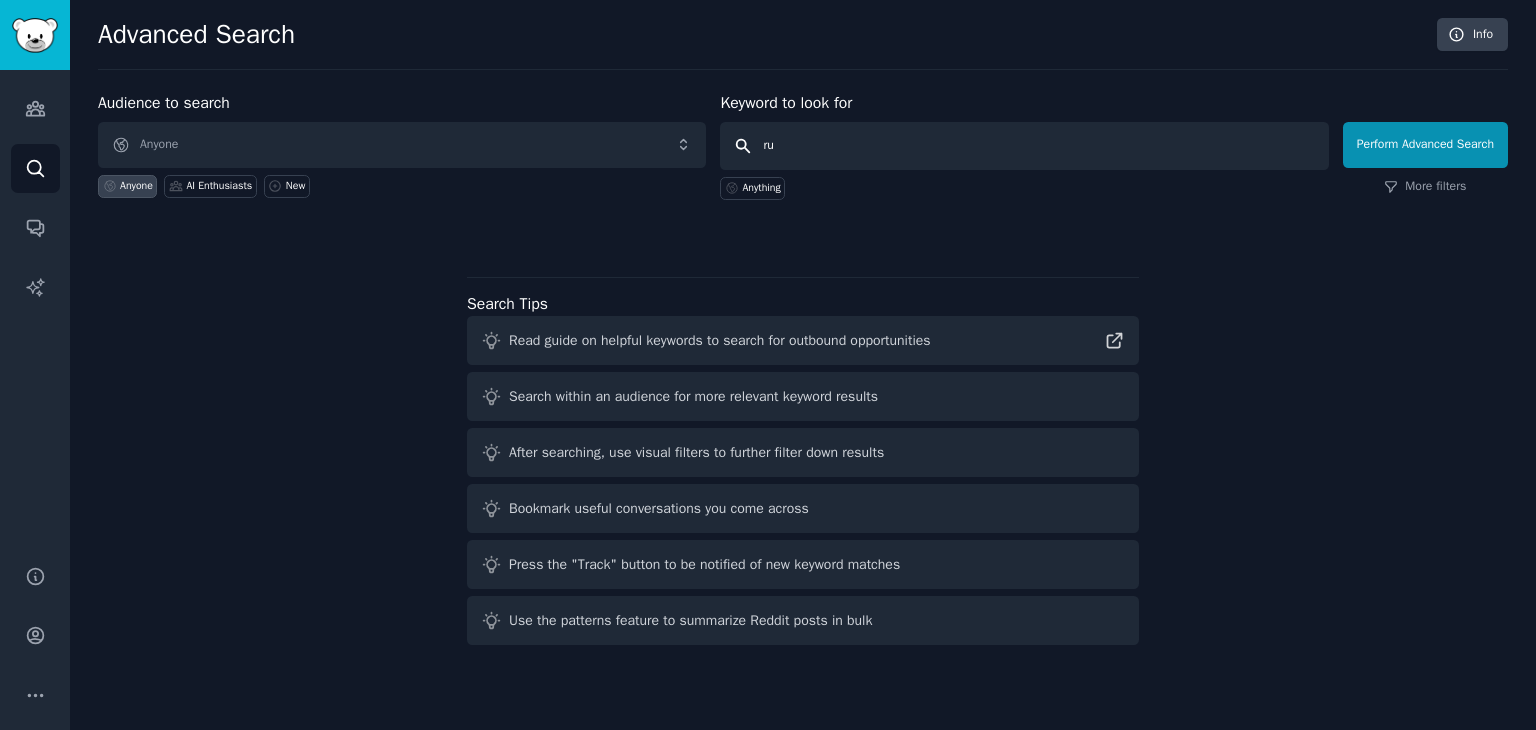 type on "r" 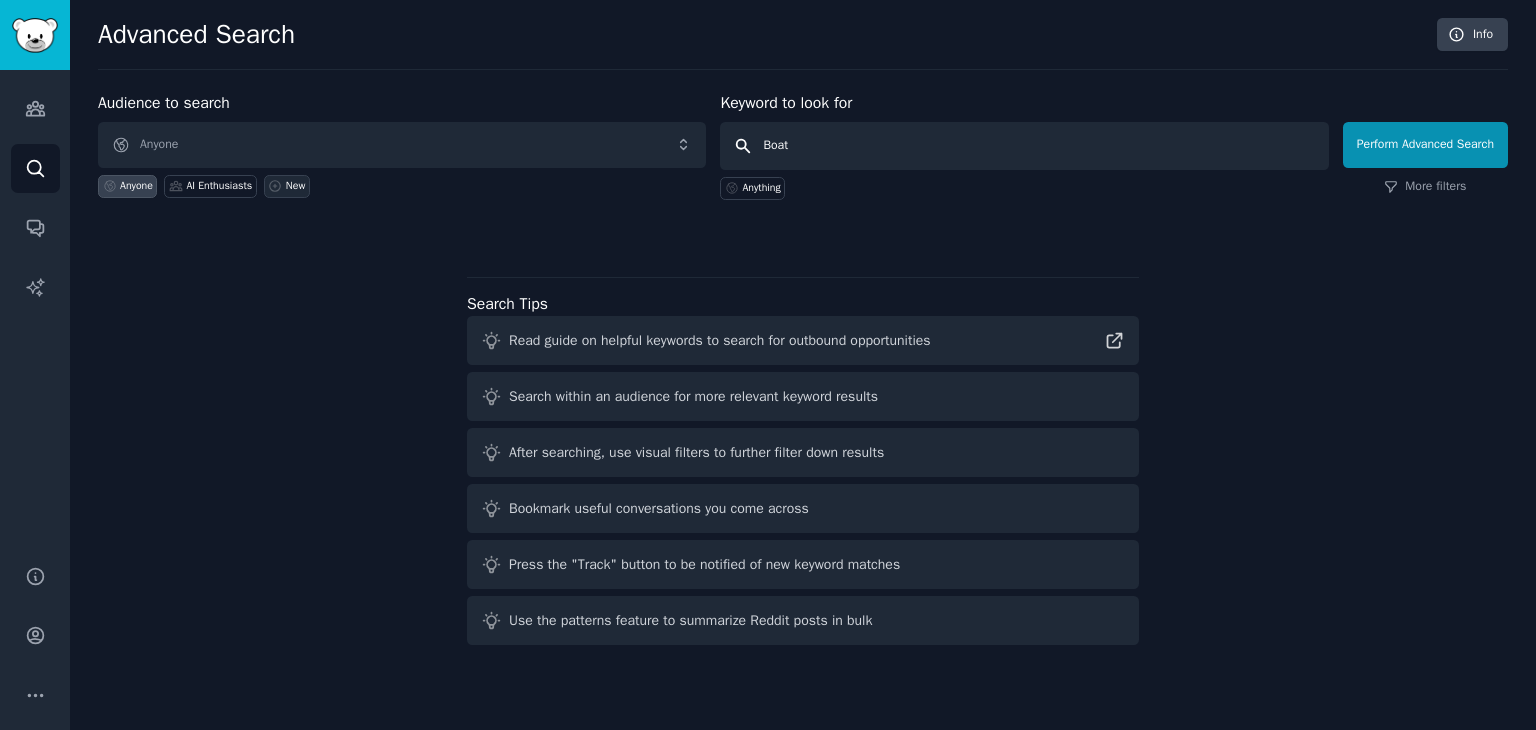 type on "Boat" 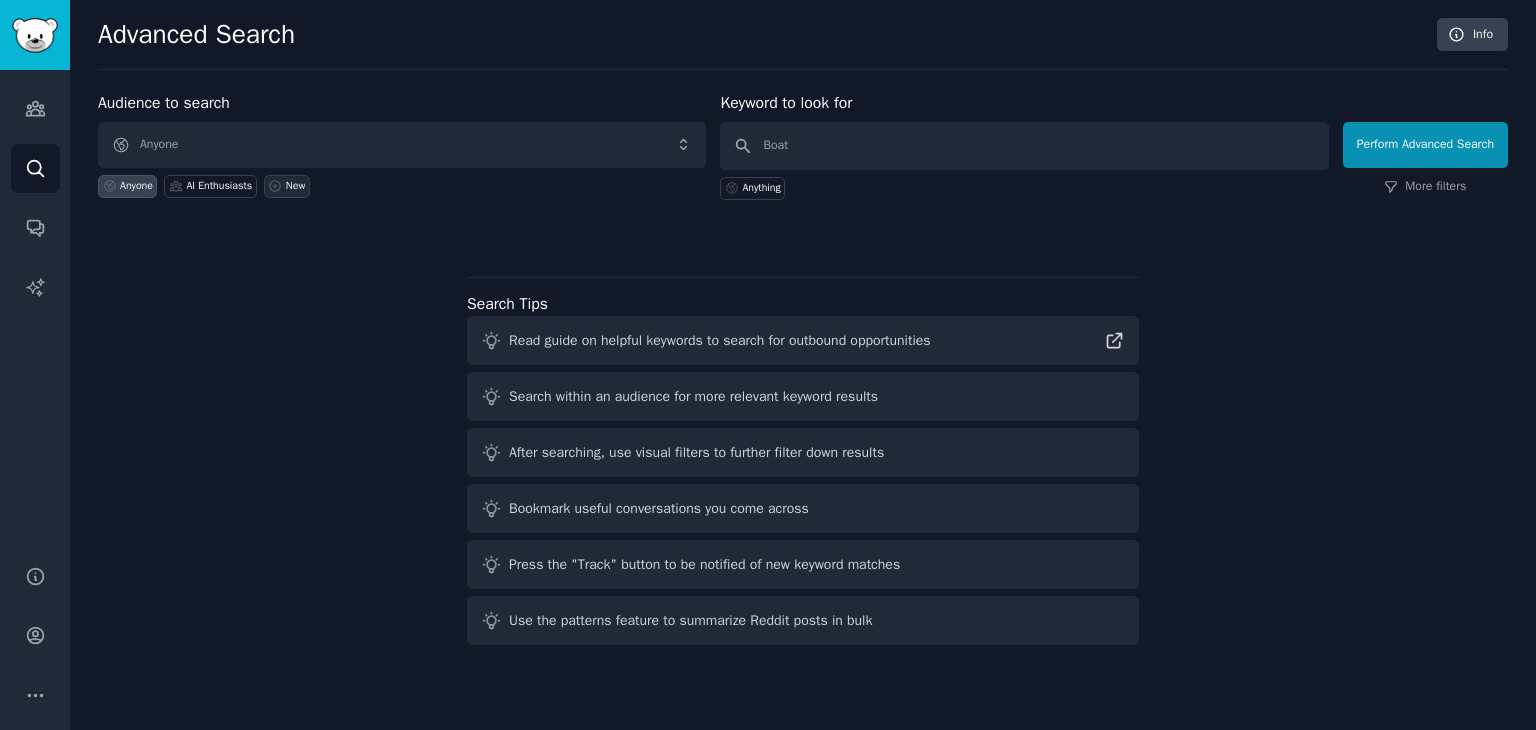 click on "New" at bounding box center [296, 186] 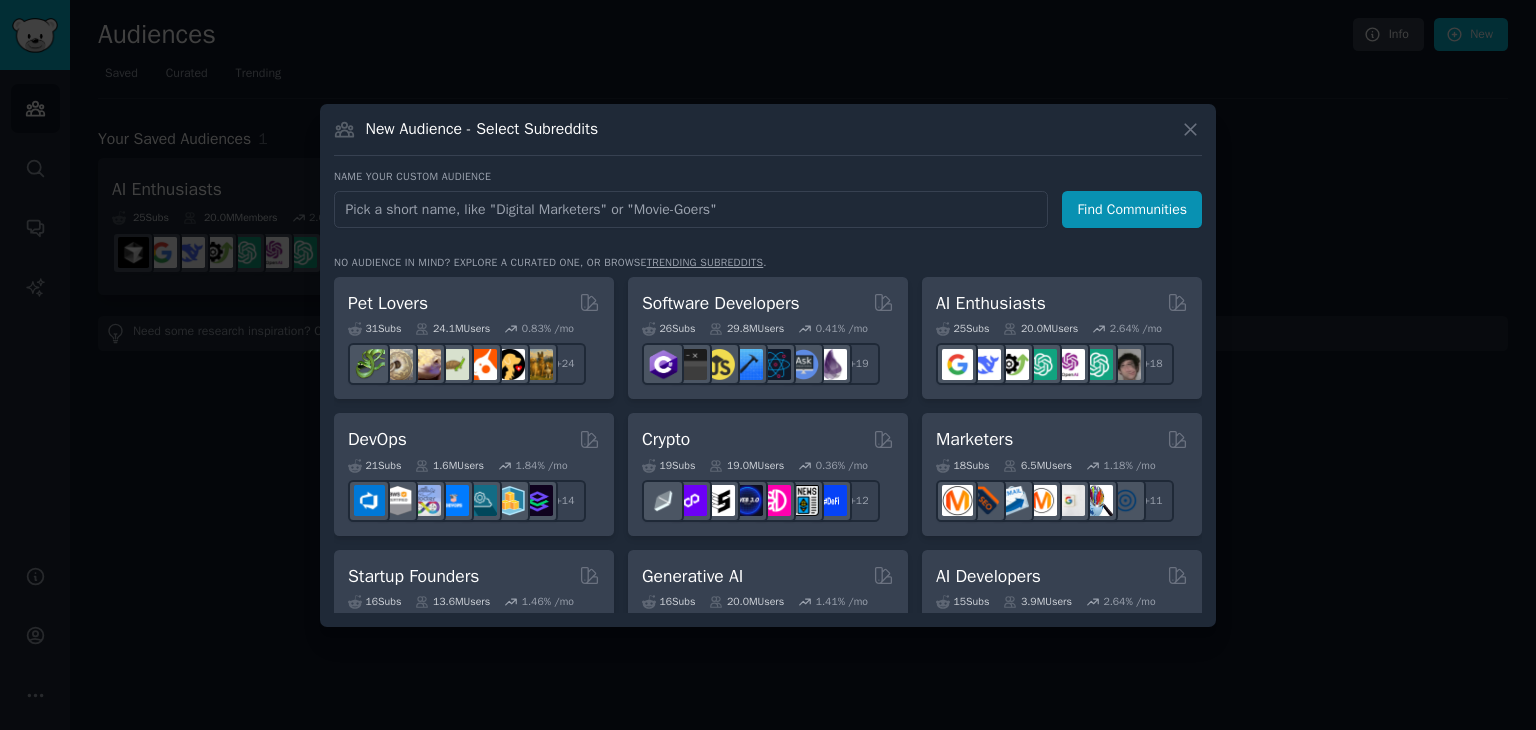 click at bounding box center (691, 209) 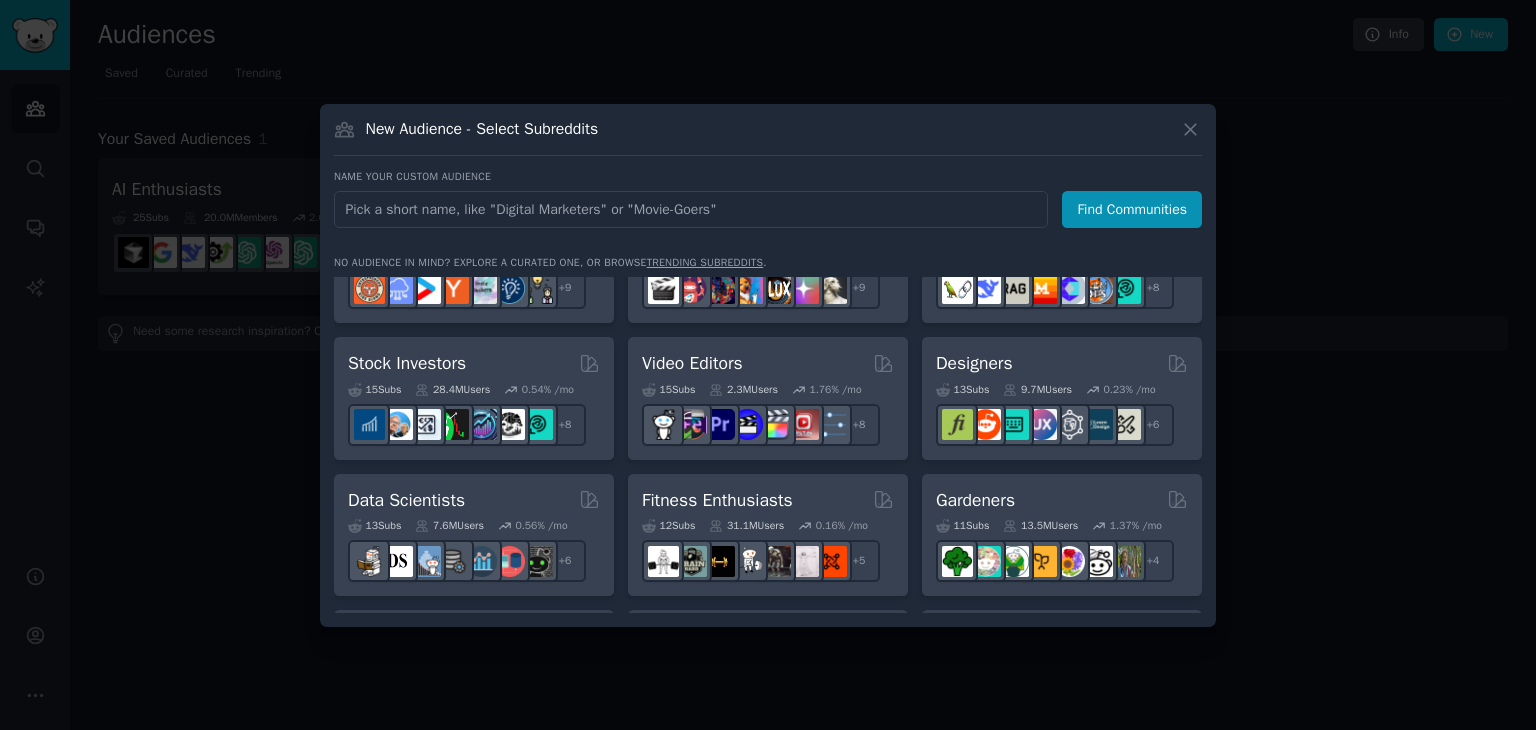 scroll, scrollTop: 0, scrollLeft: 0, axis: both 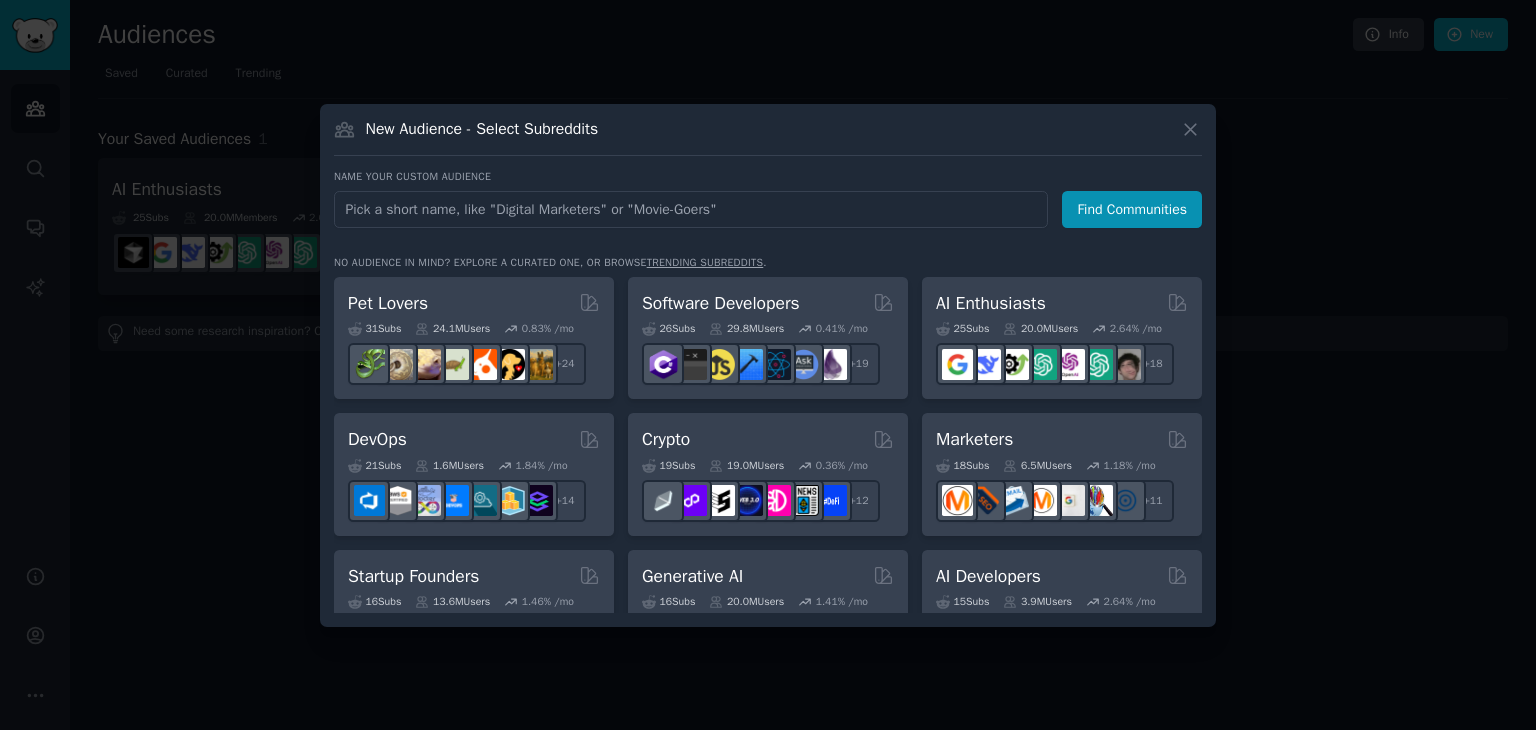 click at bounding box center (691, 209) 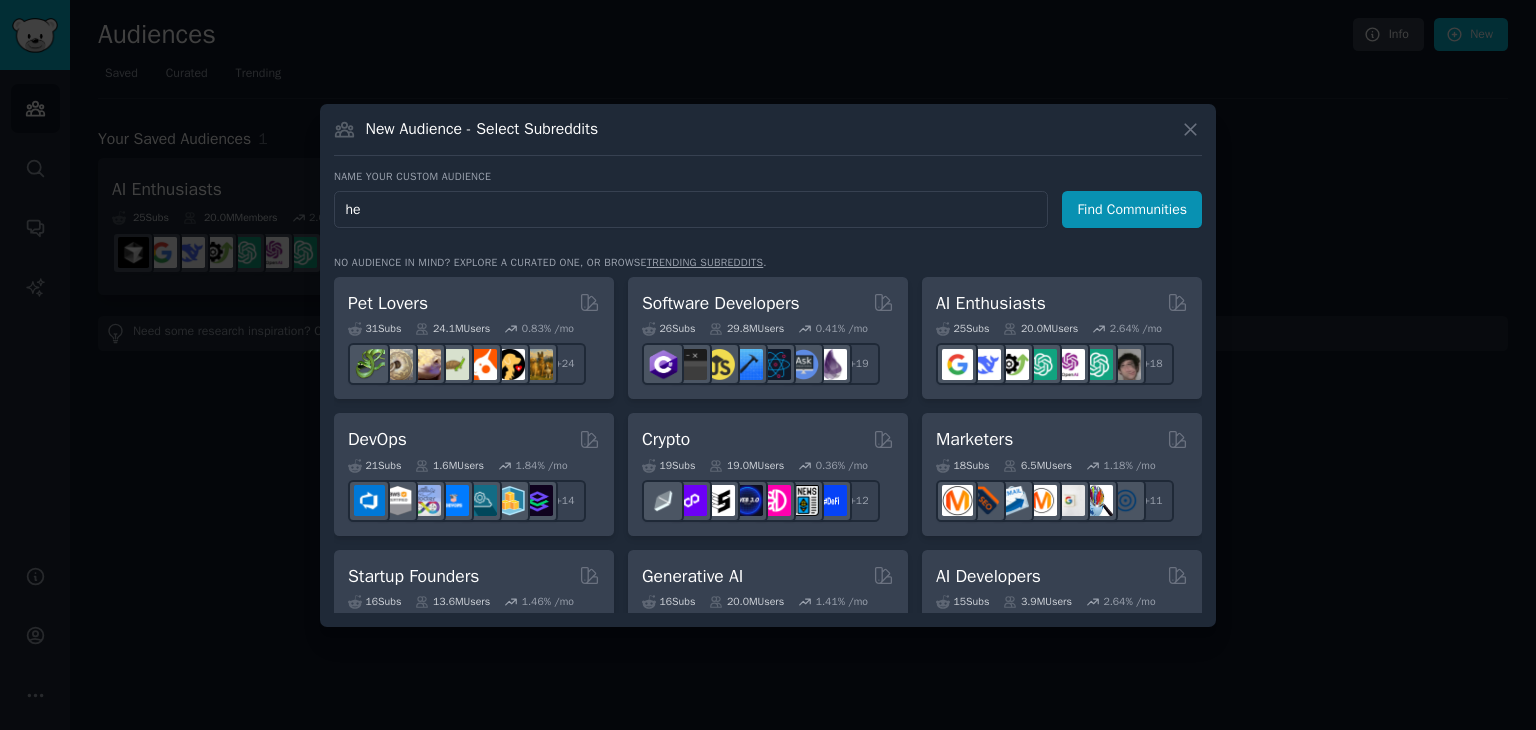 type on "h" 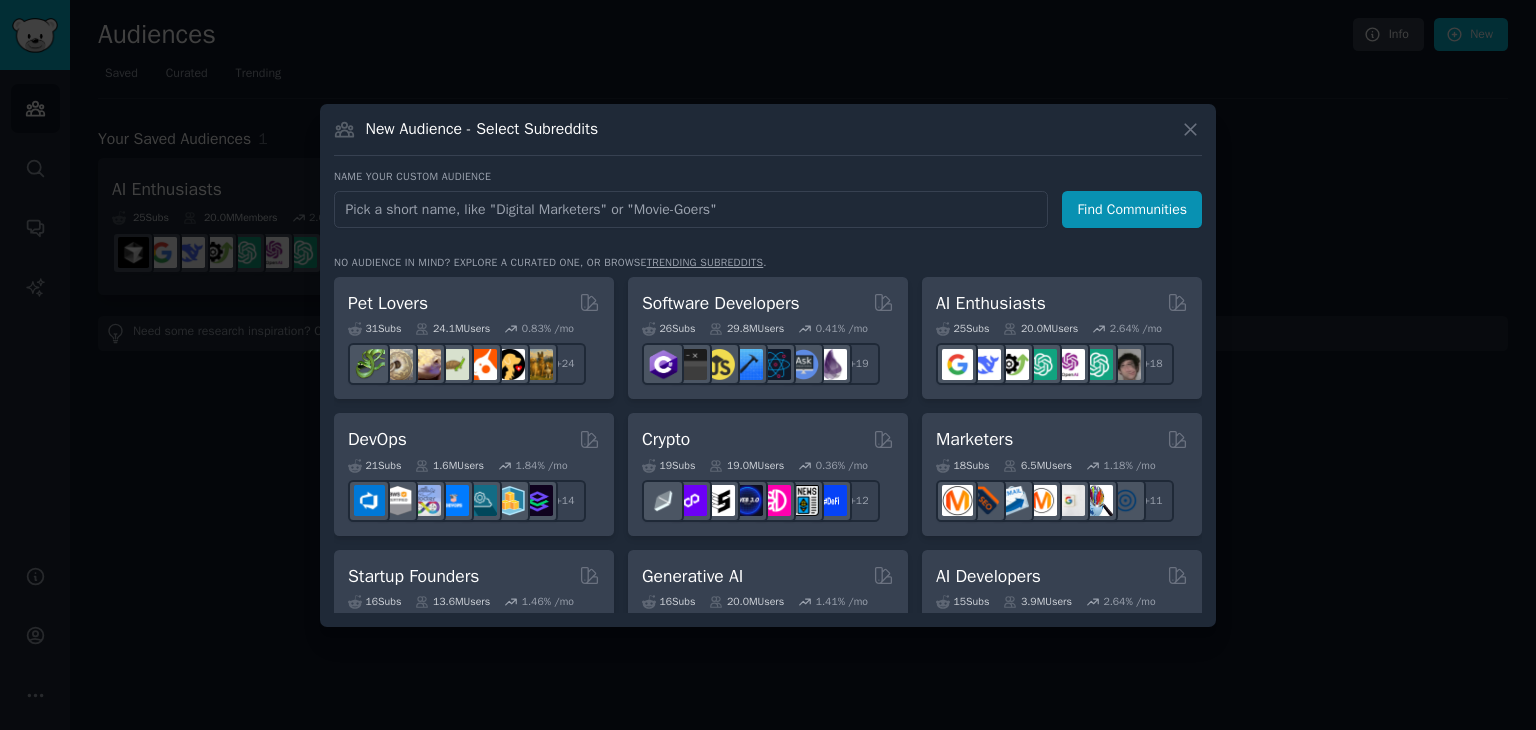 type on "S" 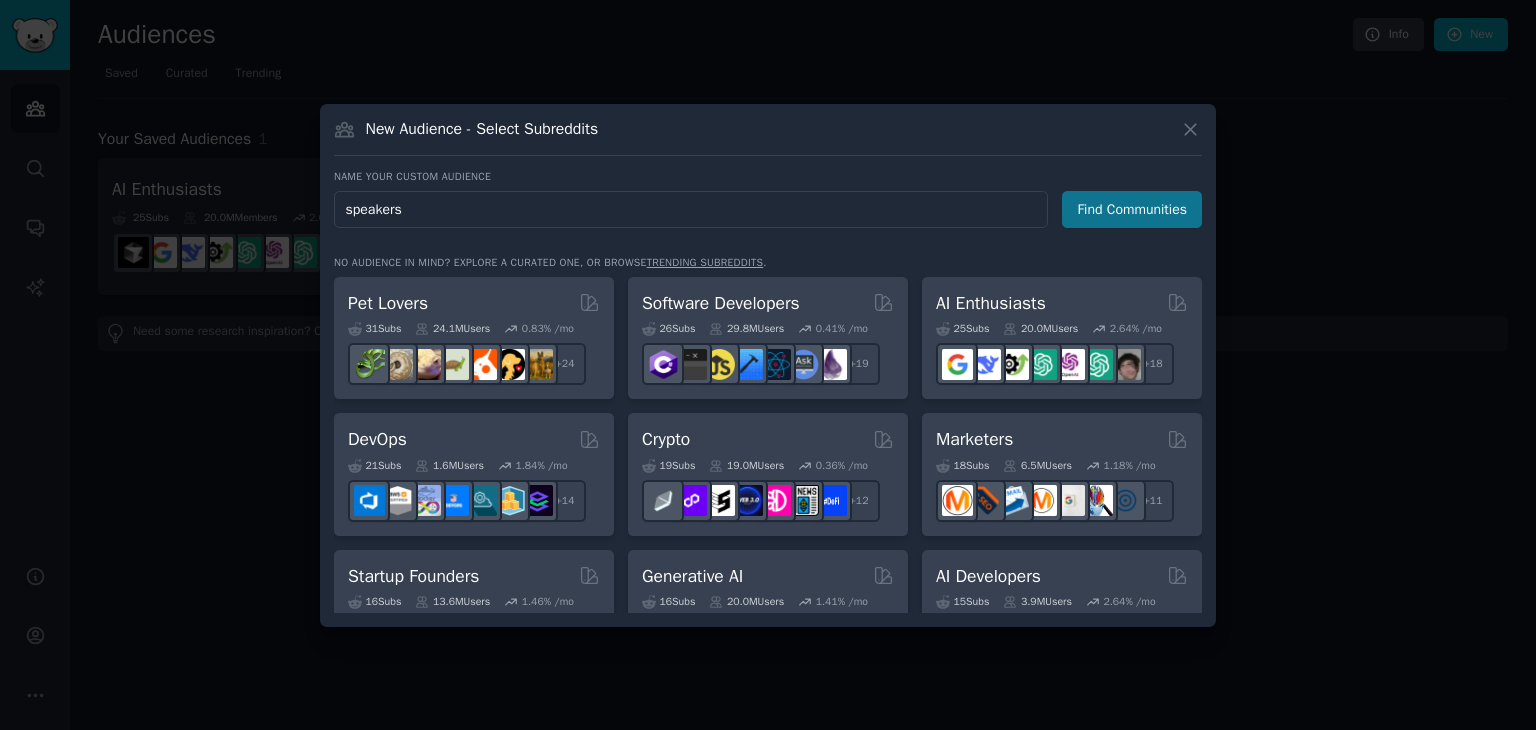 type on "speakers" 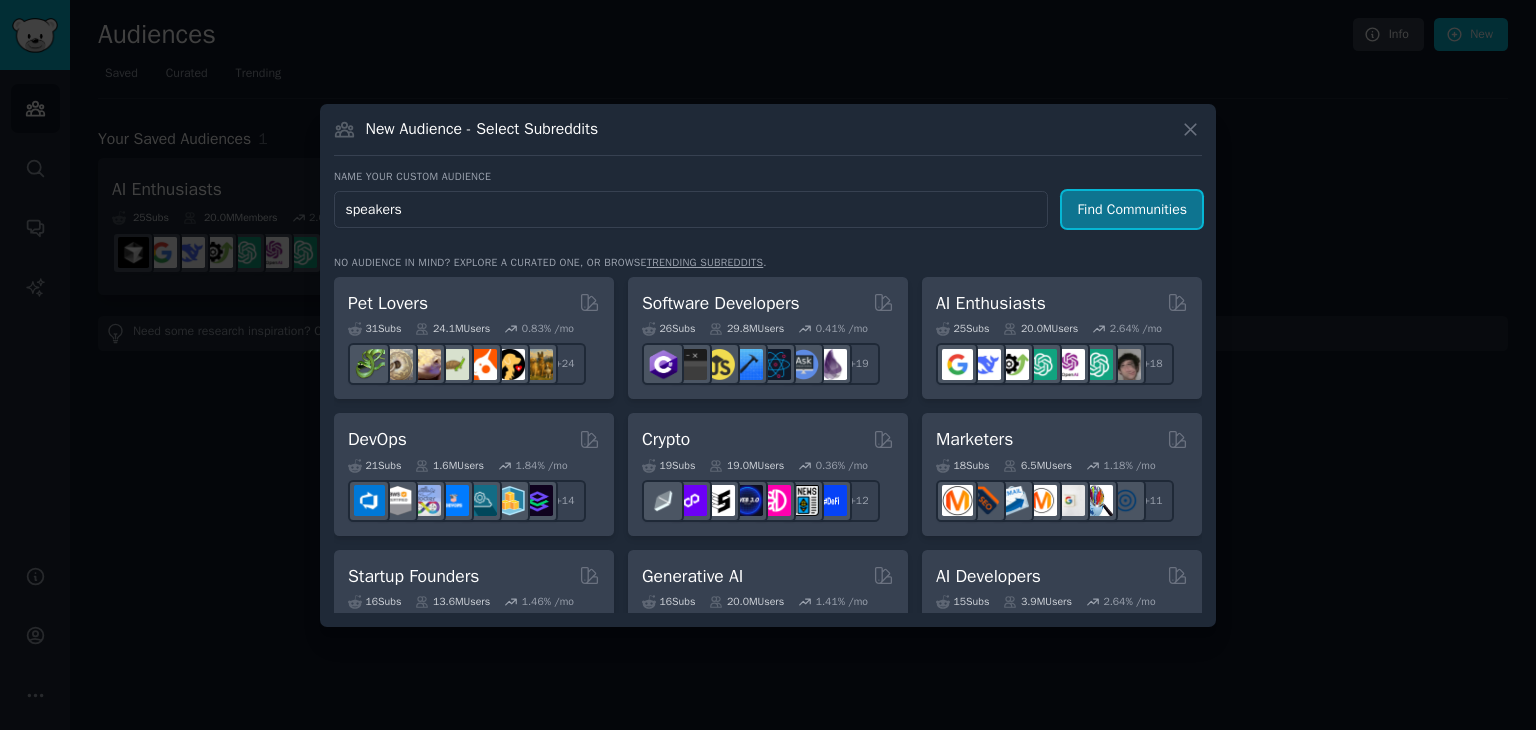 click on "Find Communities" at bounding box center (1132, 209) 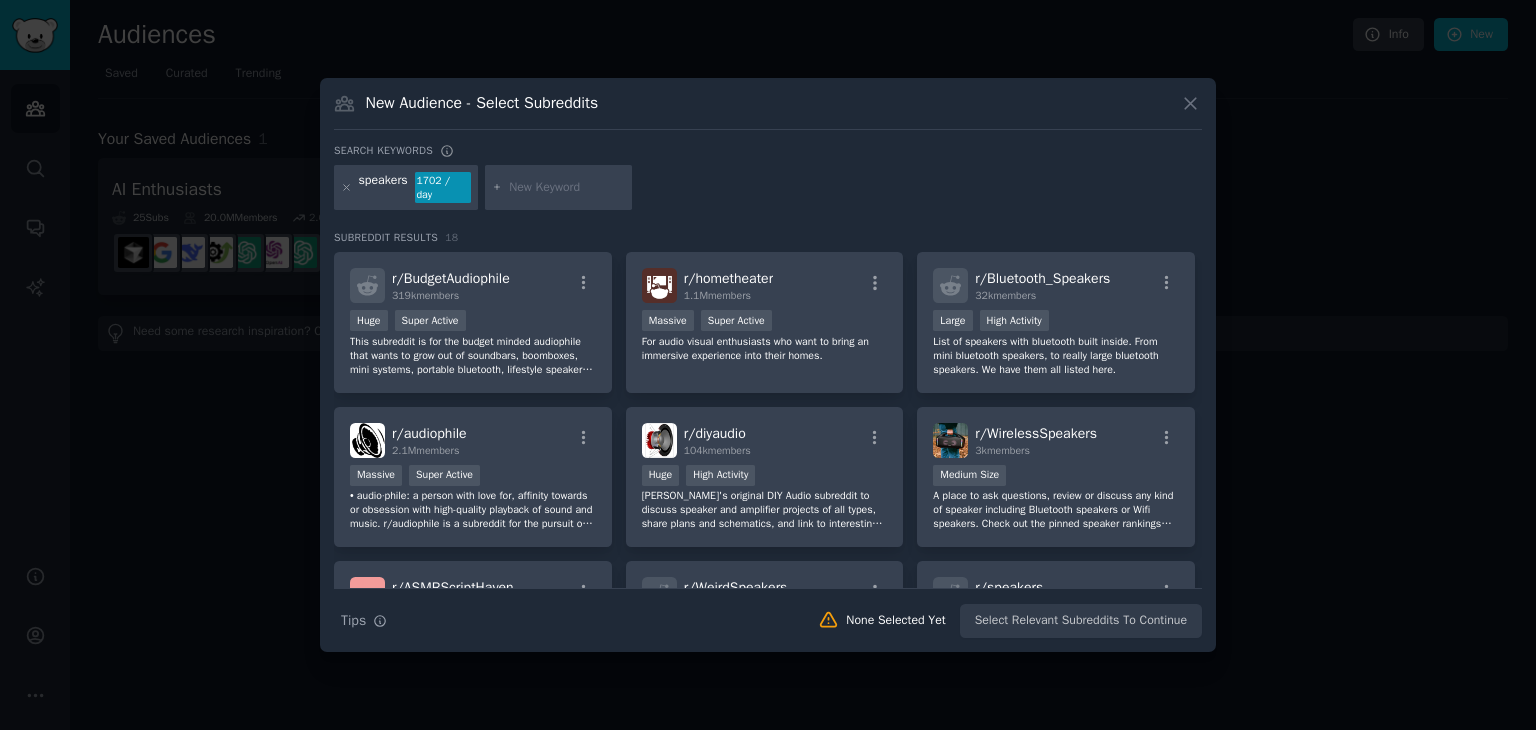 click on "speakers" at bounding box center (383, 188) 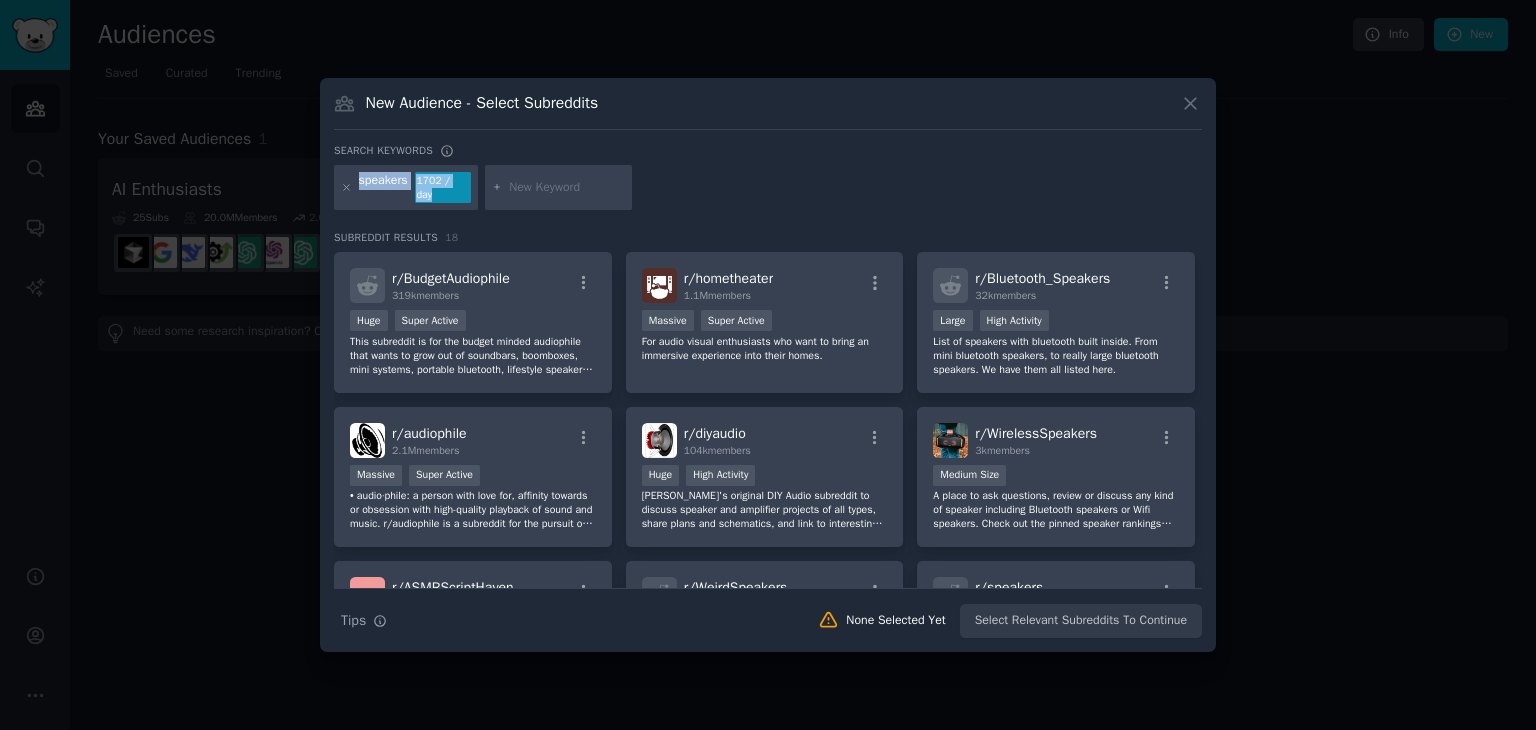 drag, startPoint x: 360, startPoint y: 185, endPoint x: 565, endPoint y: 185, distance: 205 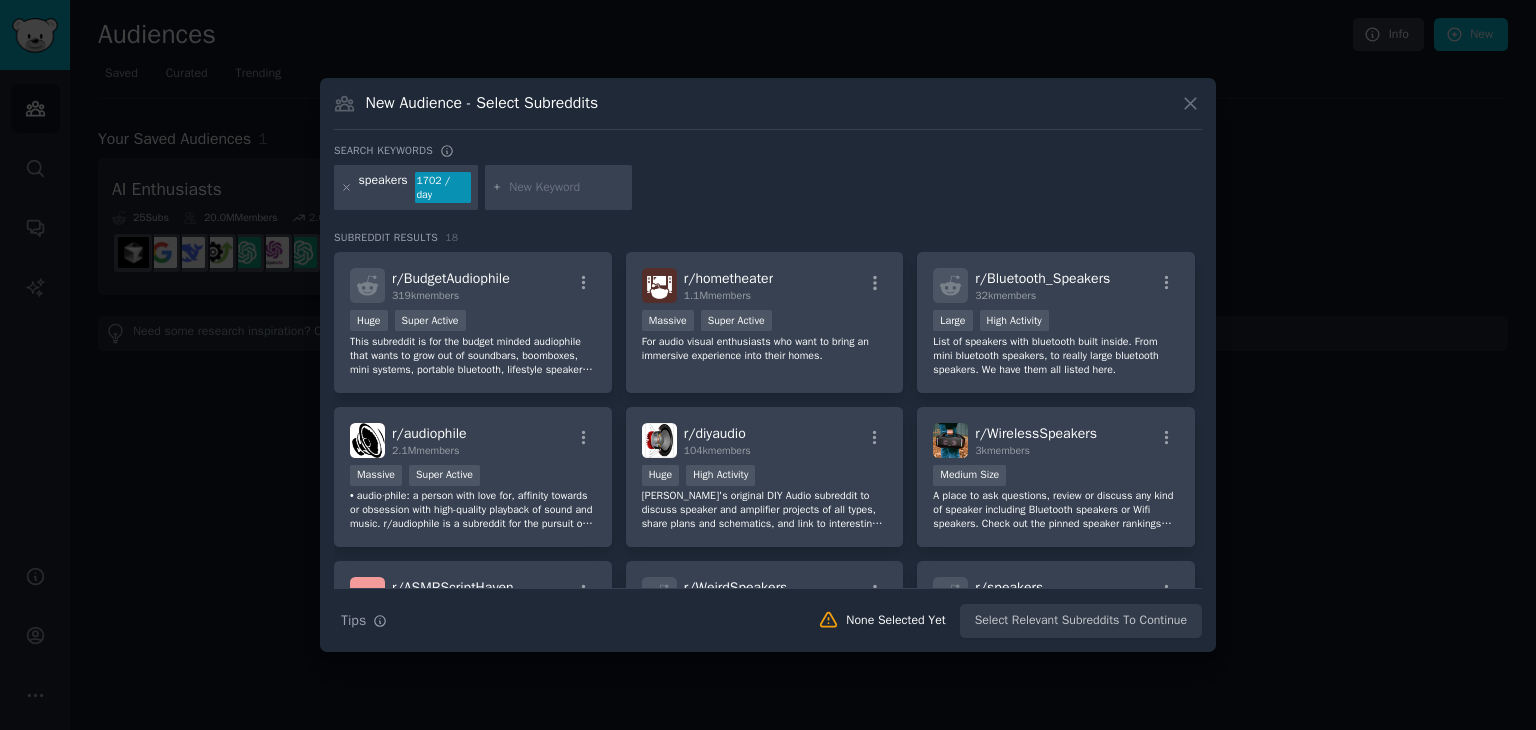 click at bounding box center (567, 188) 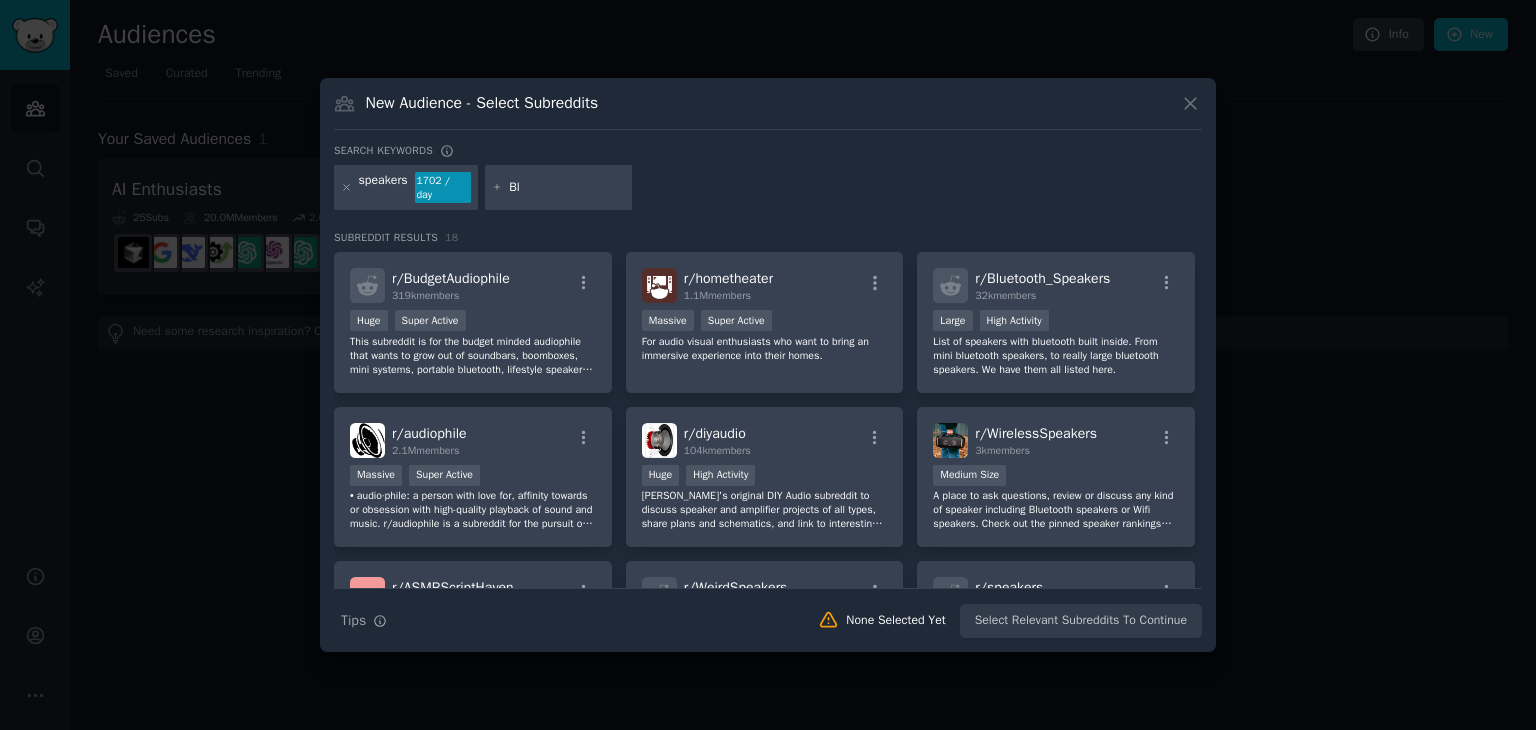 type on "B" 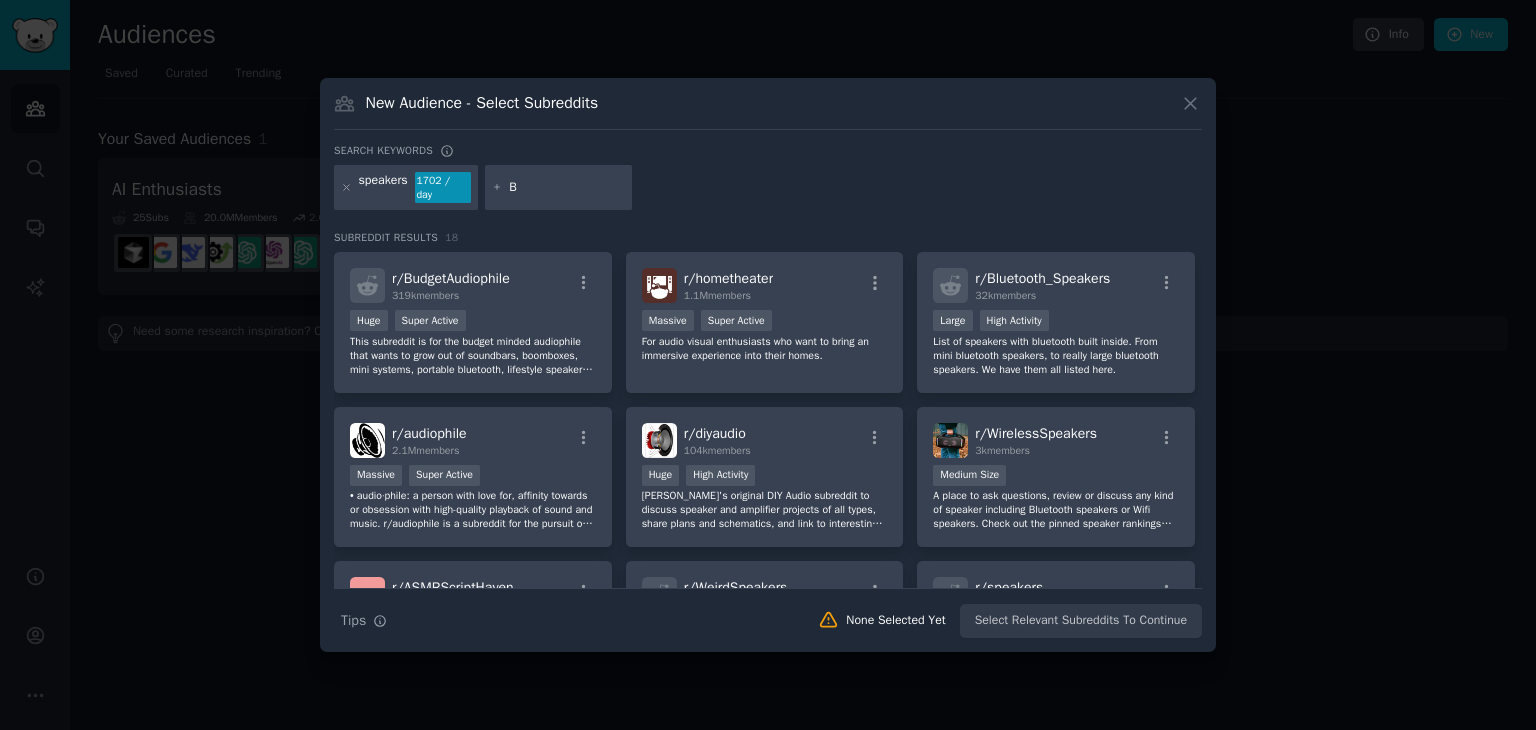 type 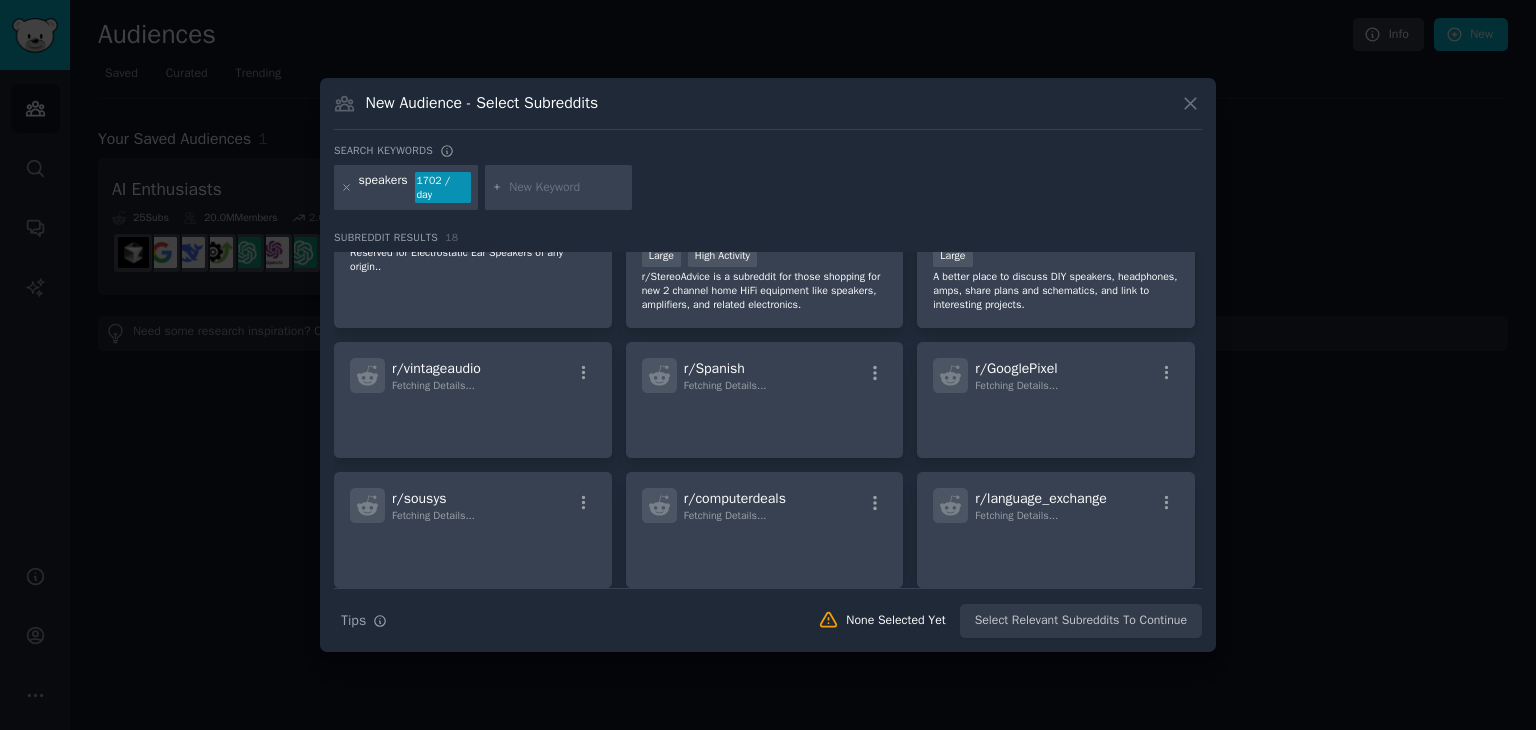 scroll, scrollTop: 579, scrollLeft: 0, axis: vertical 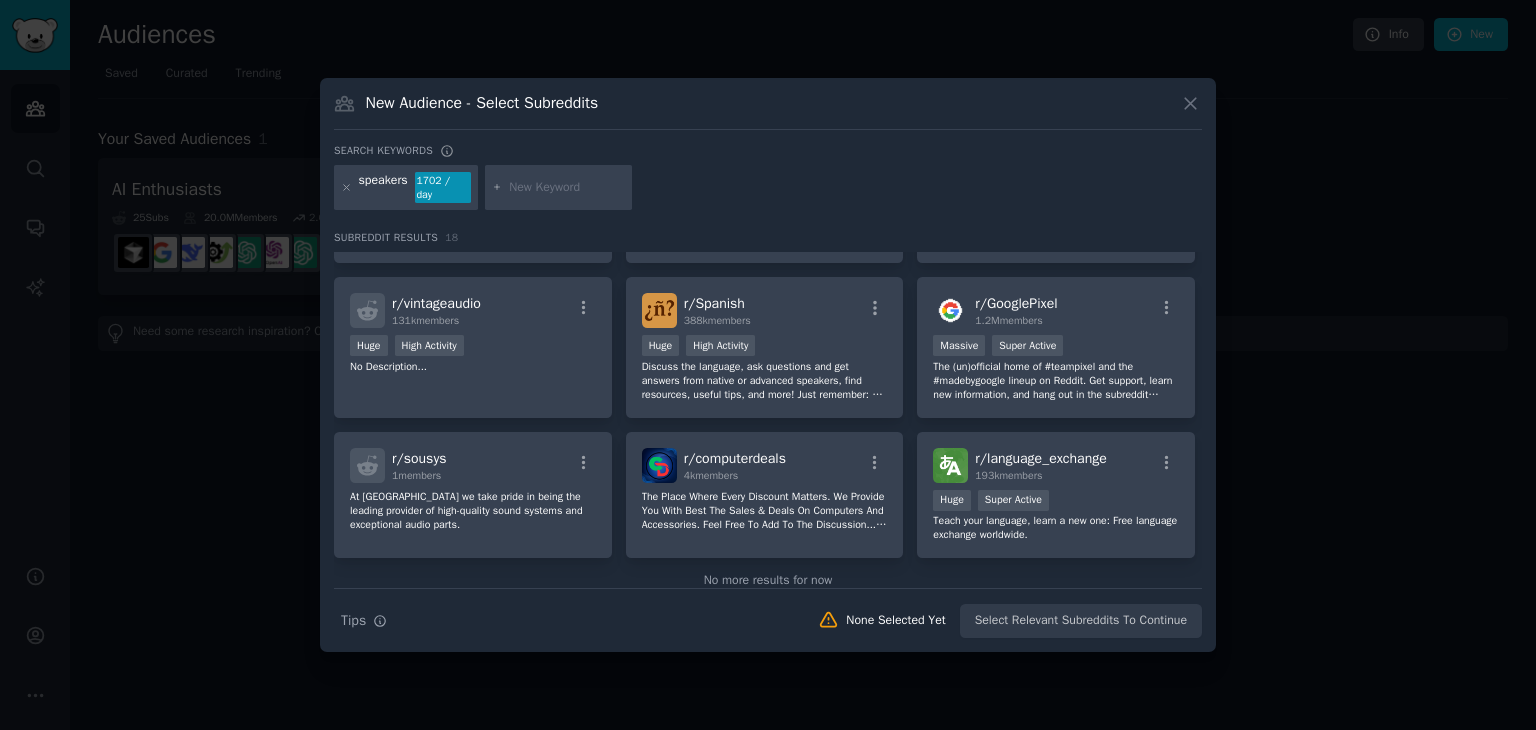 drag, startPoint x: 930, startPoint y: 106, endPoint x: 1177, endPoint y: 109, distance: 247.01822 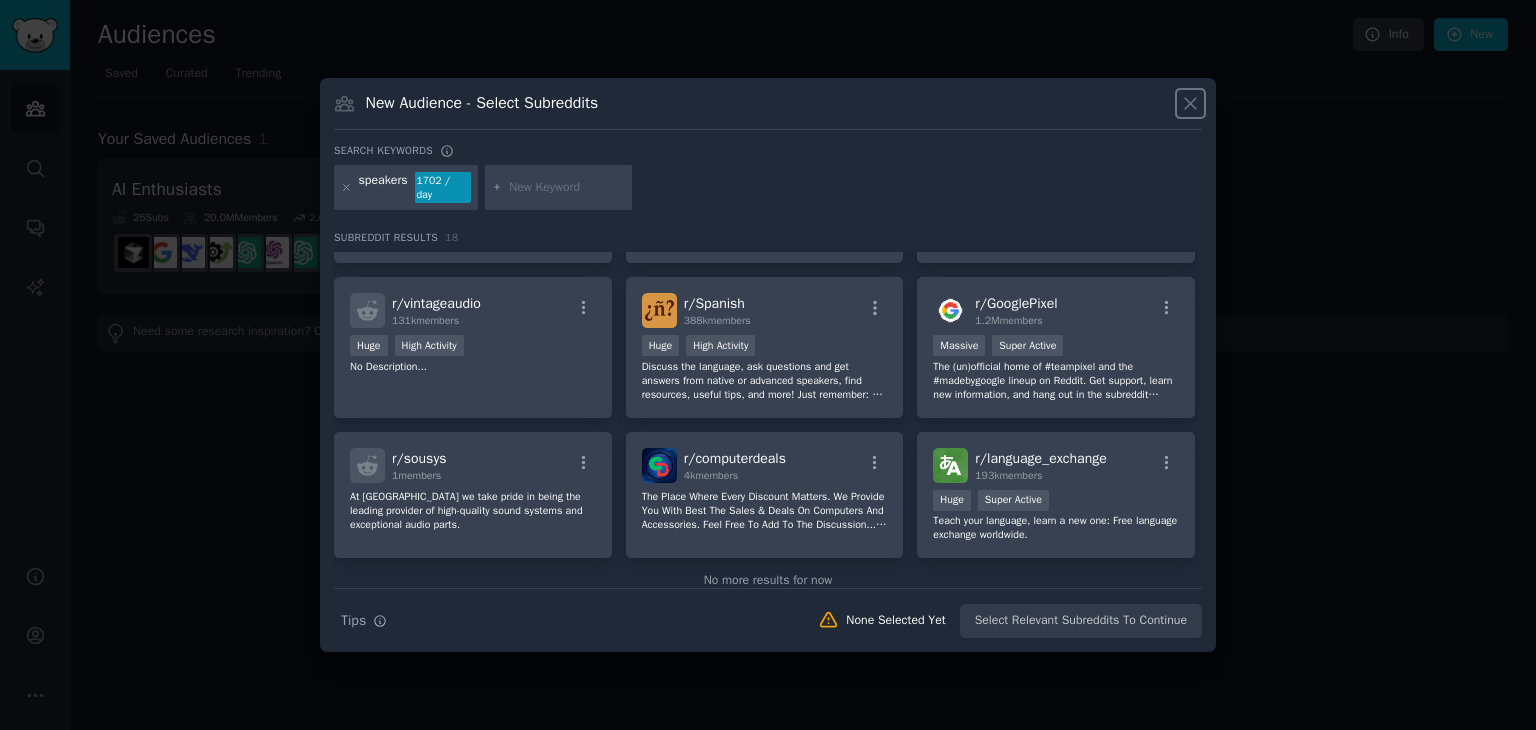 click 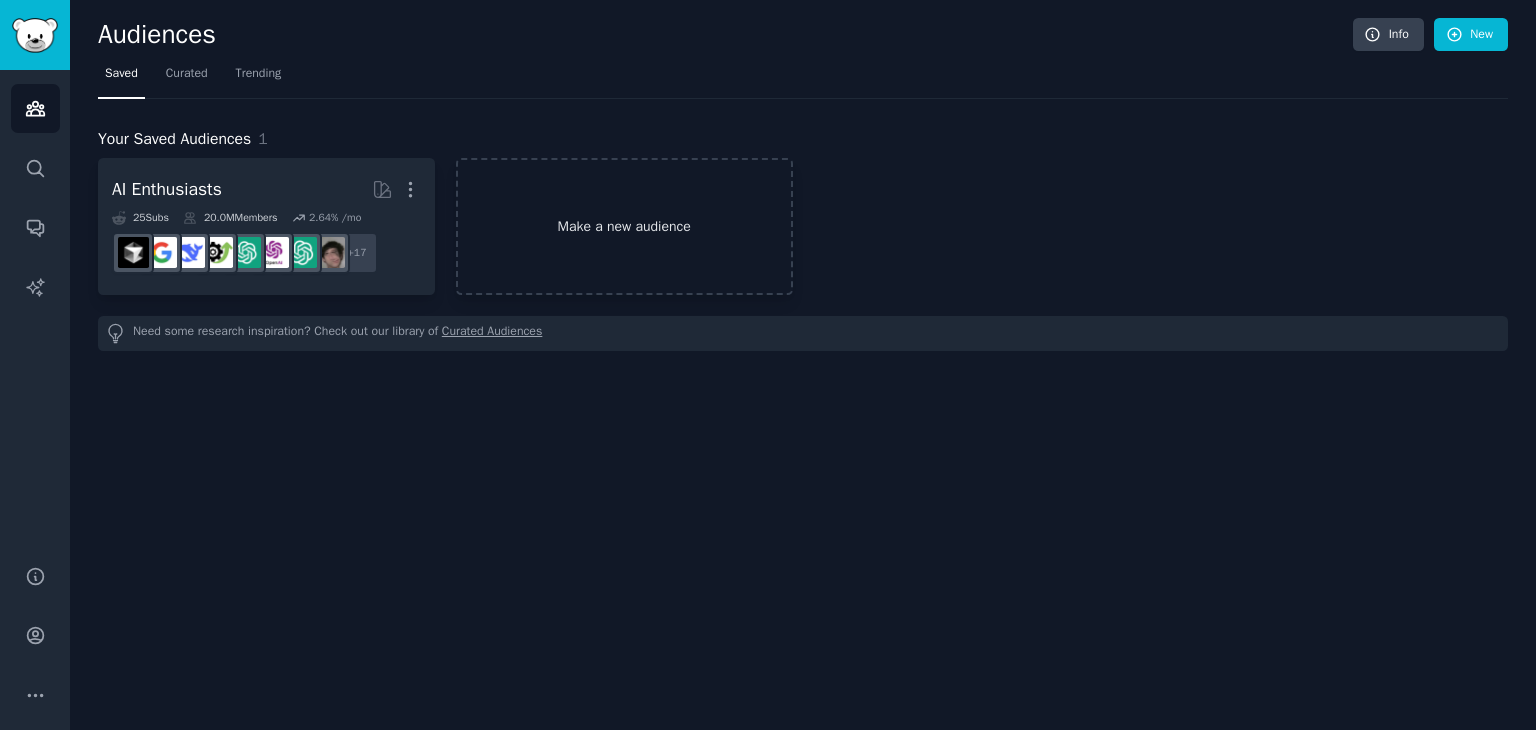 click on "Make a new audience" at bounding box center [624, 226] 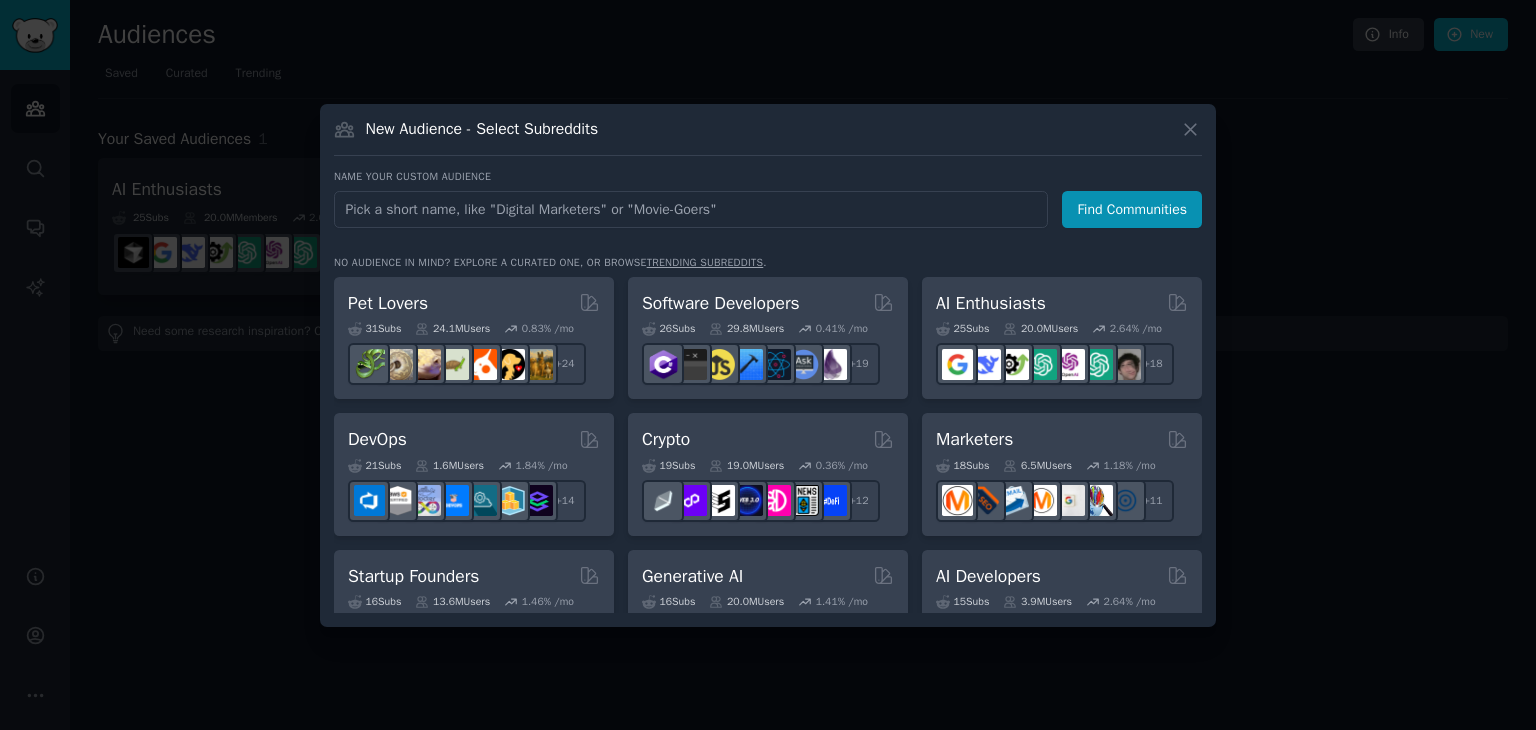 click at bounding box center (691, 209) 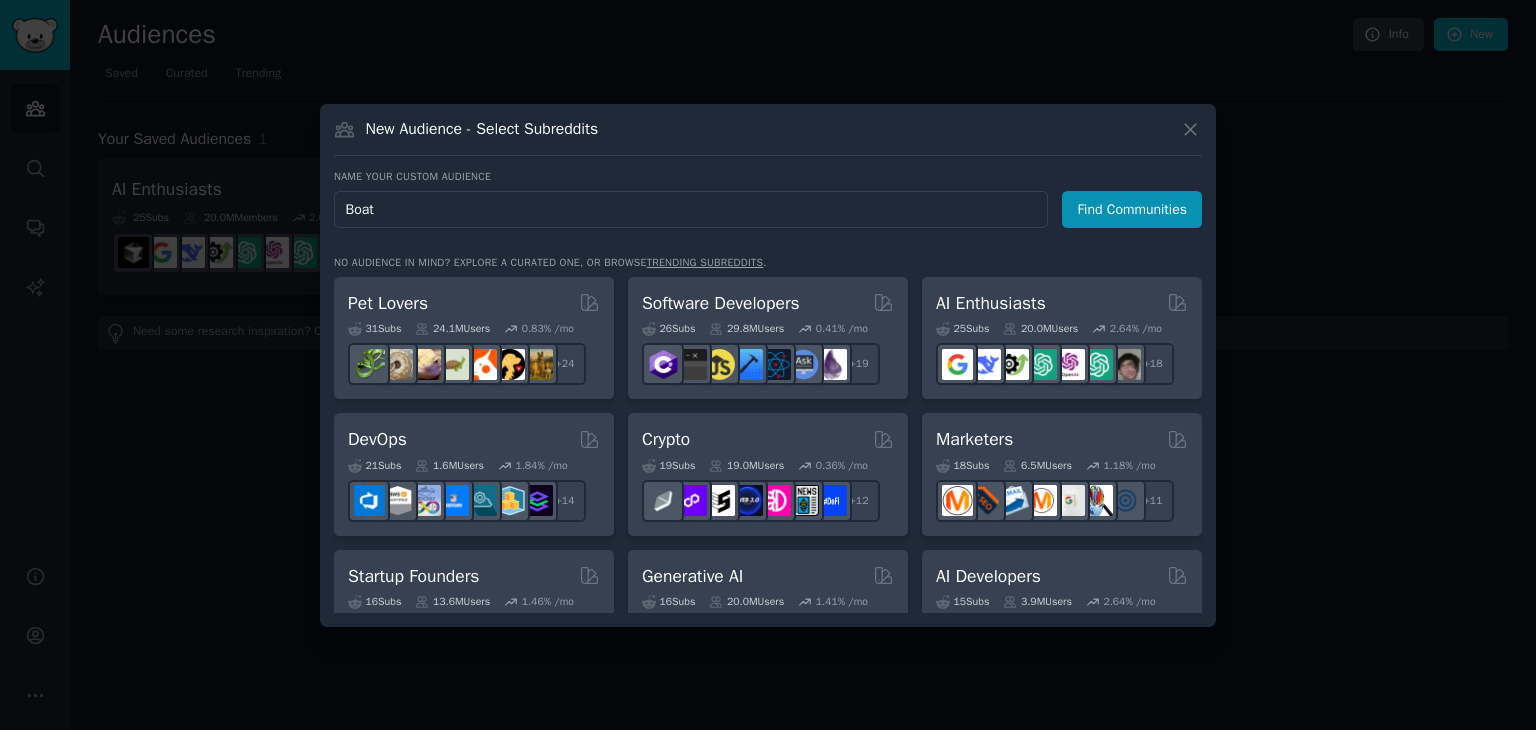 type on "Boat" 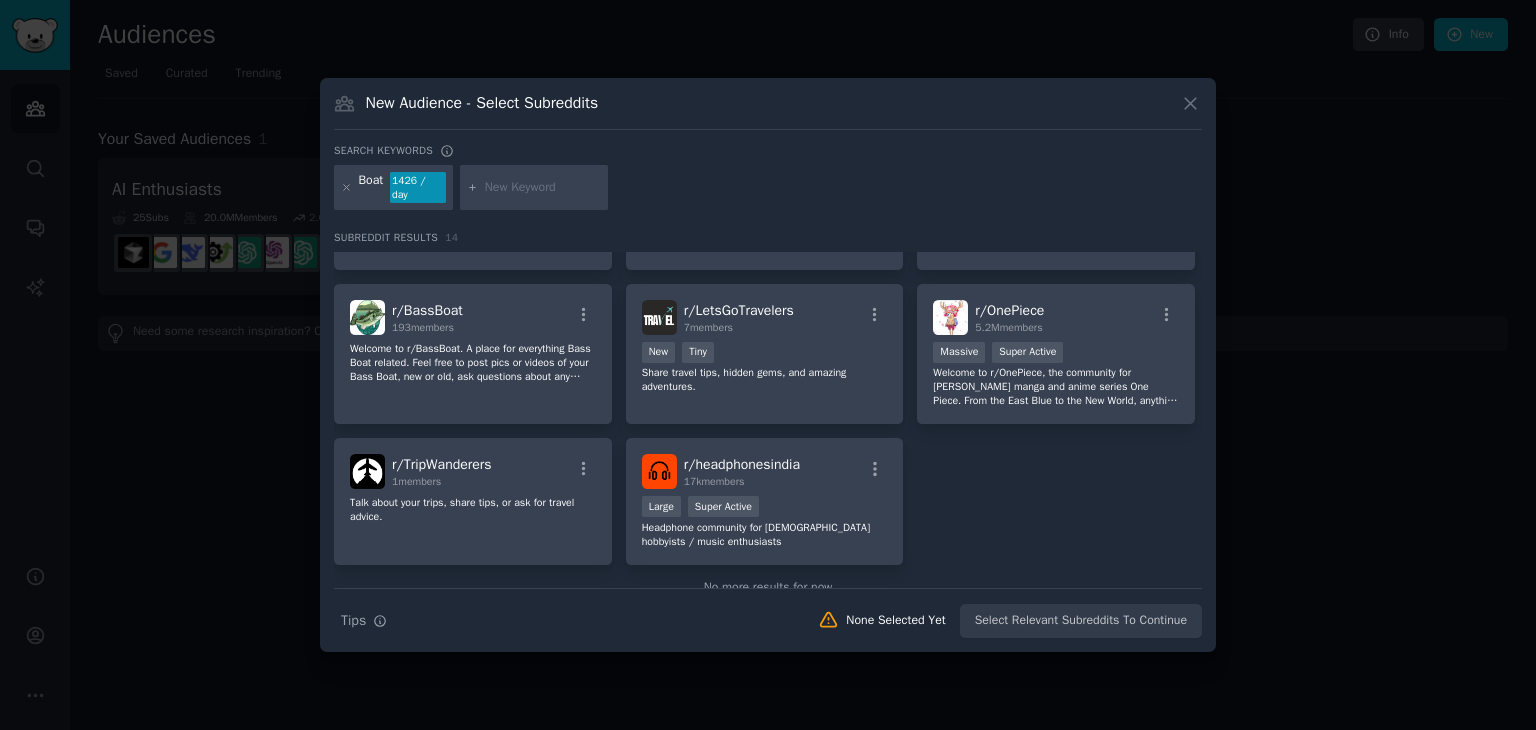 scroll, scrollTop: 474, scrollLeft: 0, axis: vertical 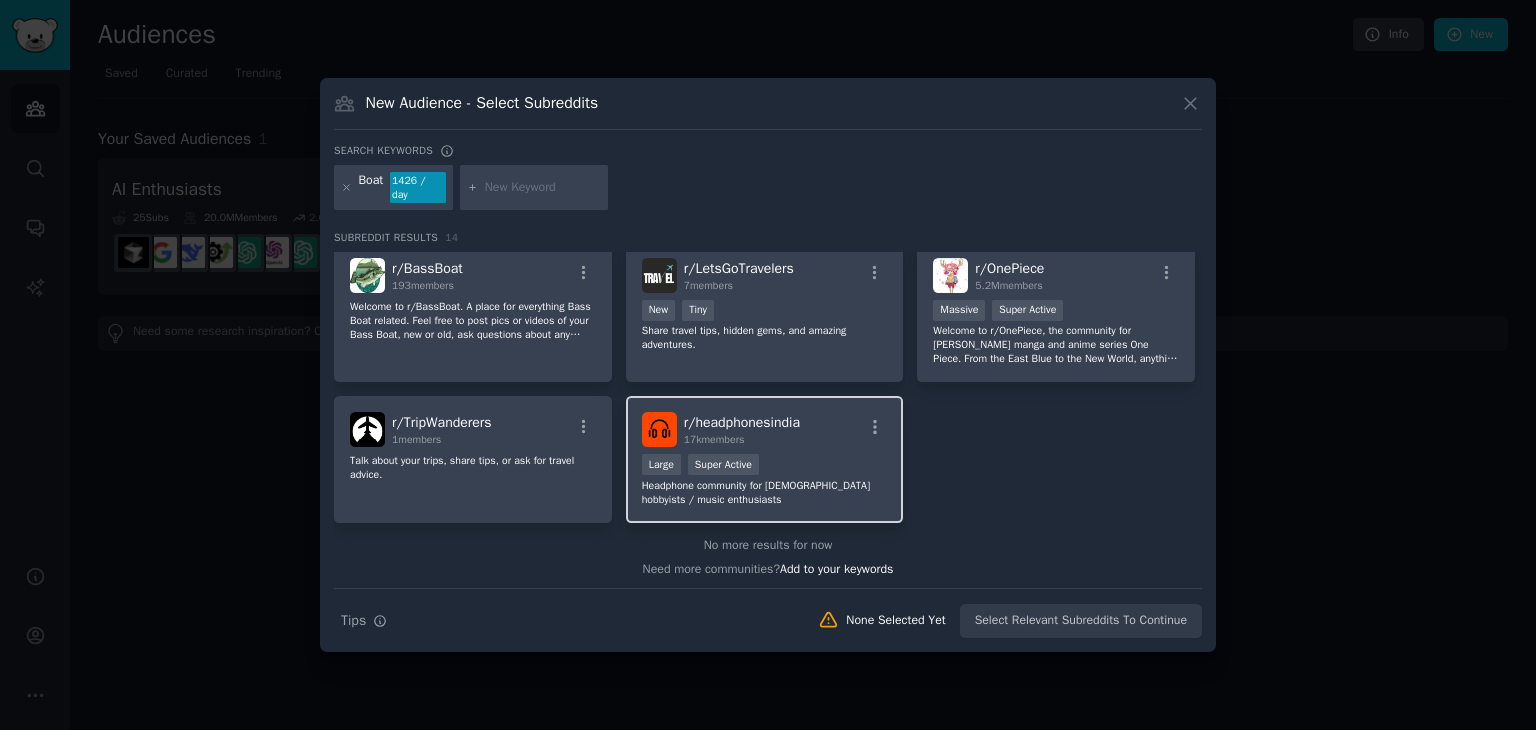 click on "17k  members" at bounding box center (742, 440) 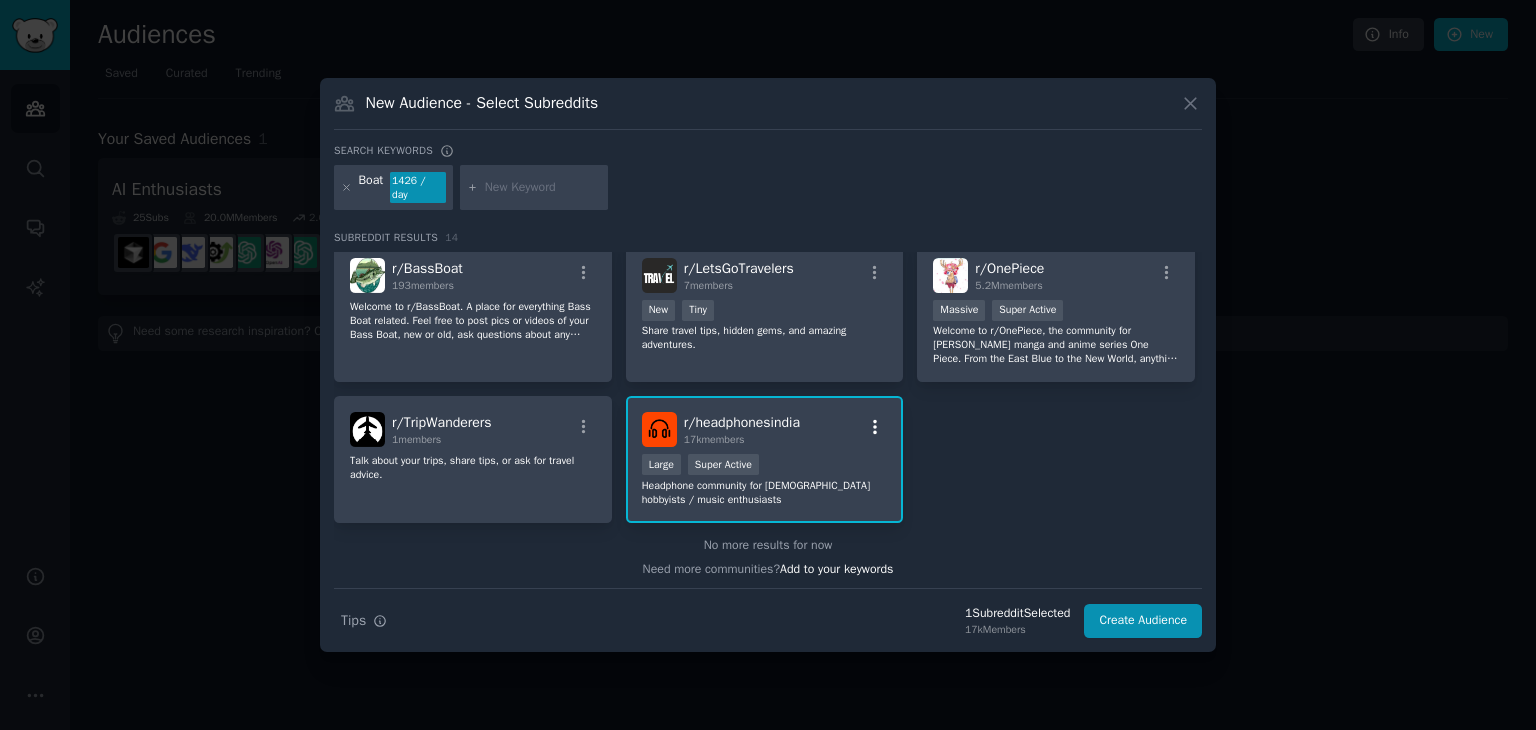 click 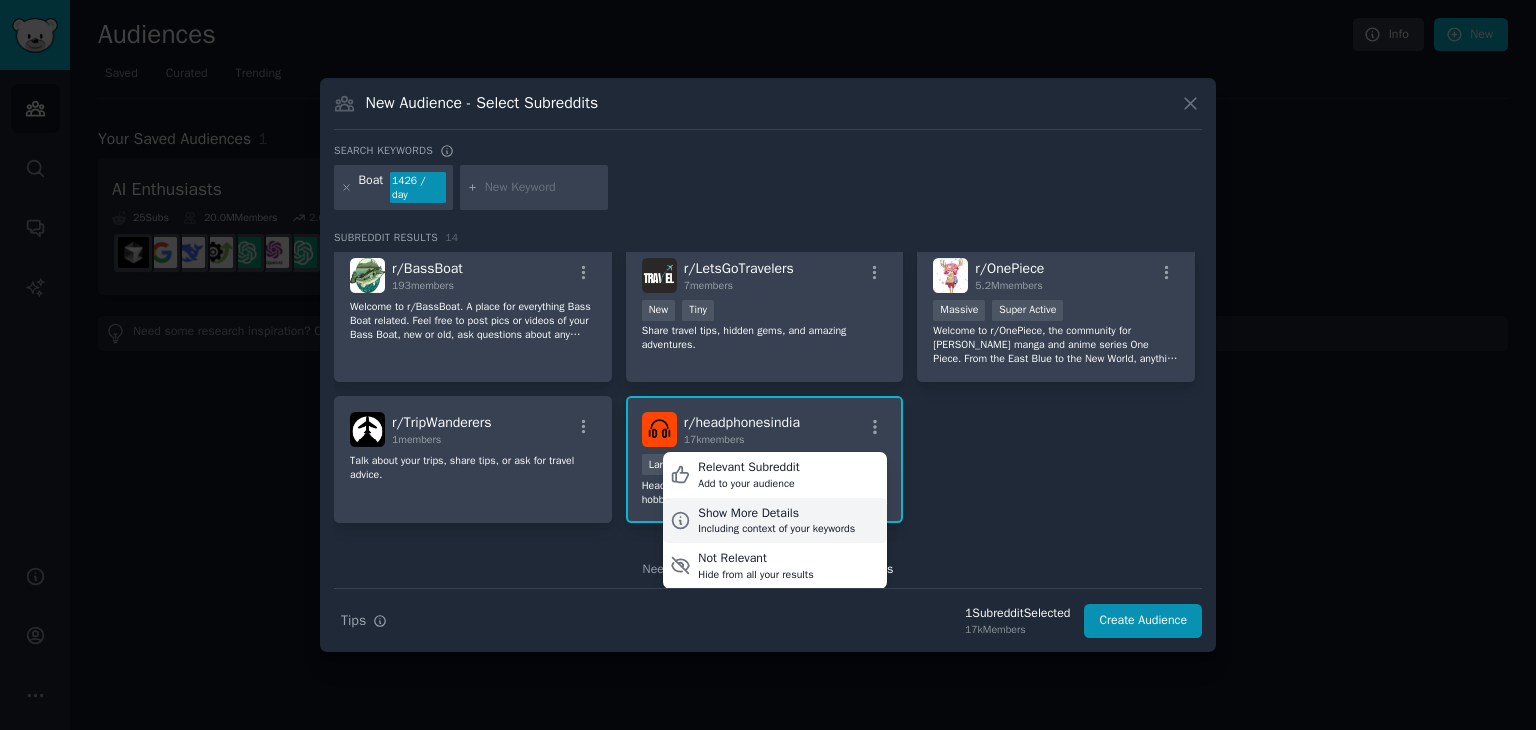 click on "Including context of your keywords" at bounding box center (776, 529) 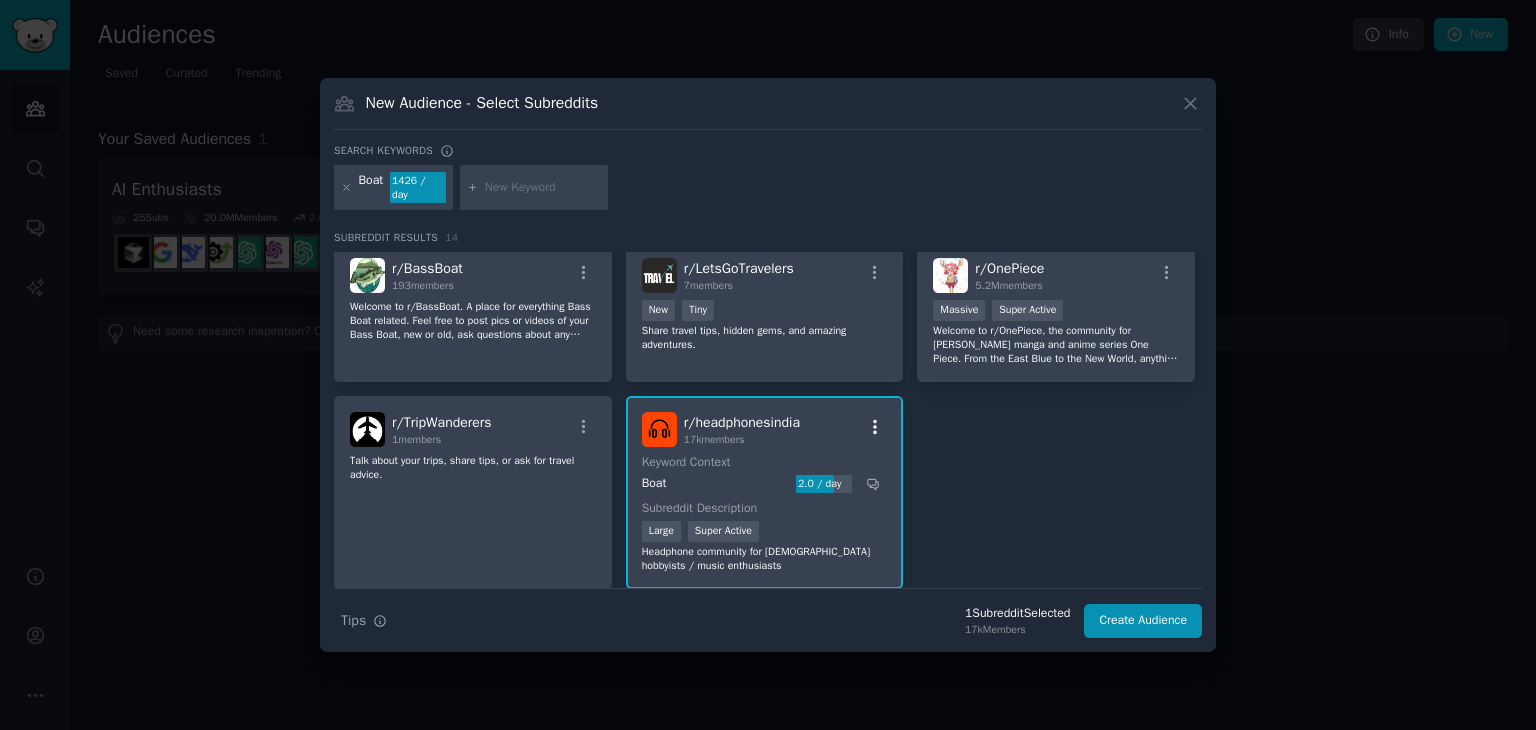 click 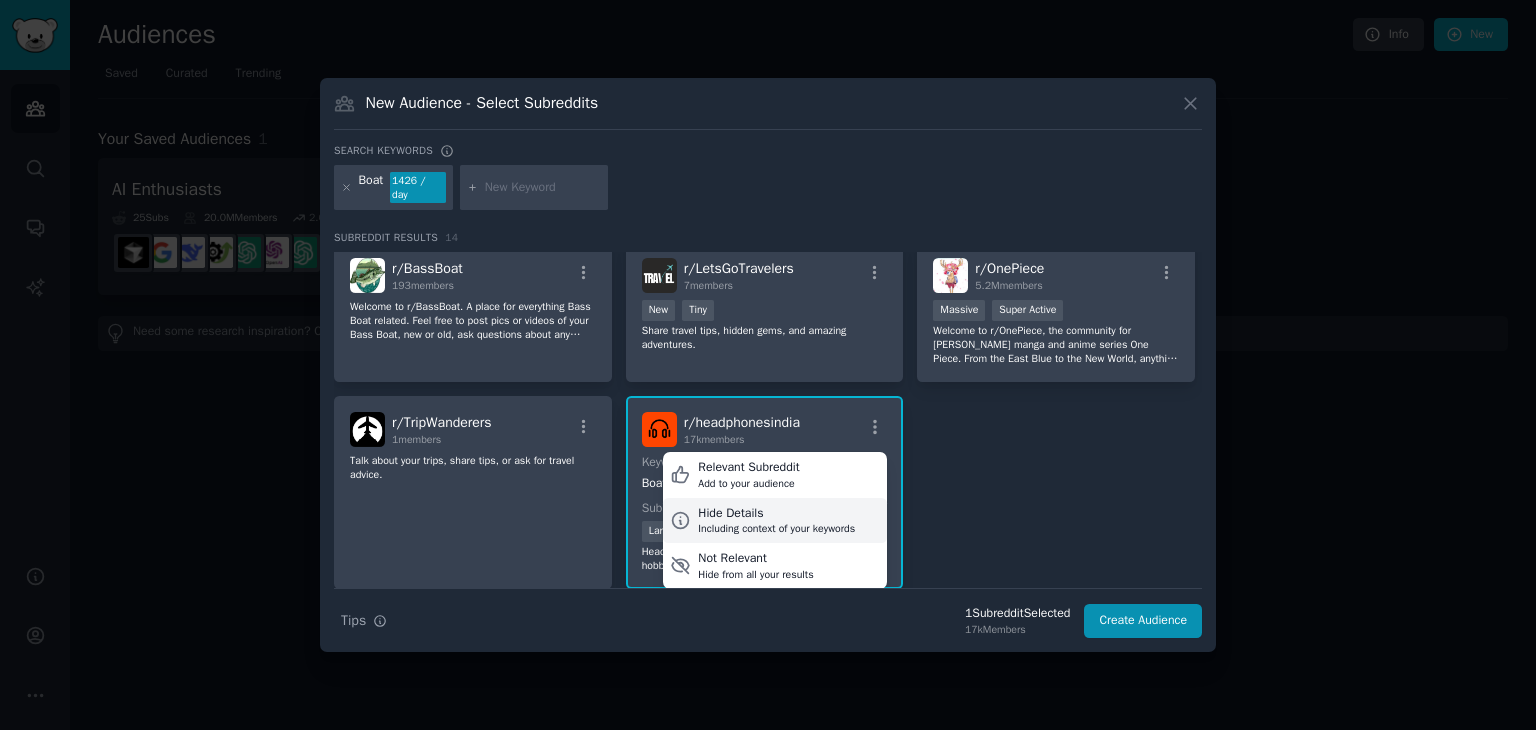 click on "Hide Details" at bounding box center [776, 514] 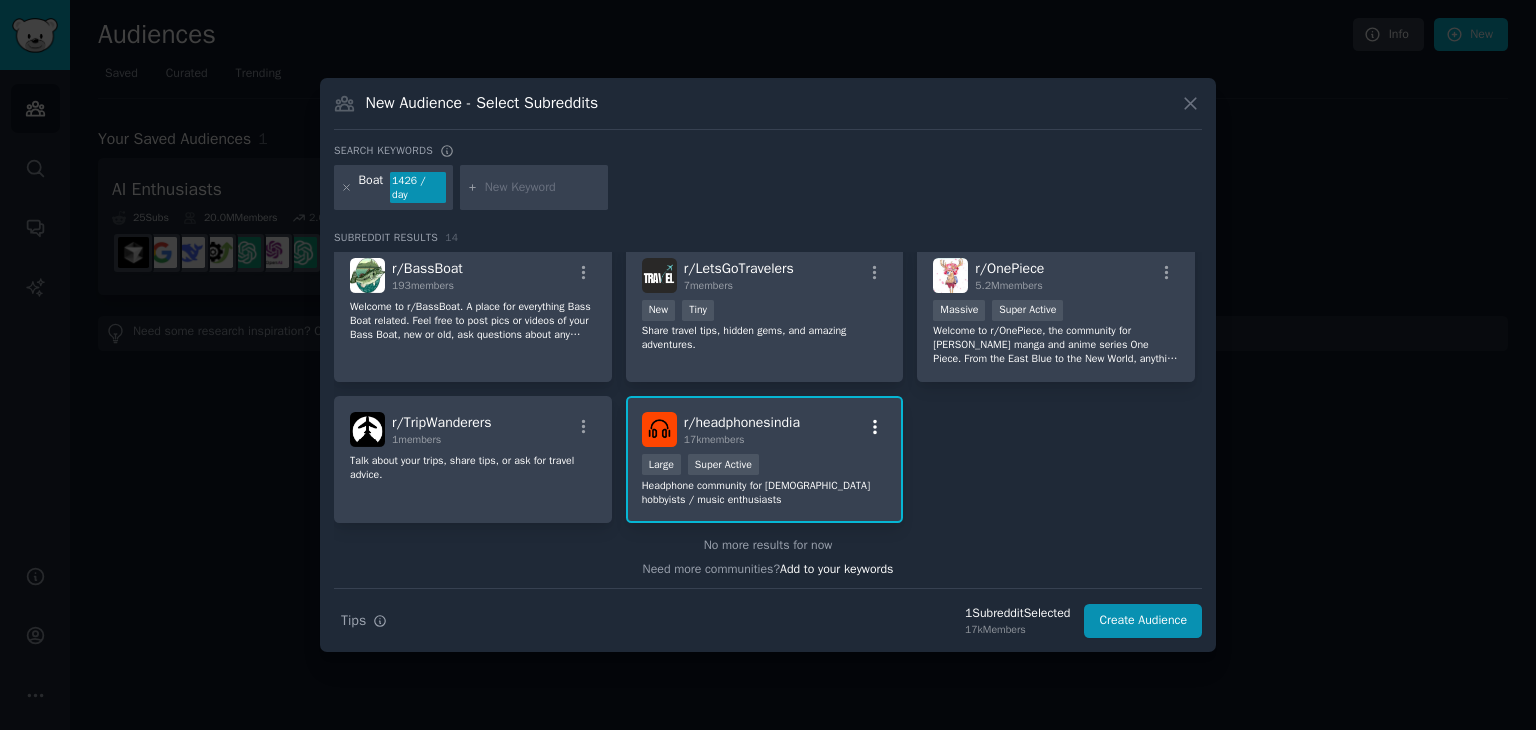 click 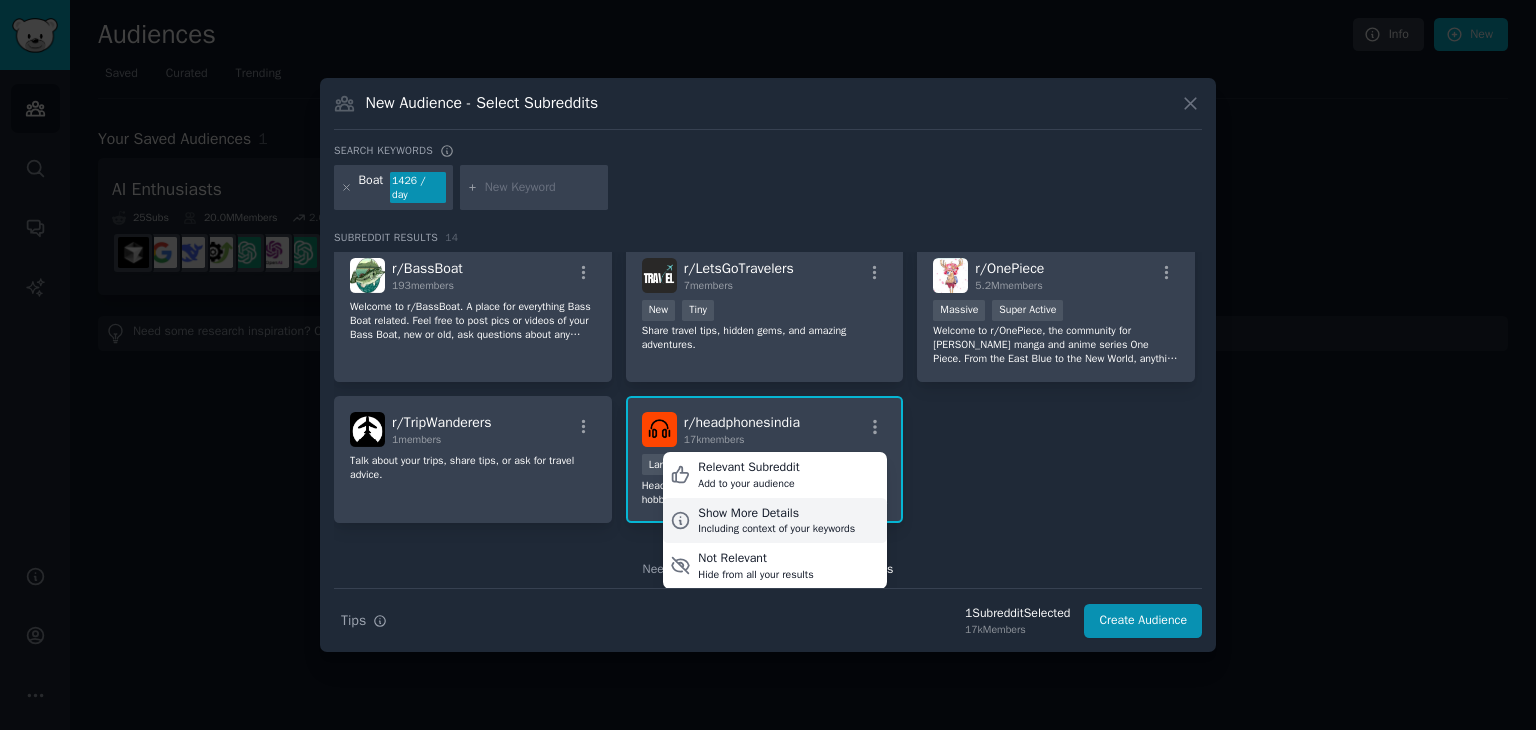 click on "Show More Details" at bounding box center [776, 514] 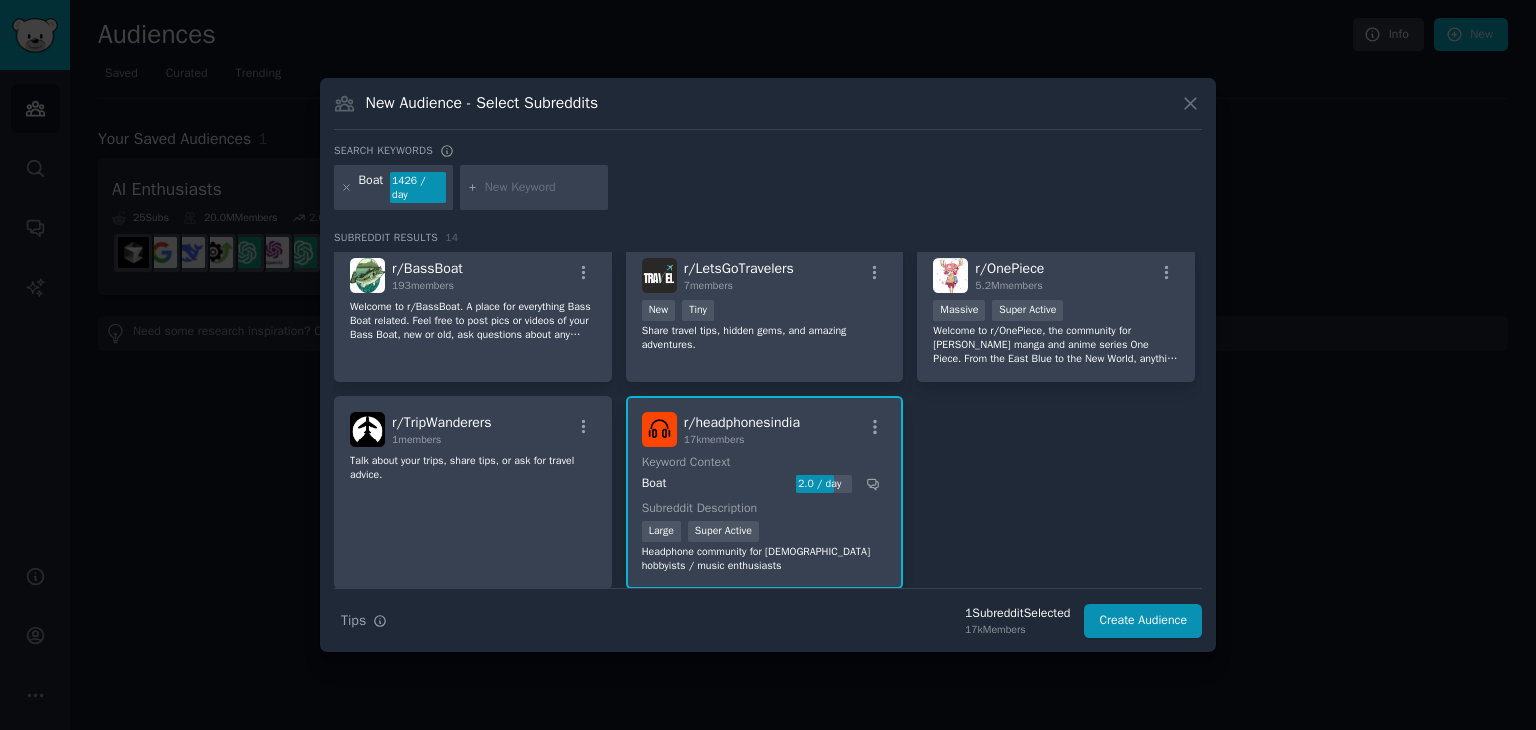 click on "Keyword Context" at bounding box center [761, 463] 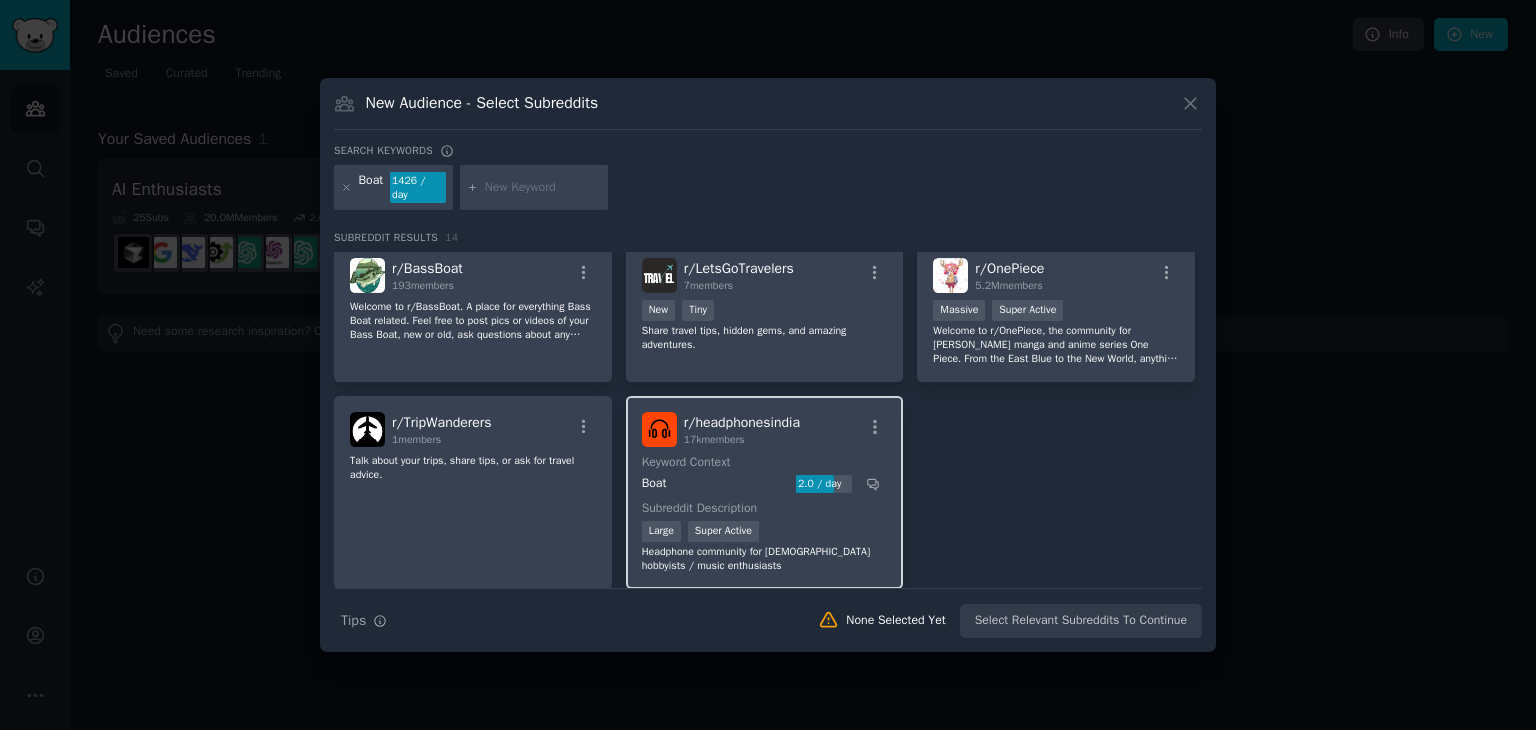 click on "Keyword Context" at bounding box center (761, 463) 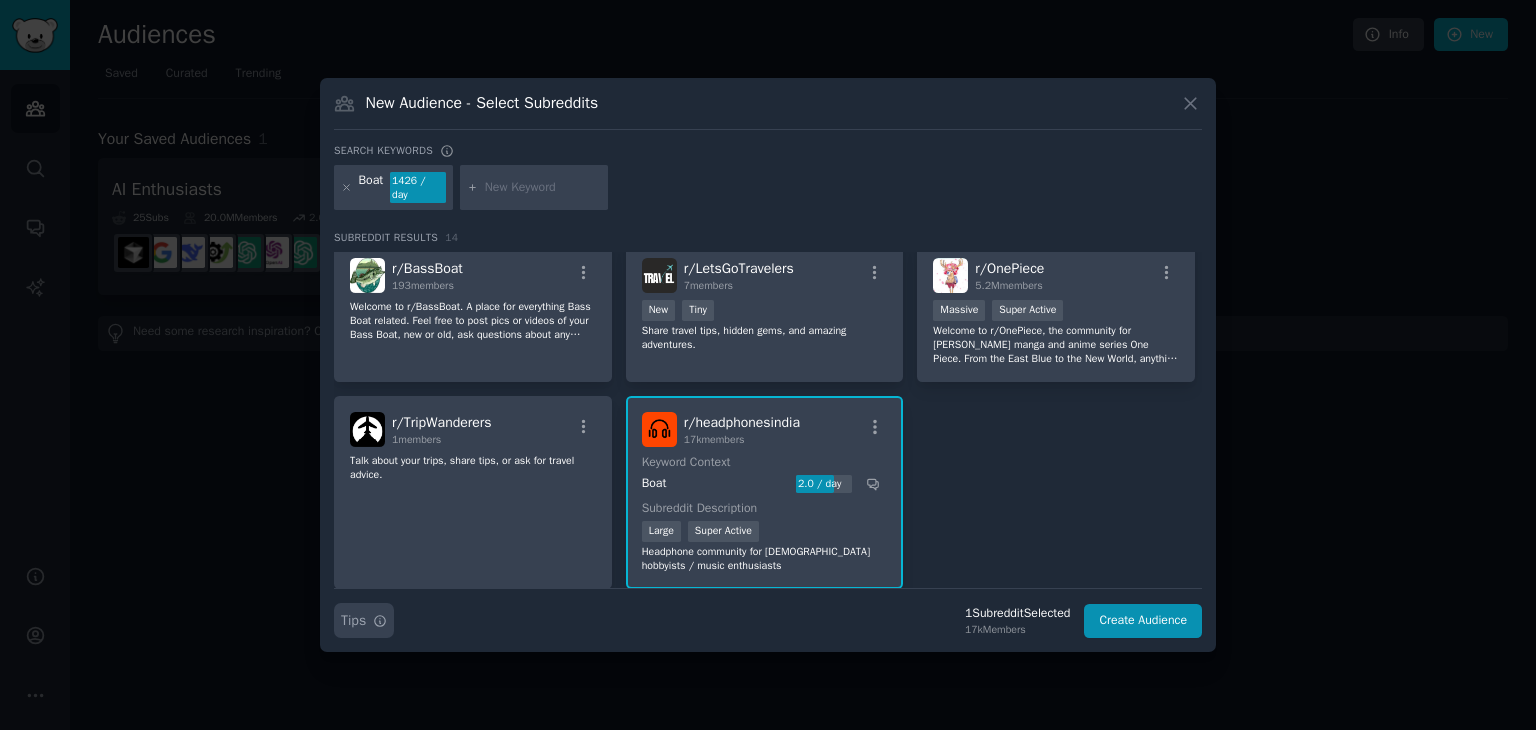 click 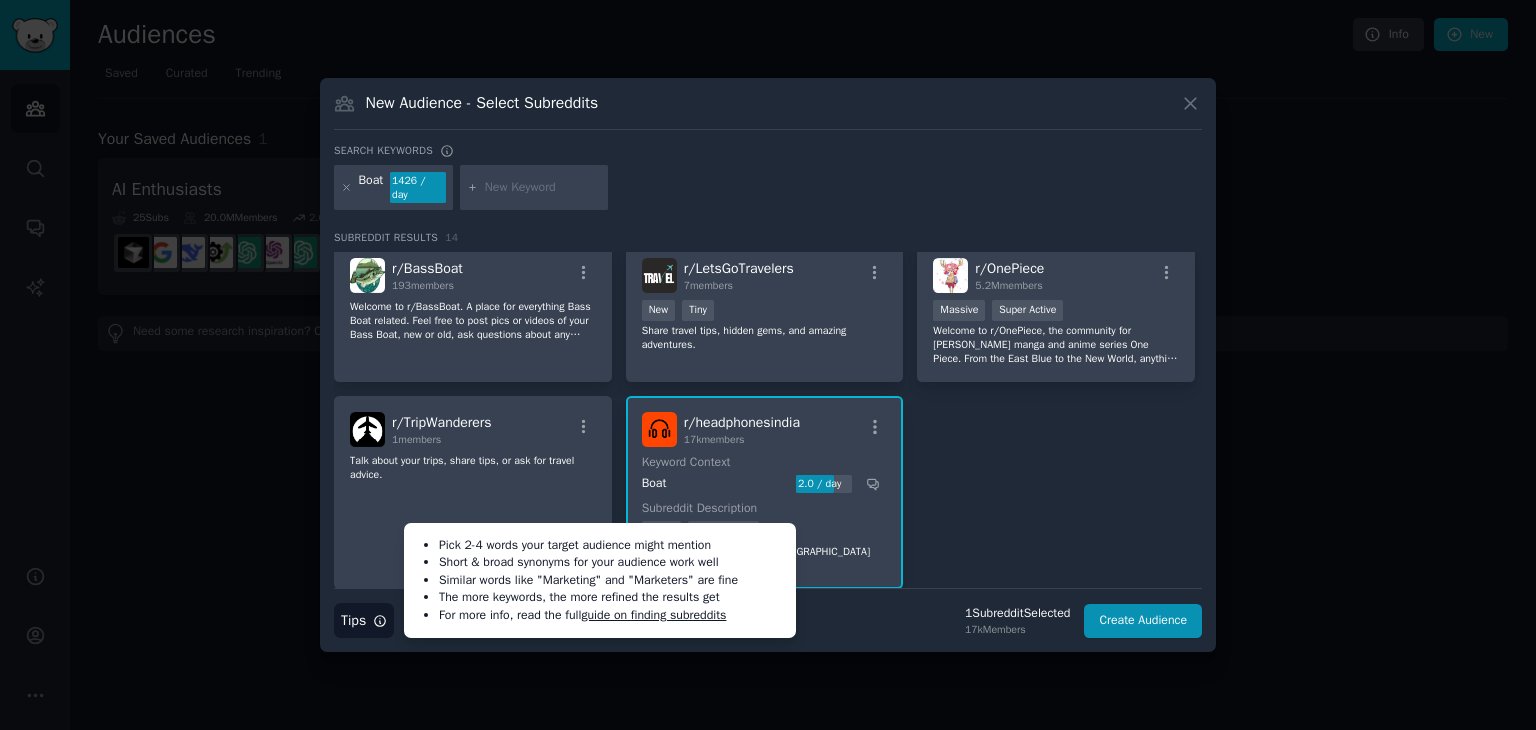 click on "Search Tips Tips Pick 2-4 words your target audience might mention Short & broad synonyms for your audience work well Similar words like "Marketing" and "Marketers" are fine The more keywords, the more refined the results get For more info, read the full  guide on finding subreddits 1  Subreddit  Selected 17k  Members Create Audience" at bounding box center (768, 613) 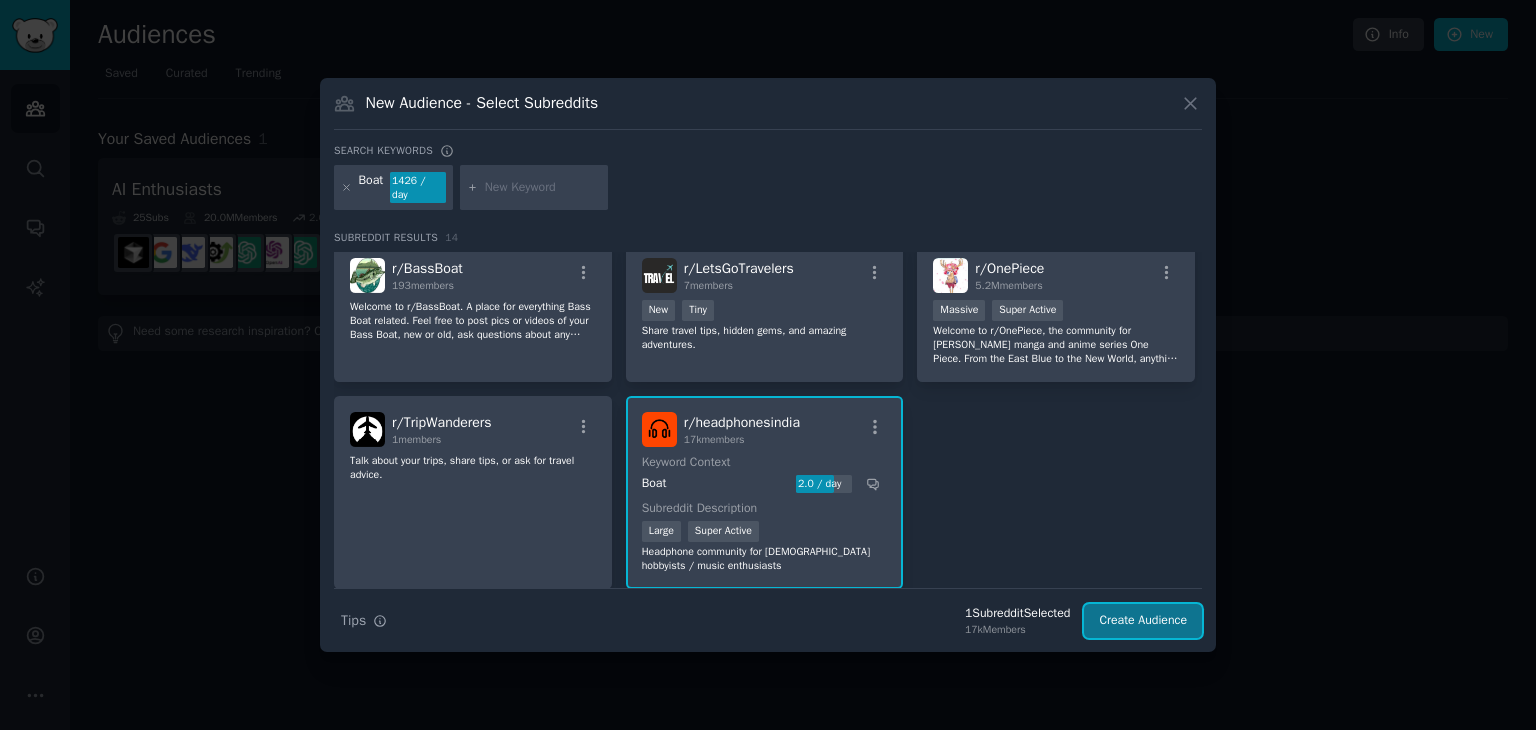 click on "Create Audience" at bounding box center (1143, 621) 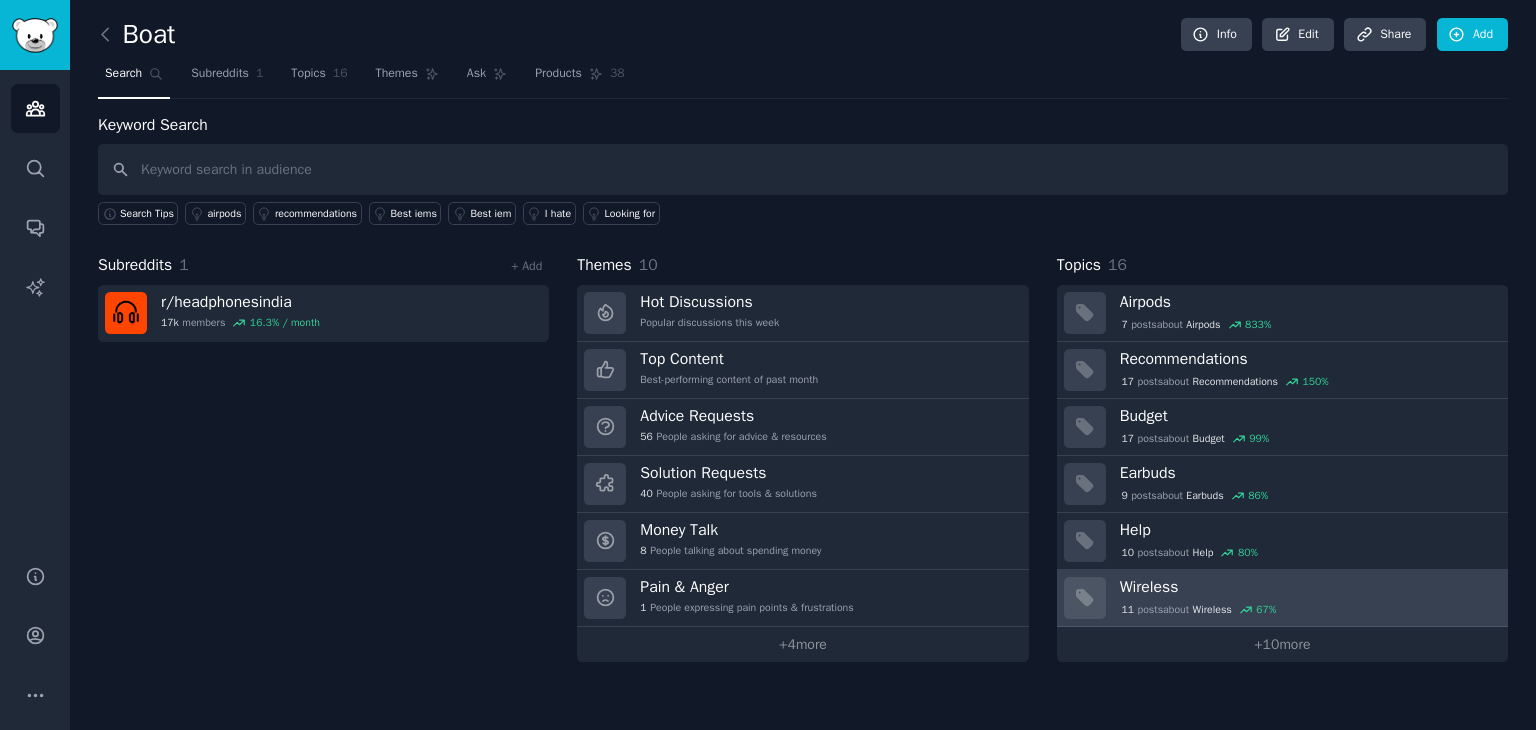 click on "Wireless" at bounding box center (1307, 587) 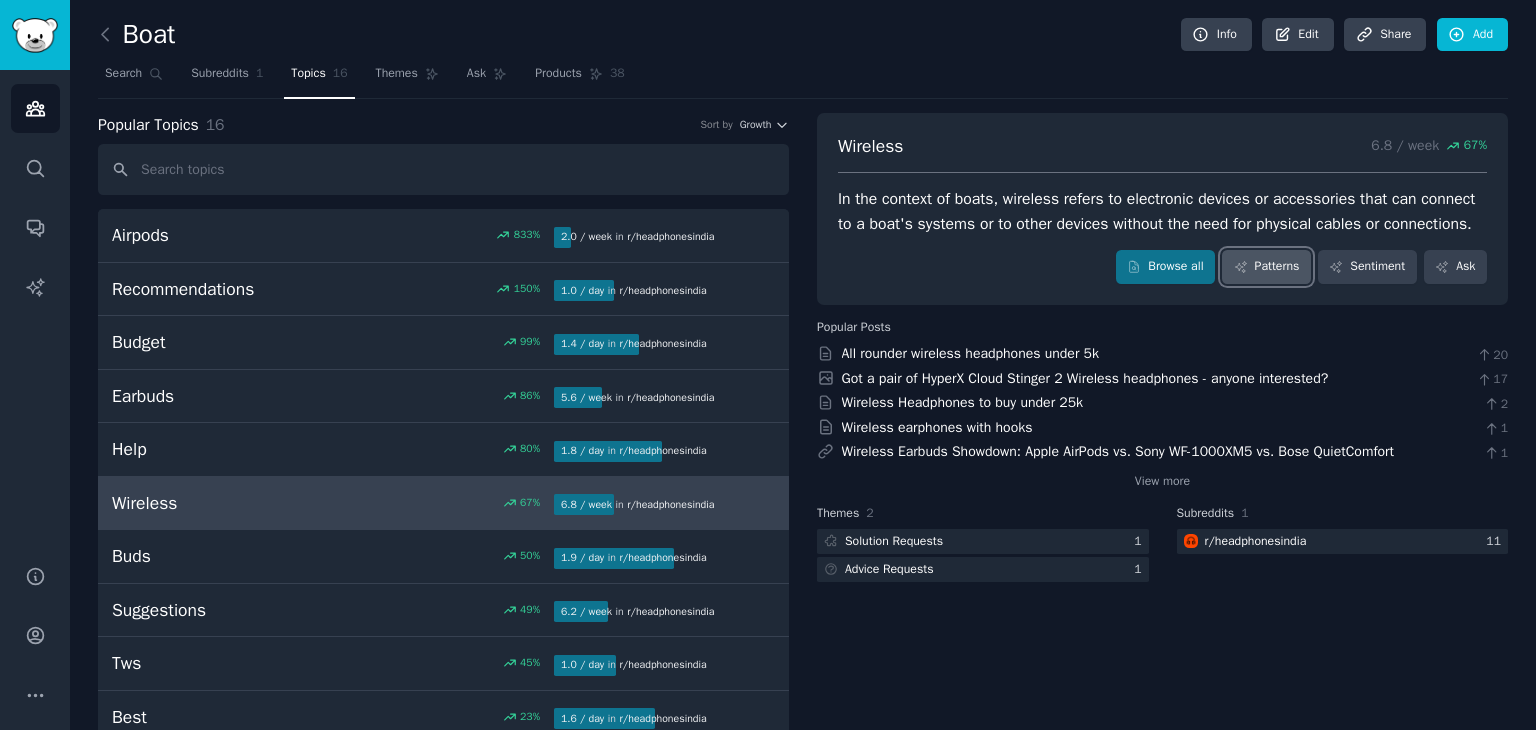 click on "Patterns" at bounding box center [1266, 267] 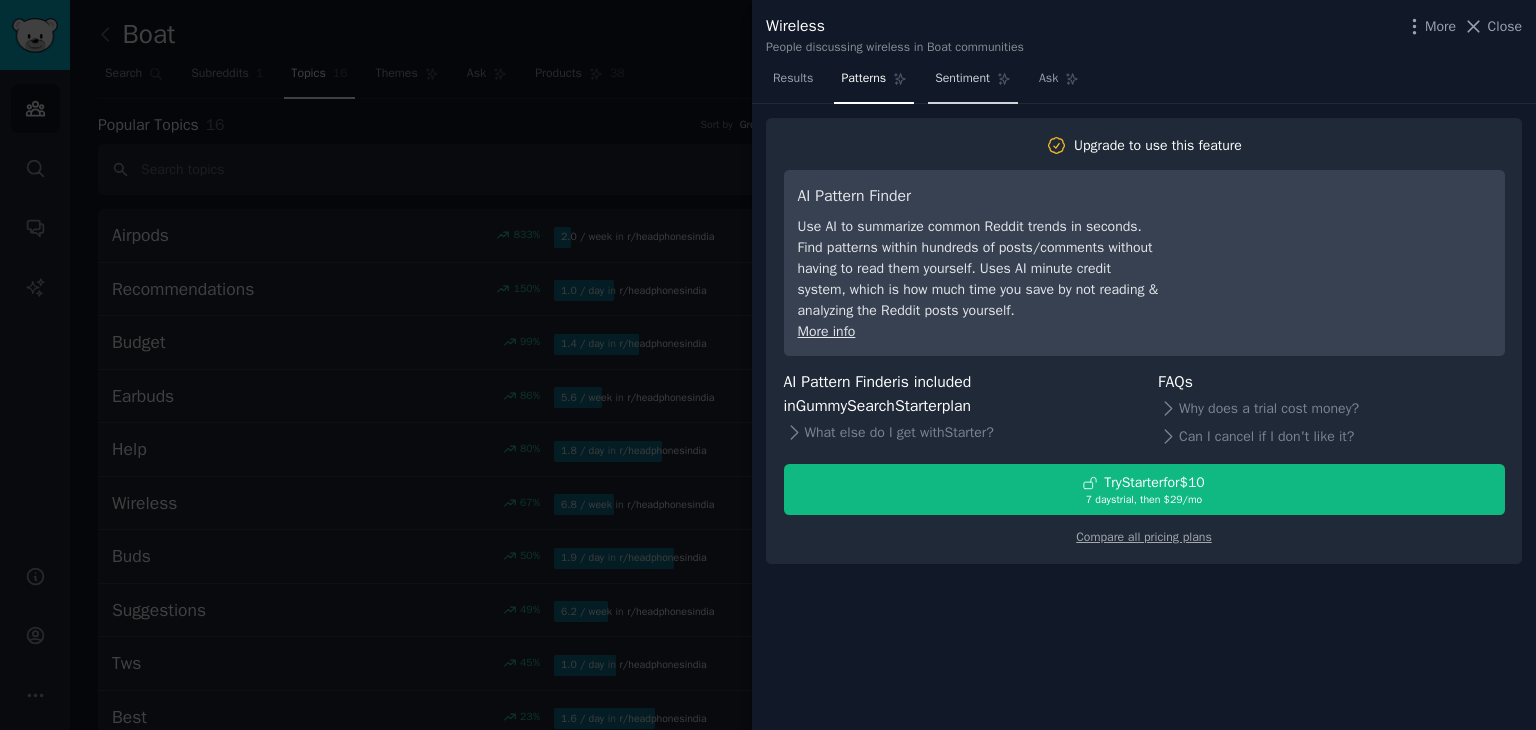 click on "Sentiment" at bounding box center [973, 83] 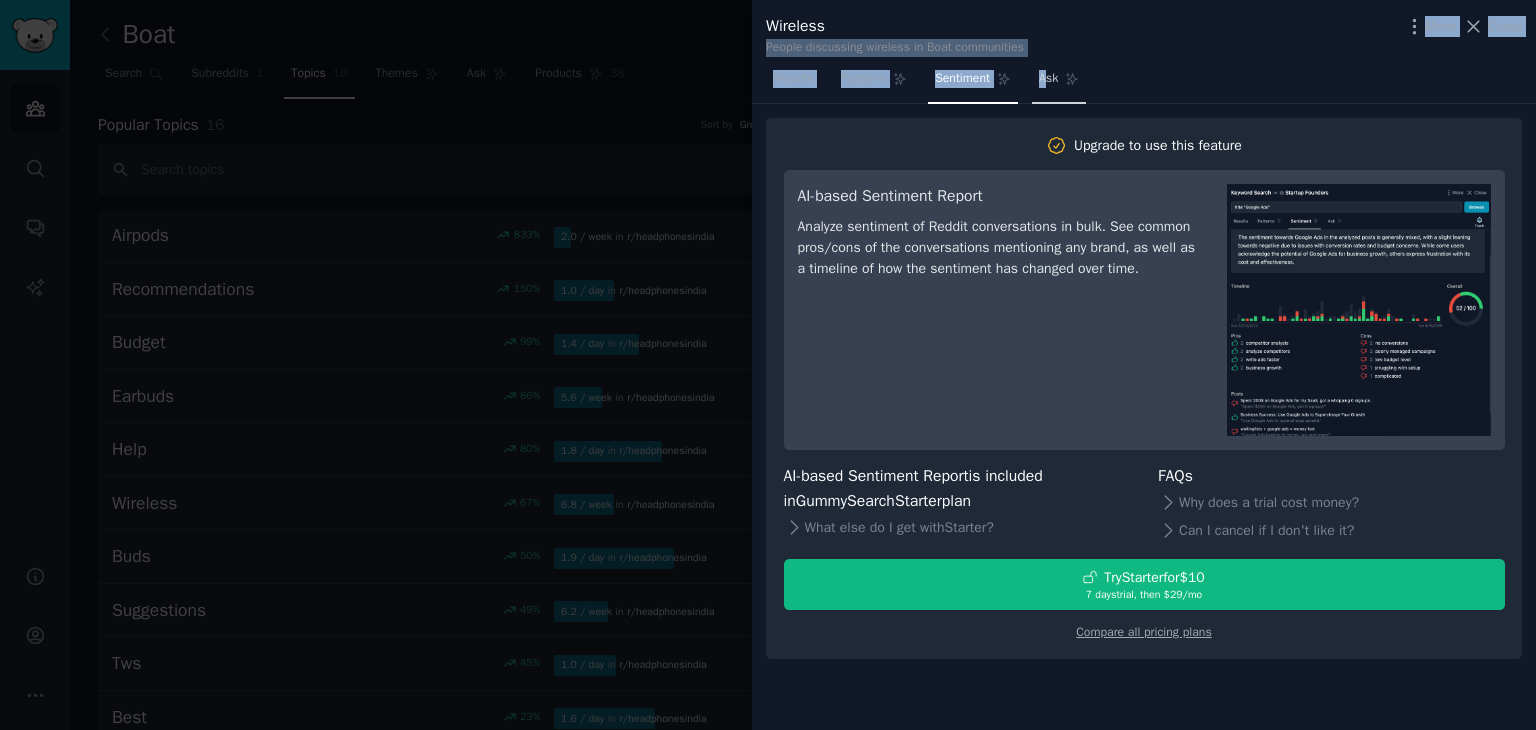 drag, startPoint x: 1048, startPoint y: 34, endPoint x: 1044, endPoint y: 77, distance: 43.185646 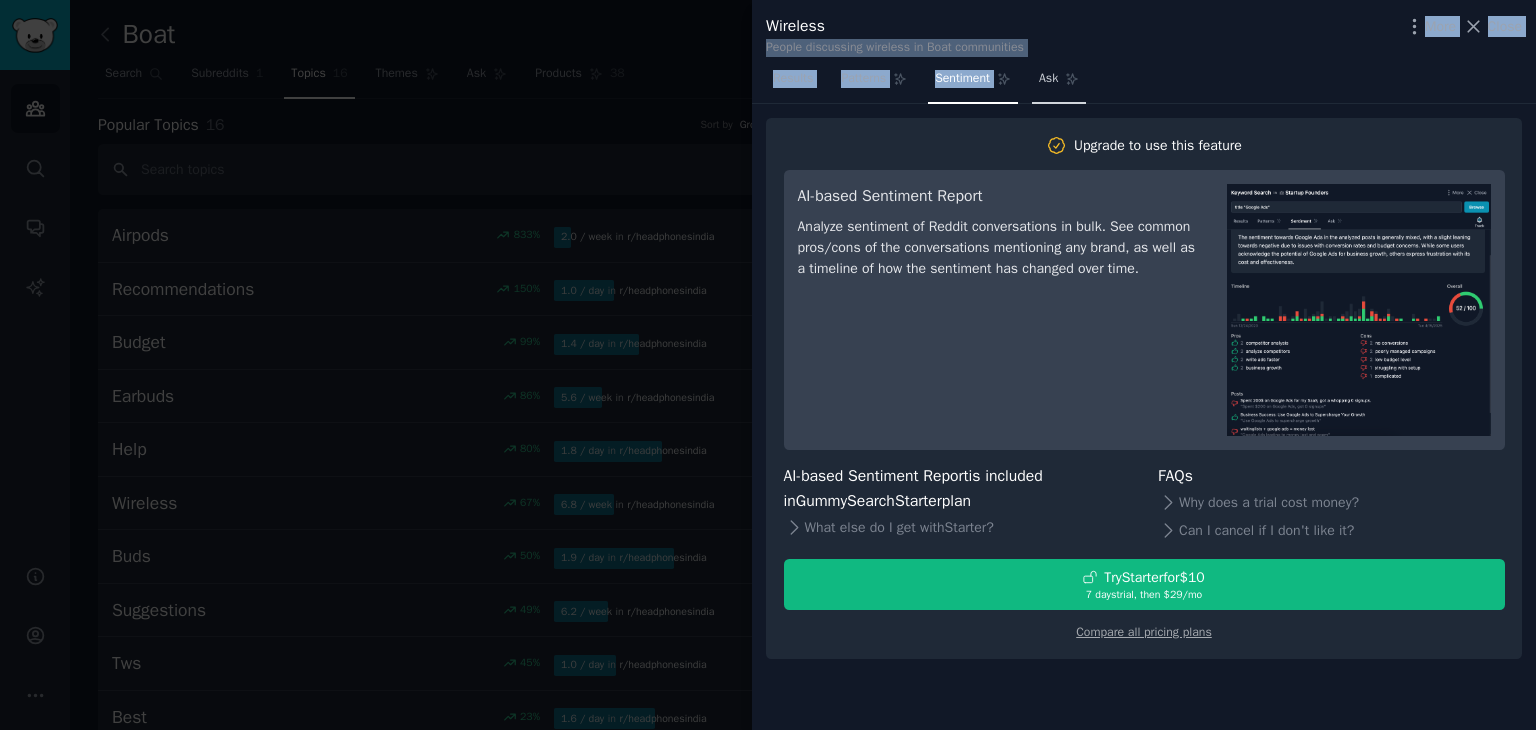click on "Ask" at bounding box center [1048, 79] 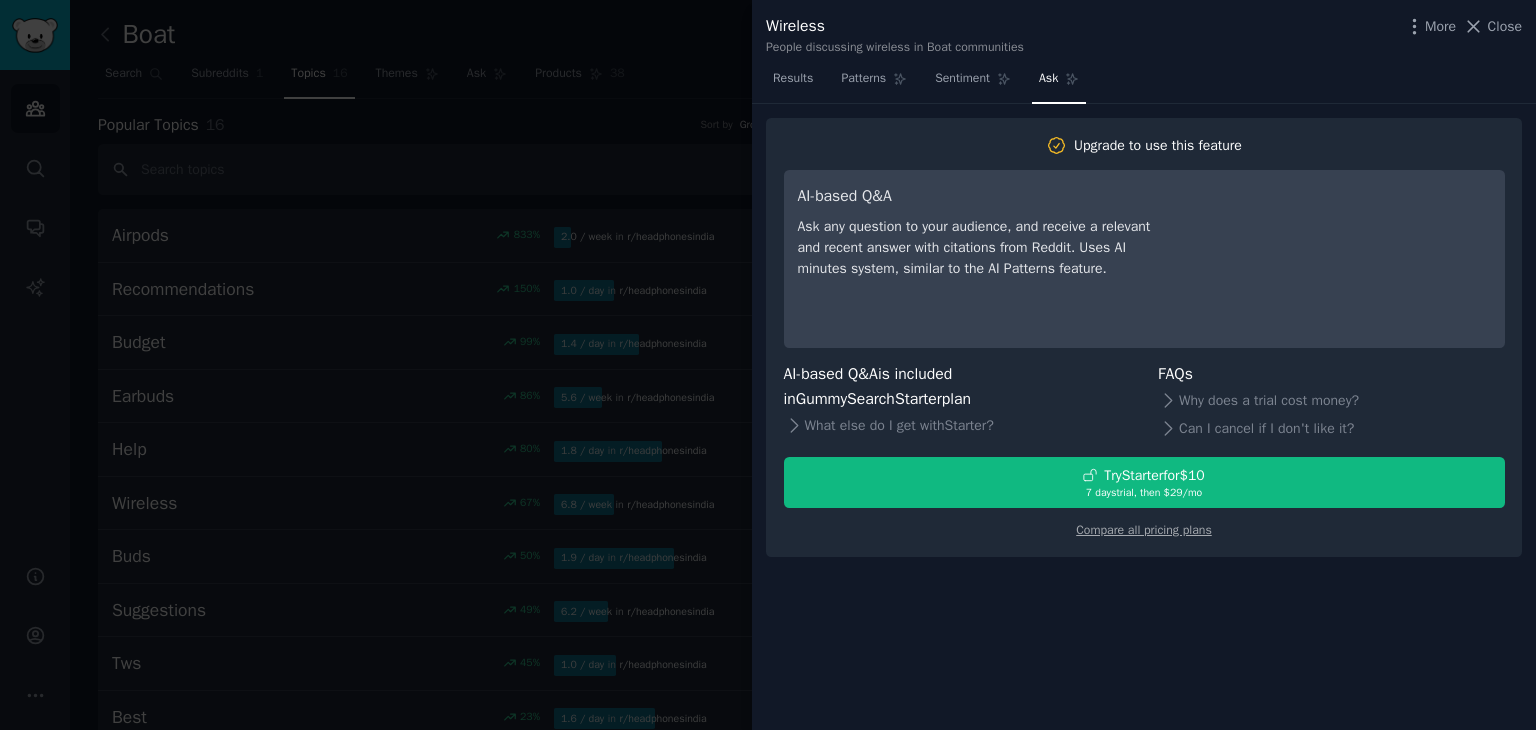 click on "Upgrade to use this feature AI-based Q&A Ask any question to your audience, and receive a relevant and recent answer with citations from Reddit. Uses AI minutes system, similar to the AI Patterns feature. AI-based Q&A  is included in  GummySearch  Starter  plan What else do I get with  Starter ? FAQs Why does a trial cost money? Can I cancel if I don't like it? Try  Starter  for  $10 7 days  trial, then $ 29 /mo Compare all pricing plans" at bounding box center (1144, 337) 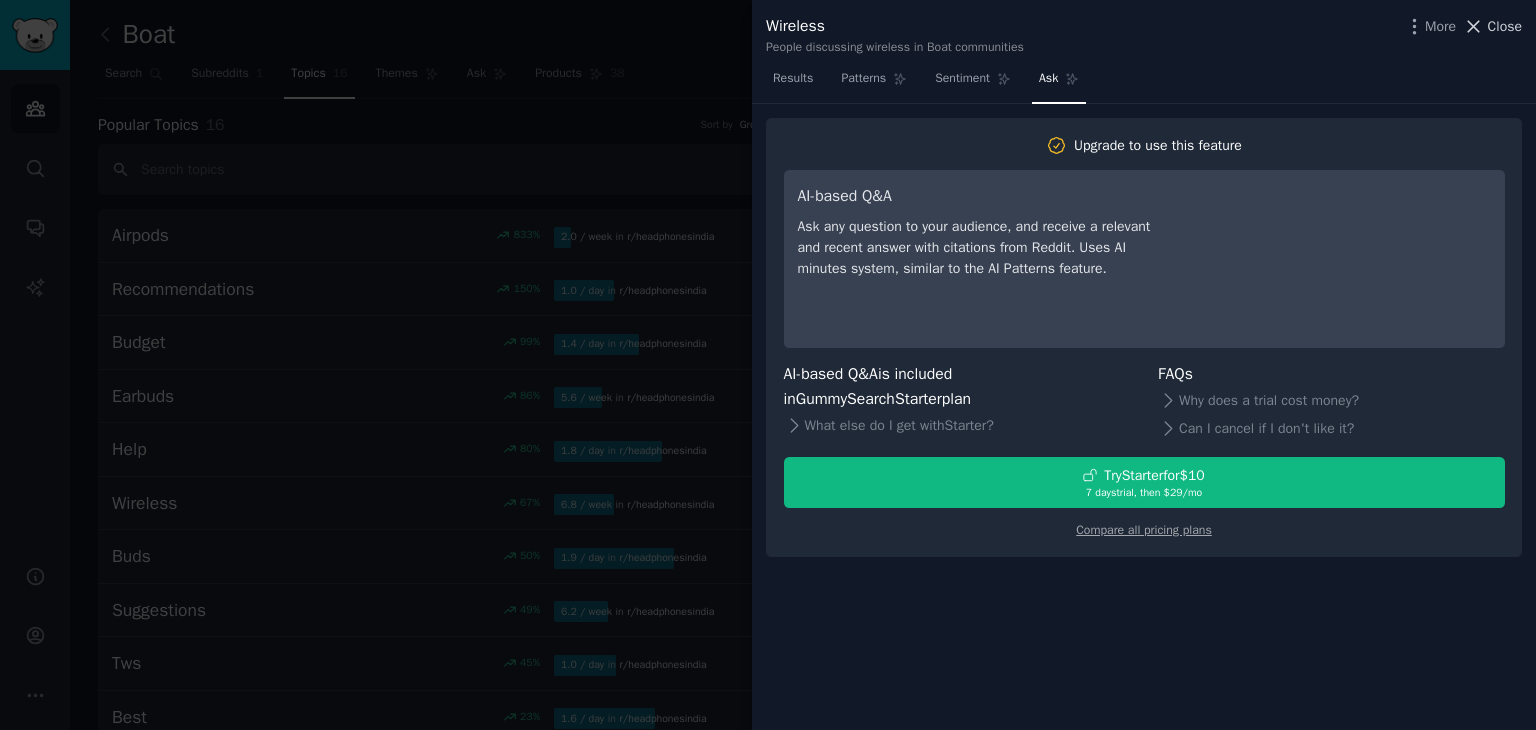 drag, startPoint x: 1460, startPoint y: 20, endPoint x: 1470, endPoint y: 24, distance: 10.770329 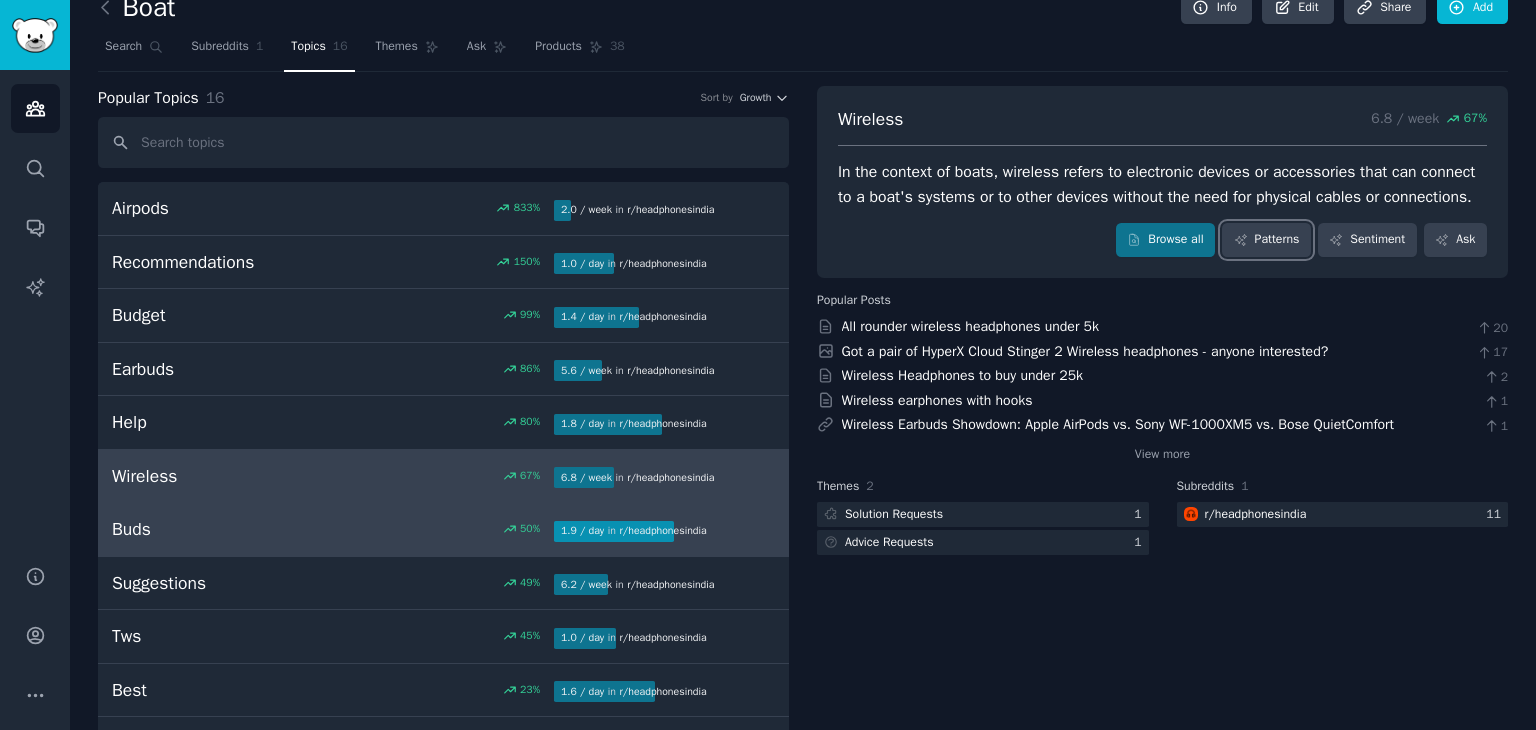 scroll, scrollTop: 0, scrollLeft: 0, axis: both 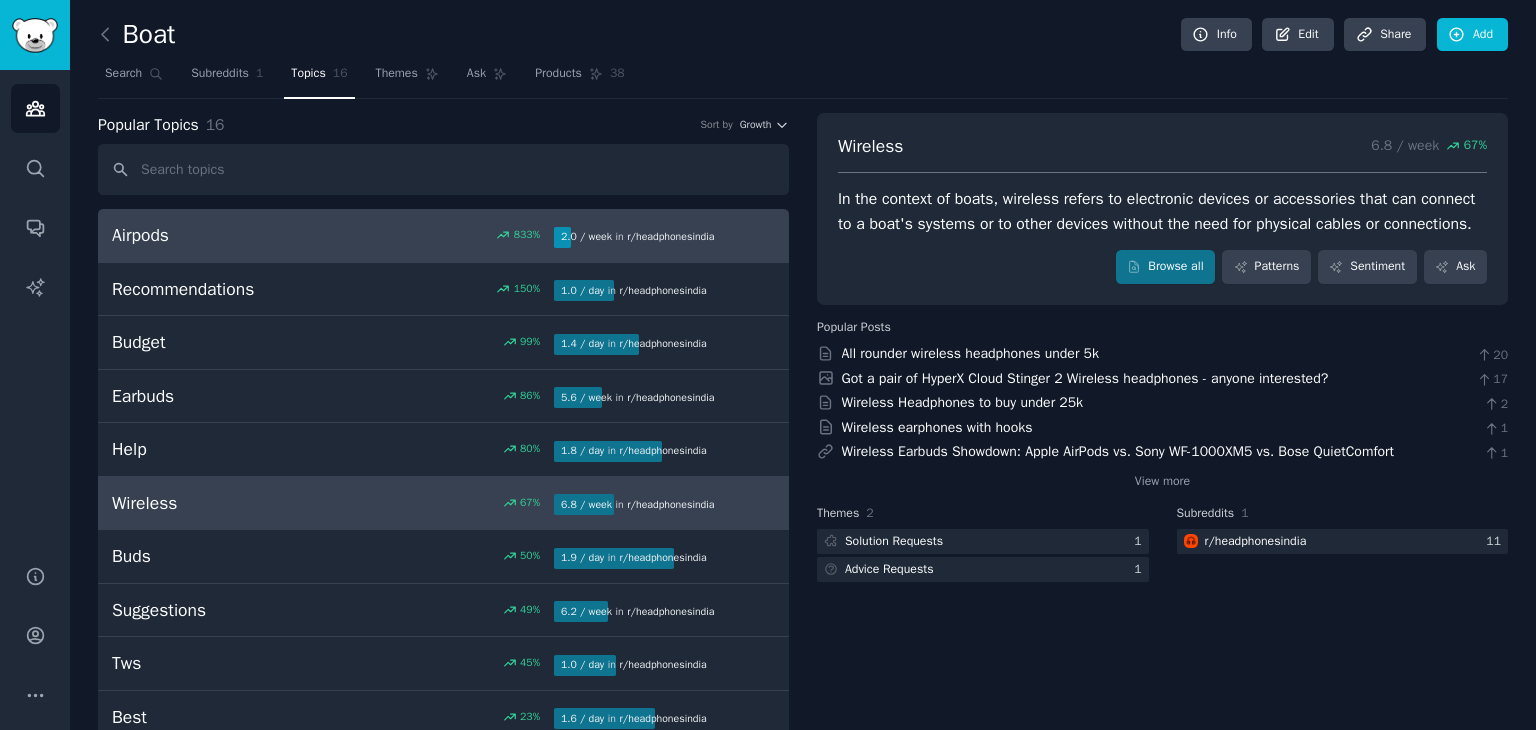 click on "Airpods" at bounding box center (222, 235) 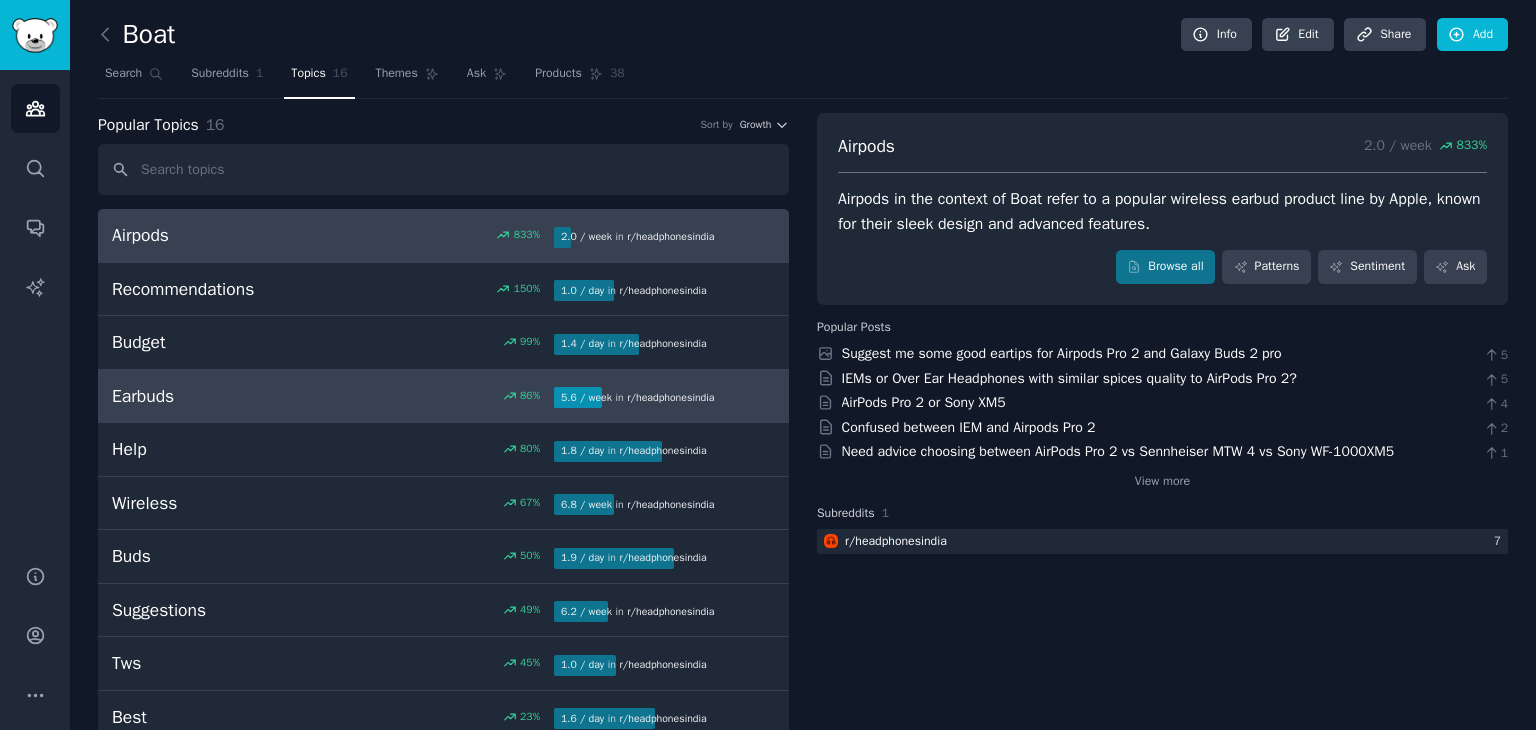 click on "Earbuds" at bounding box center (222, 396) 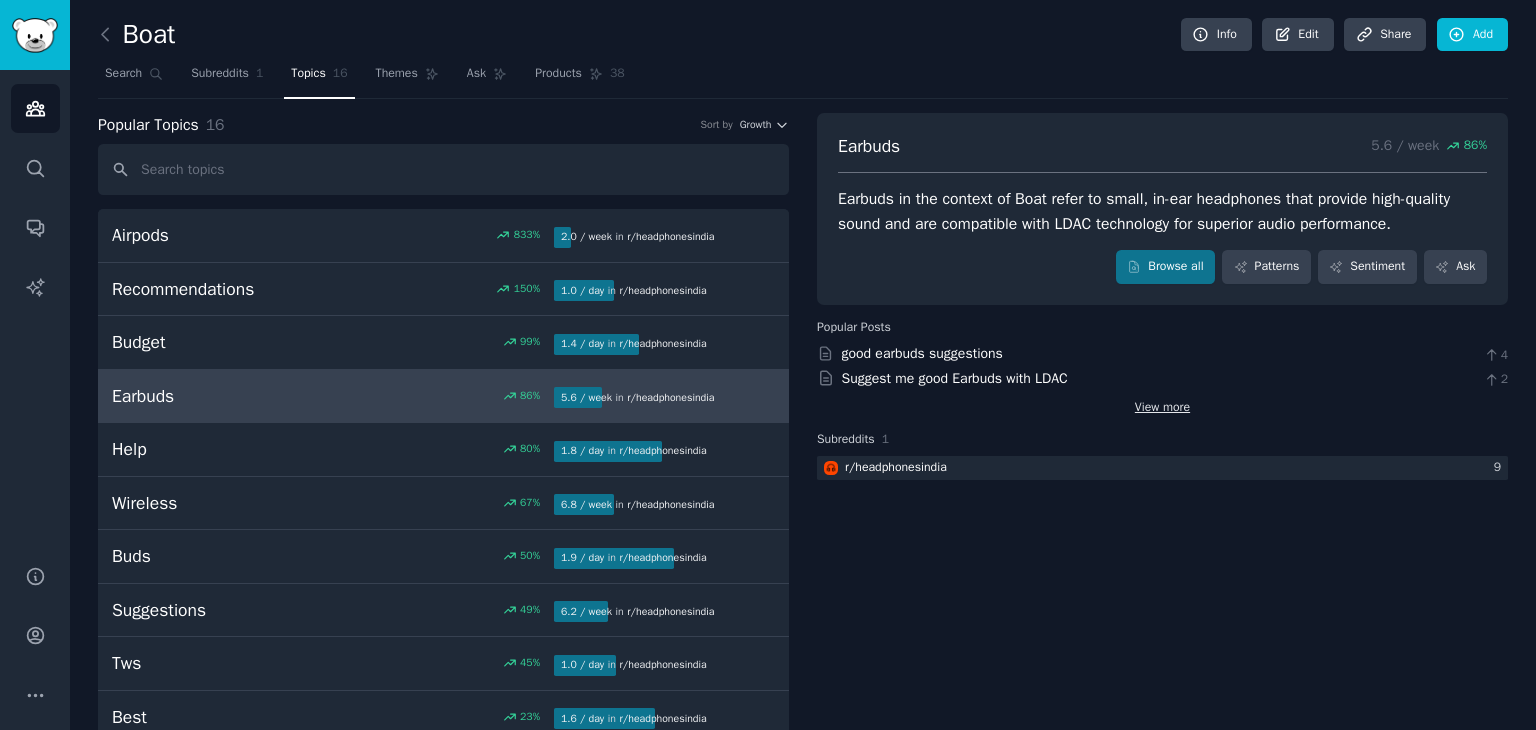 click on "View more" at bounding box center [1162, 408] 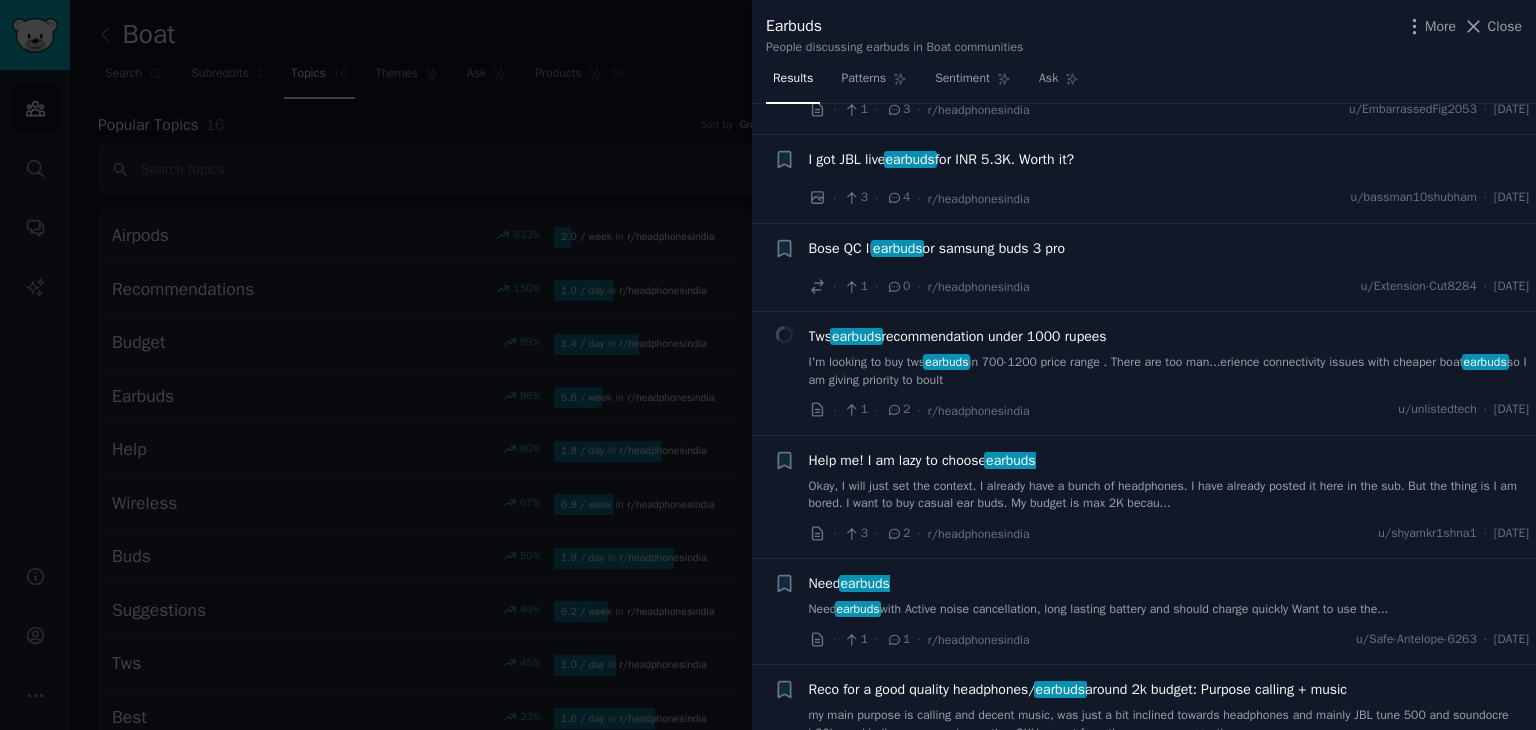 scroll, scrollTop: 1968, scrollLeft: 0, axis: vertical 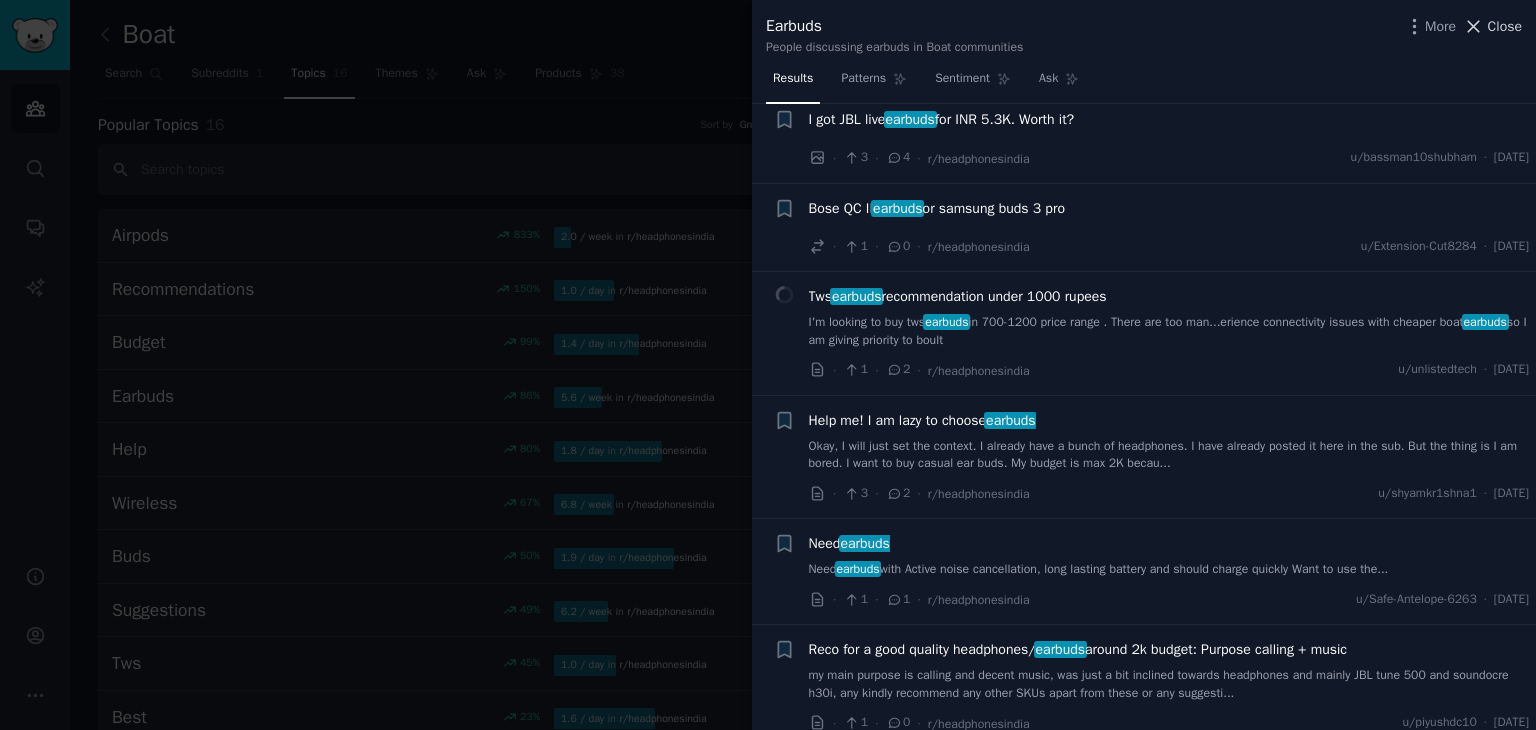 click on "Close" at bounding box center (1505, 26) 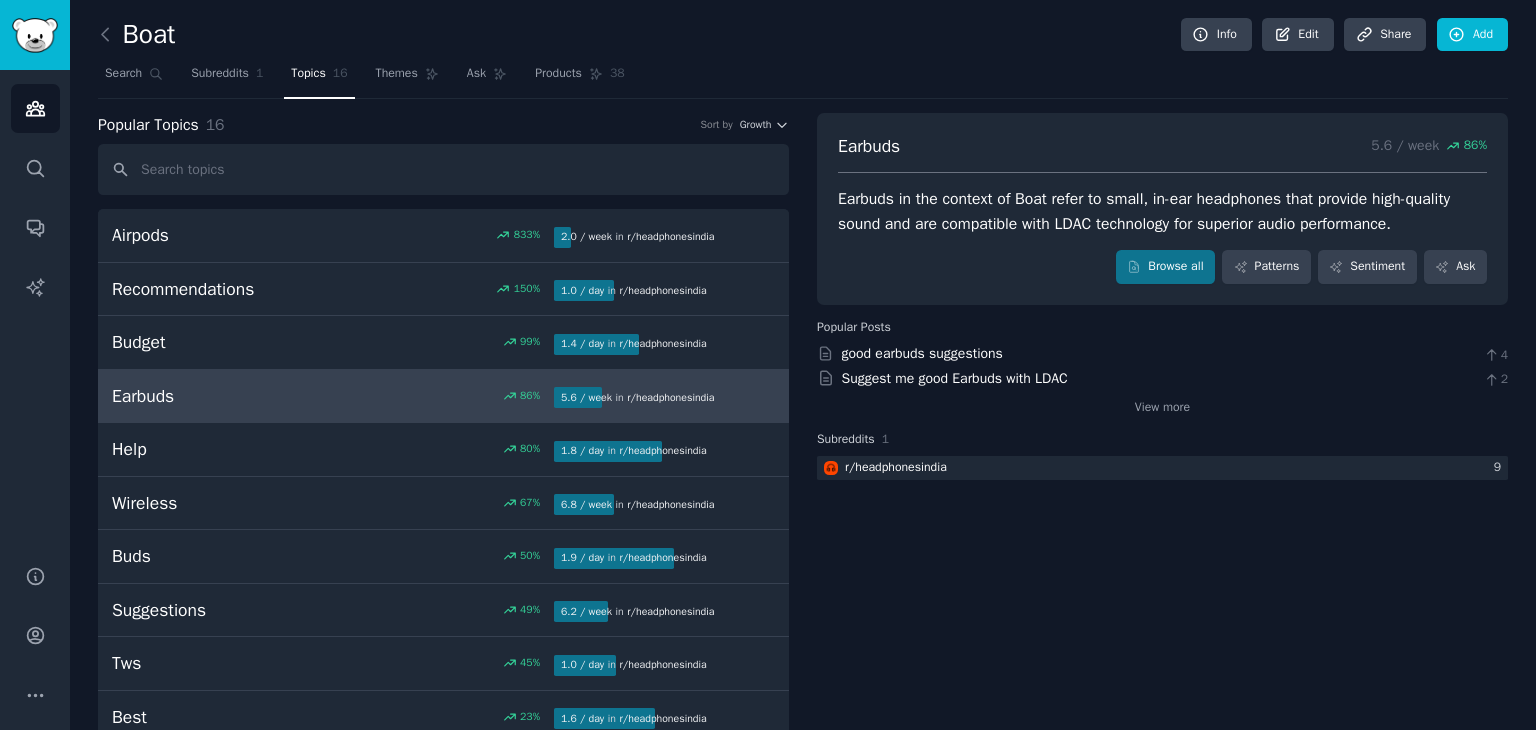 click on "Boat" at bounding box center (136, 35) 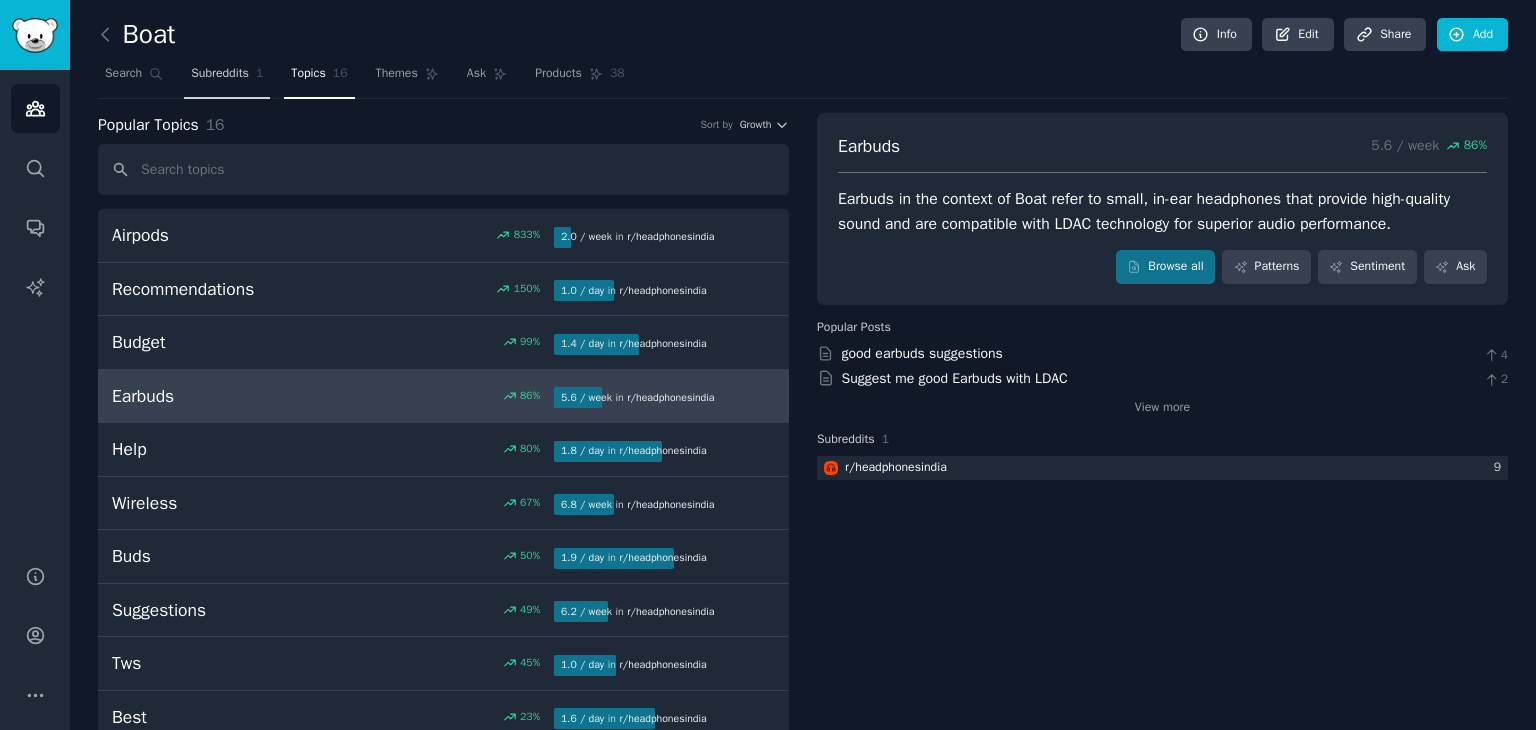 click on "Subreddits" at bounding box center (220, 74) 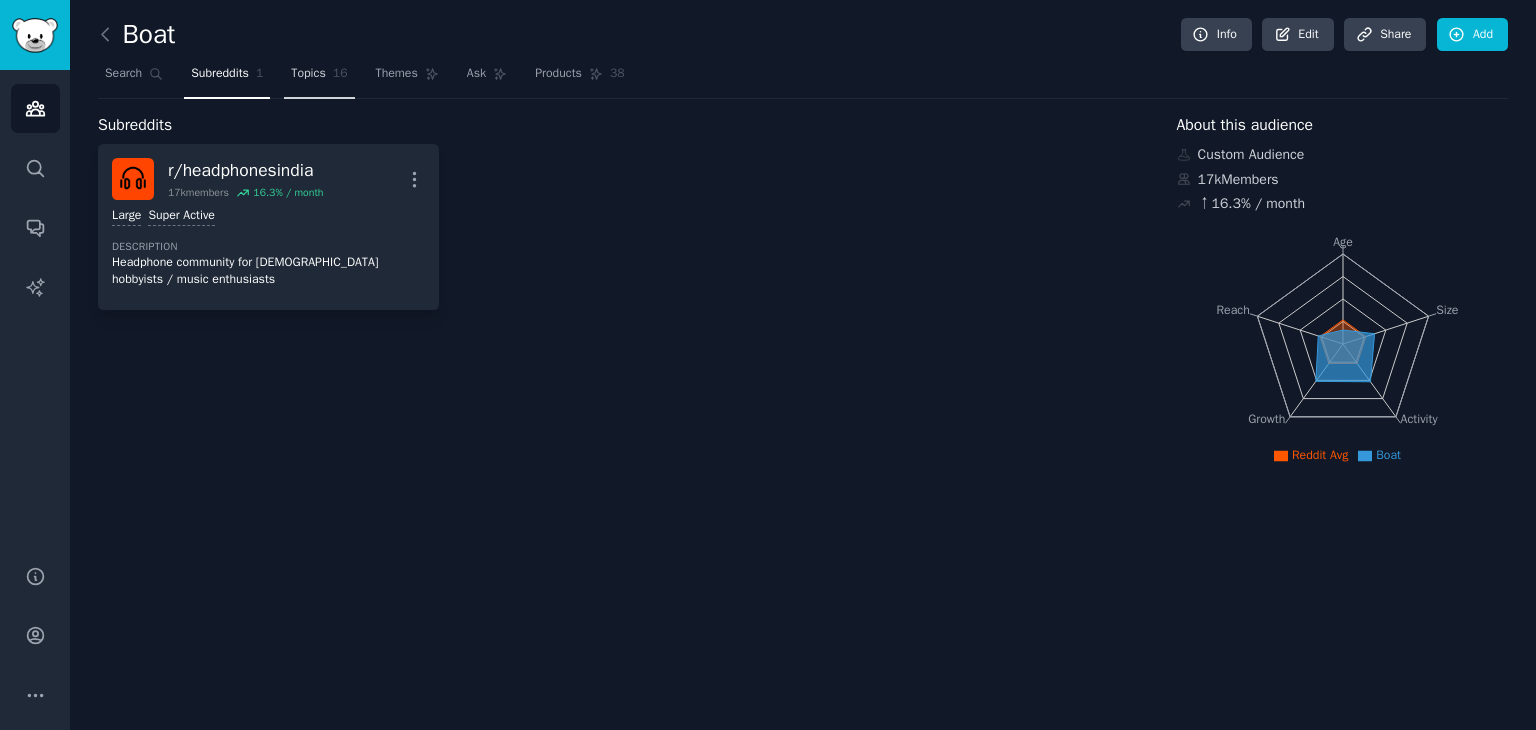 click on "Topics 16" at bounding box center (319, 78) 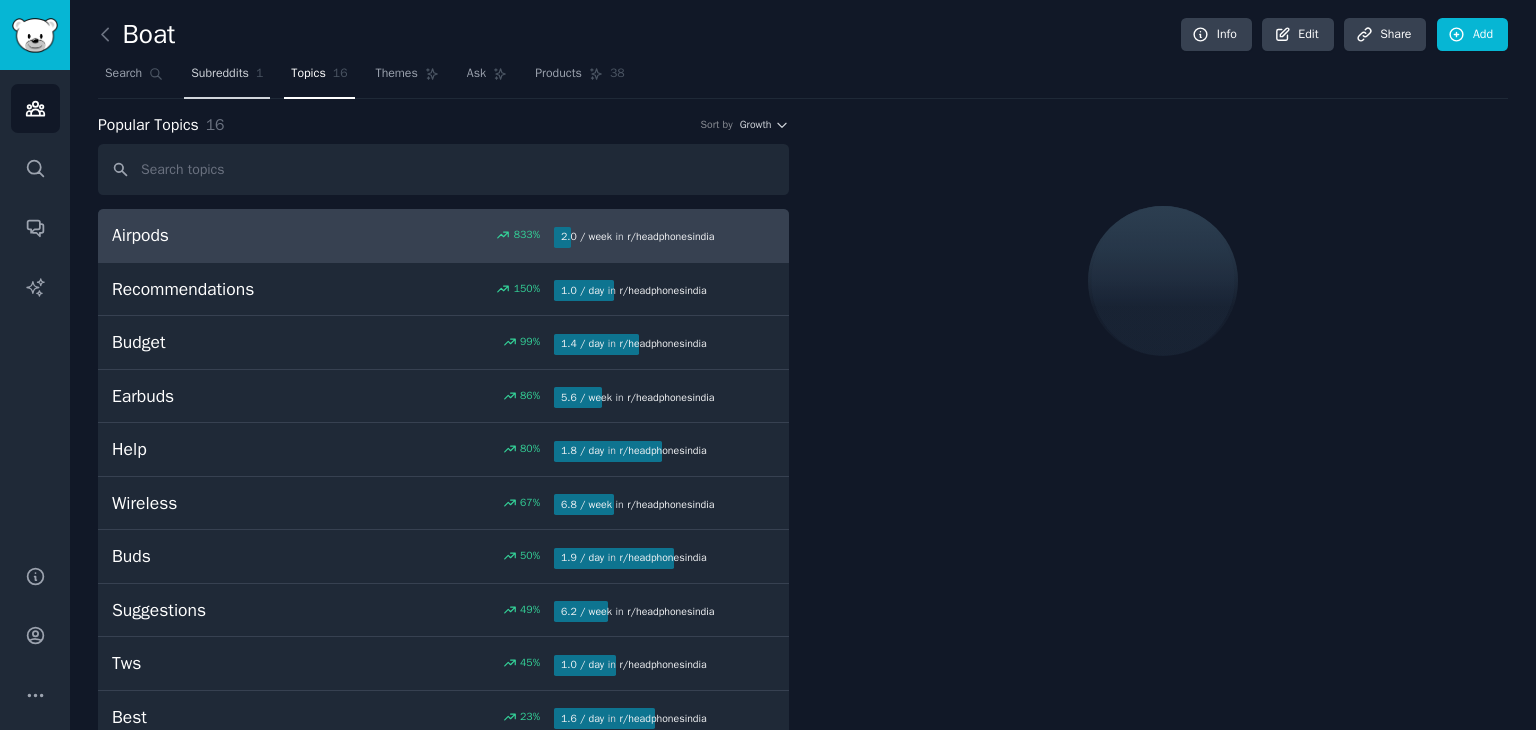 click on "1" 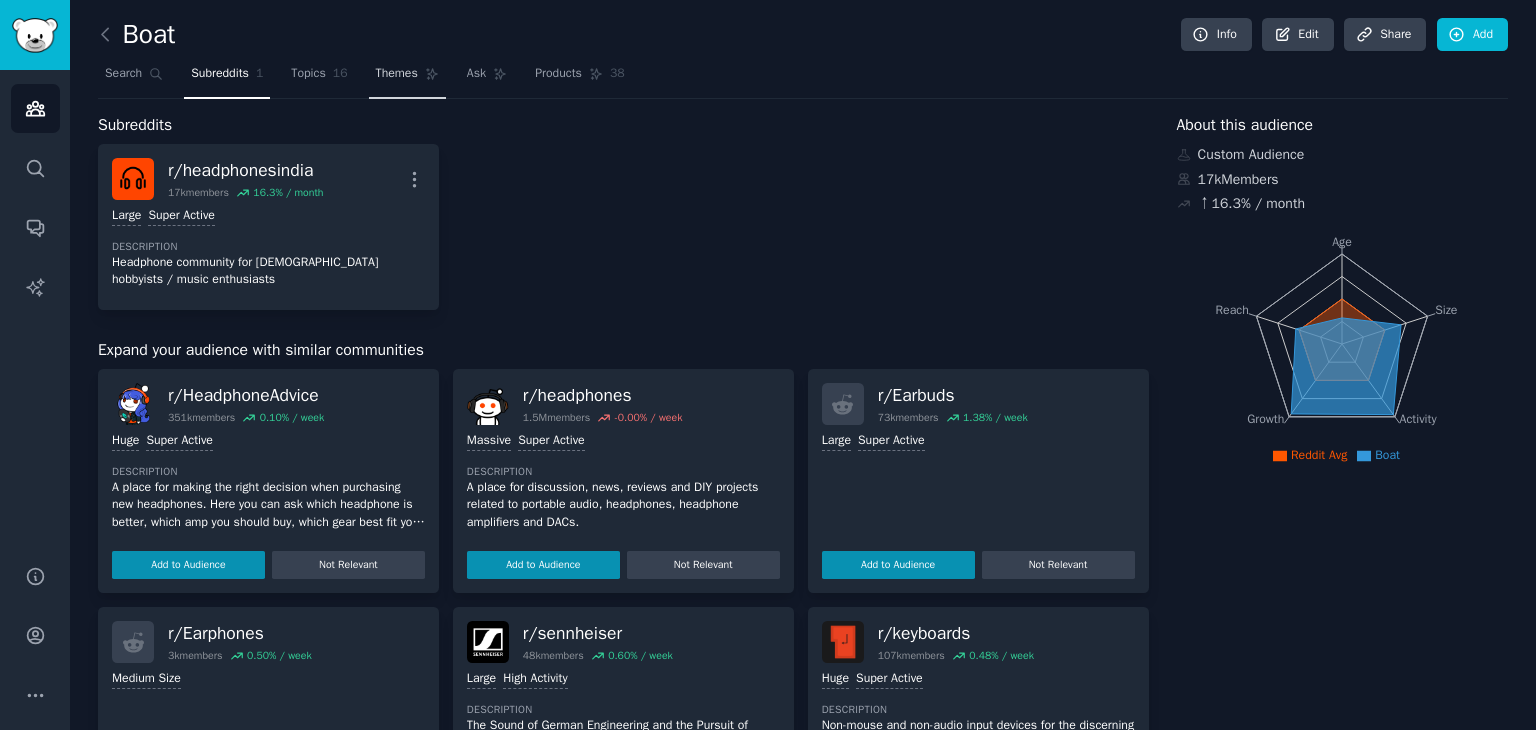 click on "Themes" at bounding box center [397, 74] 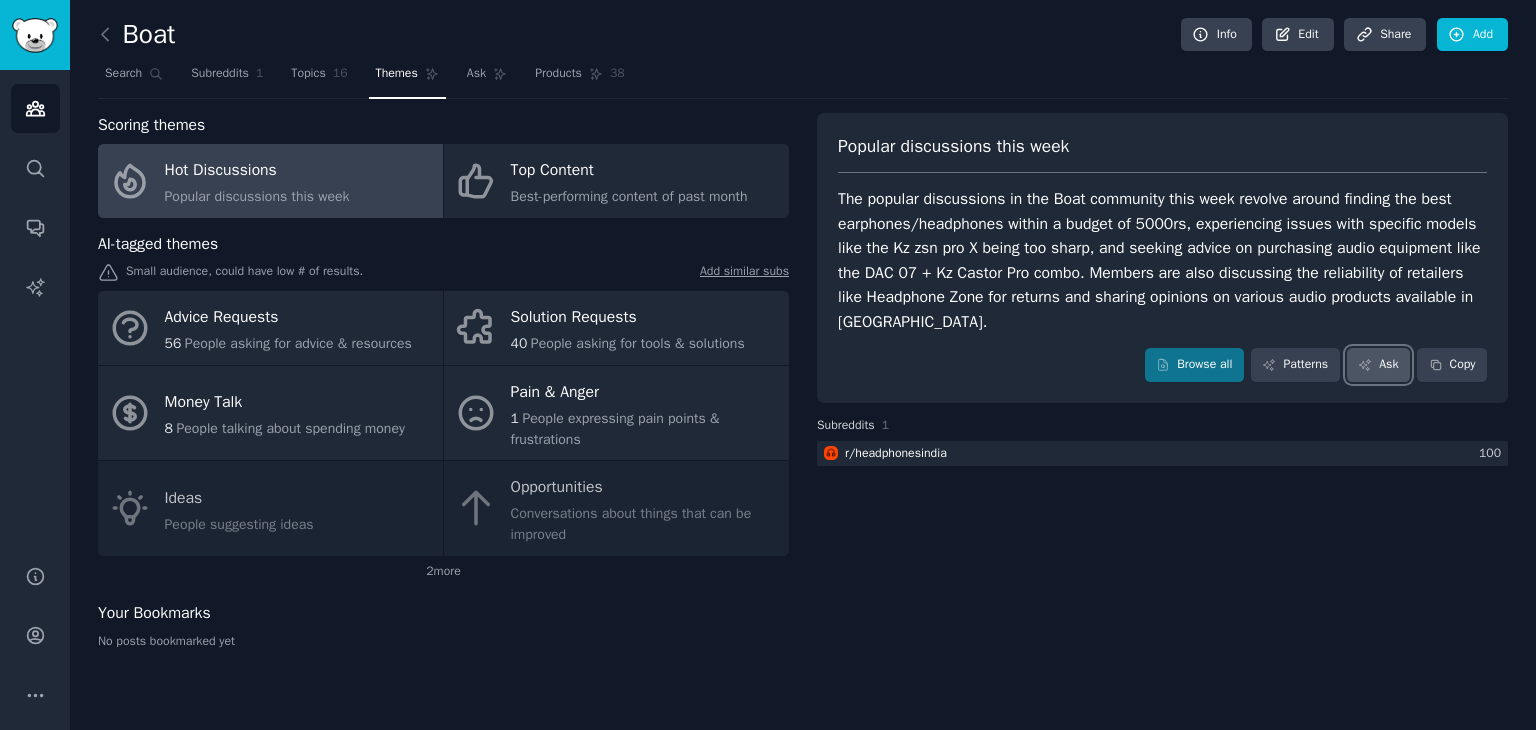 click on "Ask" at bounding box center [1378, 365] 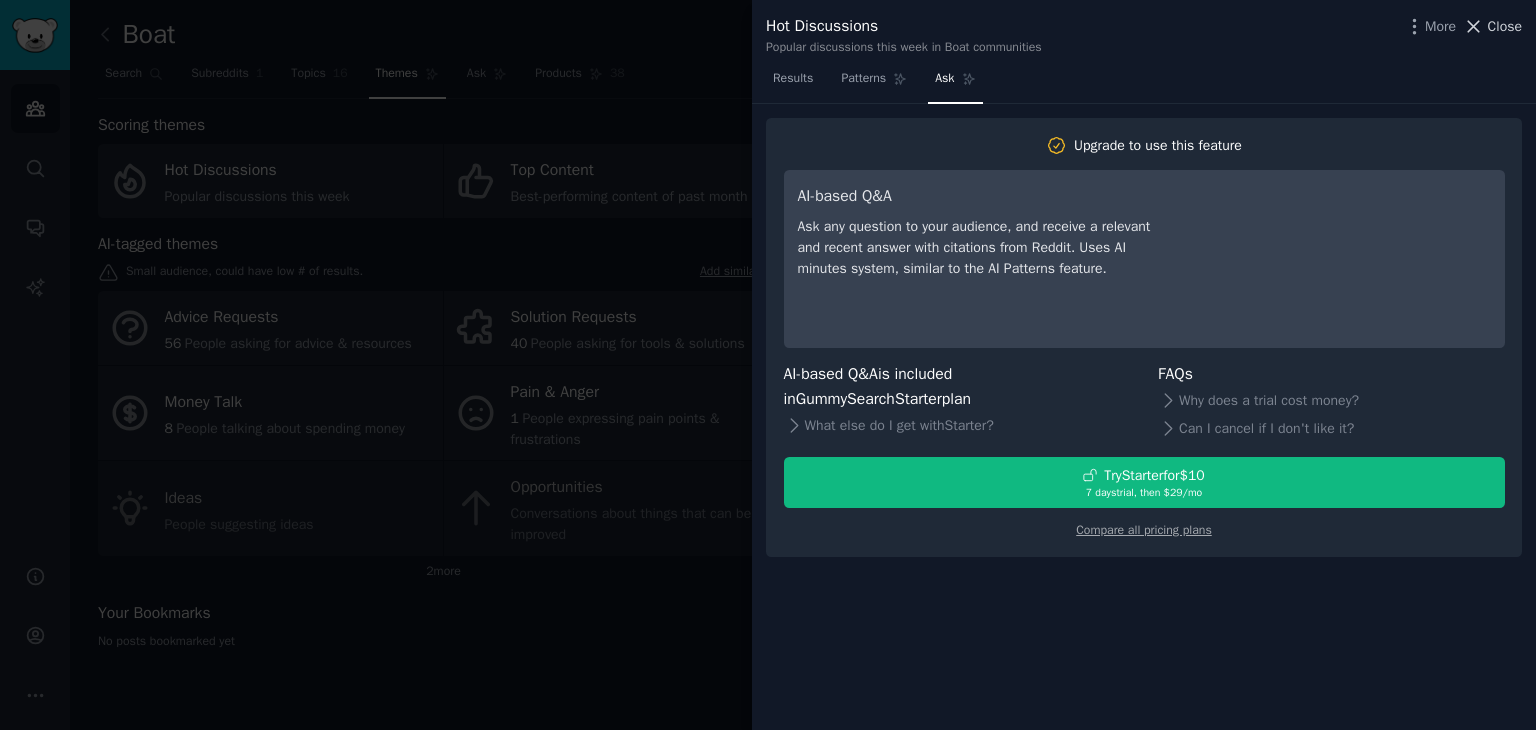 click on "Close" at bounding box center [1505, 26] 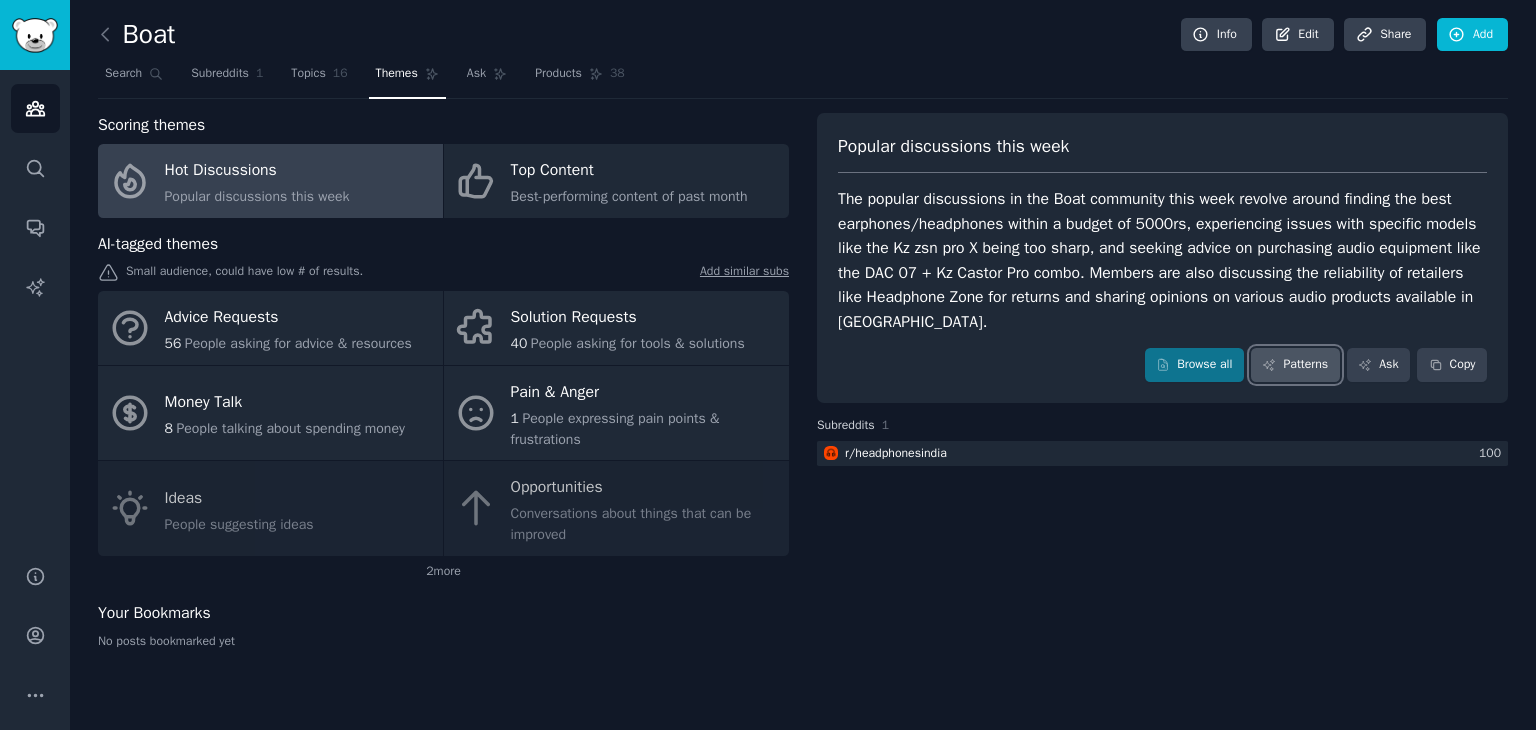 click on "Patterns" at bounding box center (1295, 365) 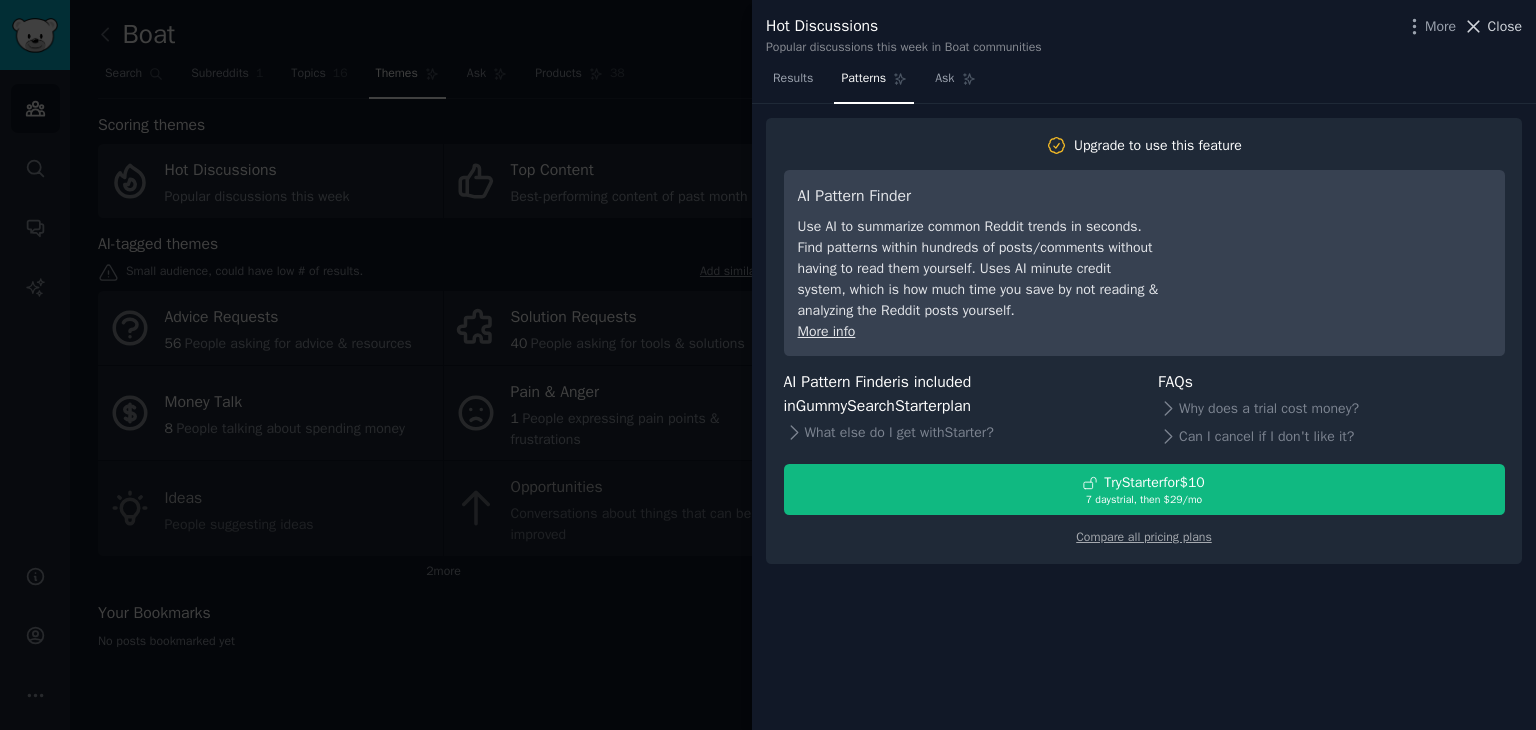 click on "Close" at bounding box center (1505, 26) 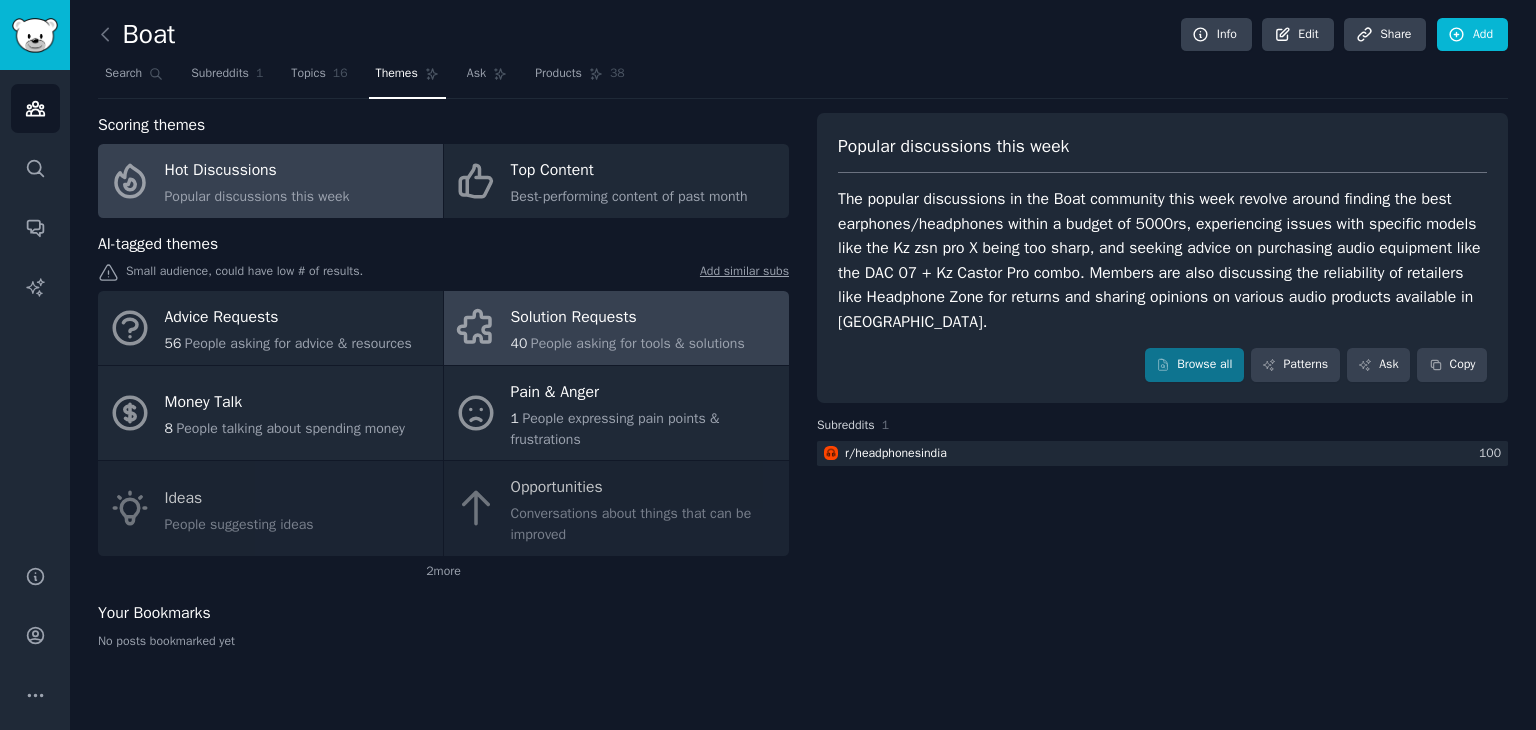 click 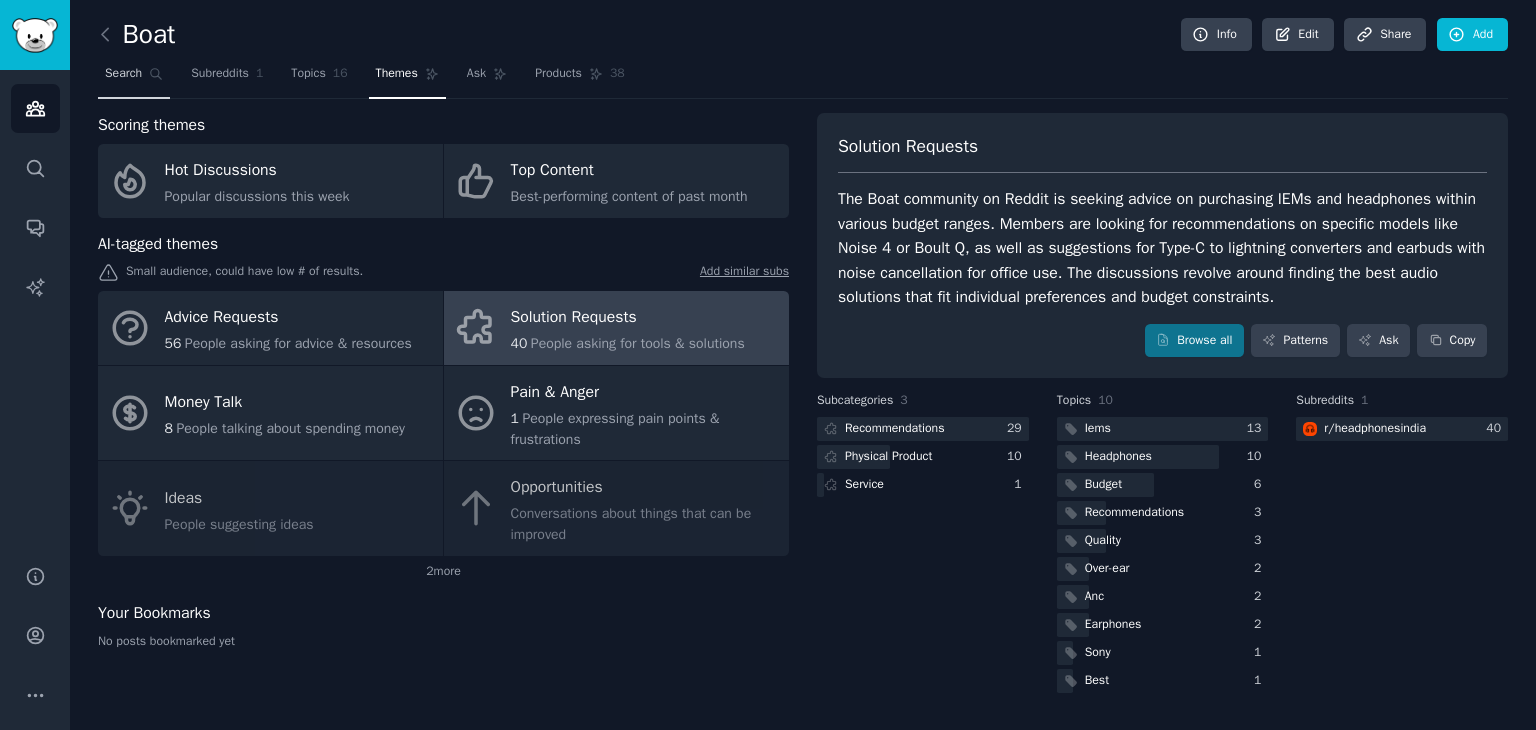 click on "Search" at bounding box center [134, 78] 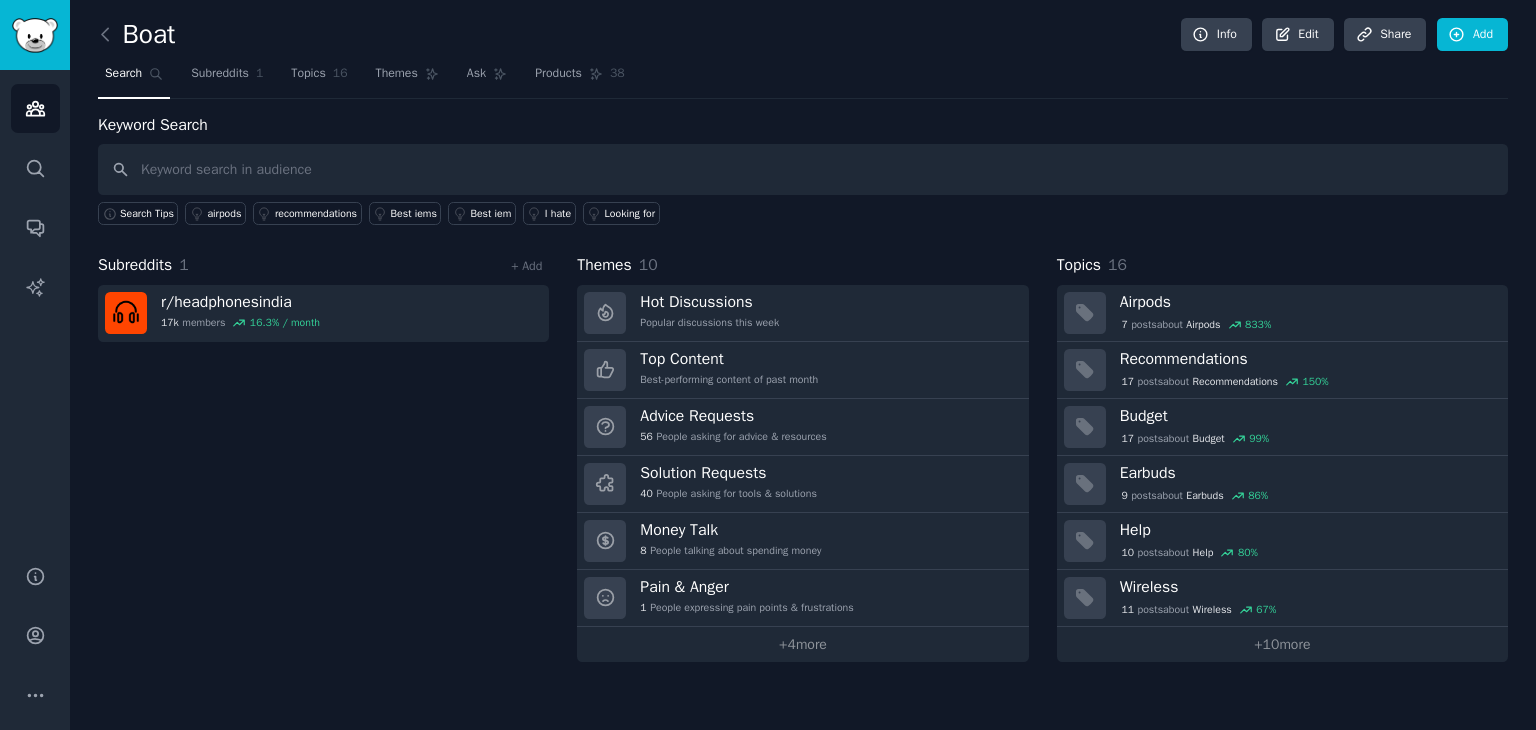 click at bounding box center (803, 169) 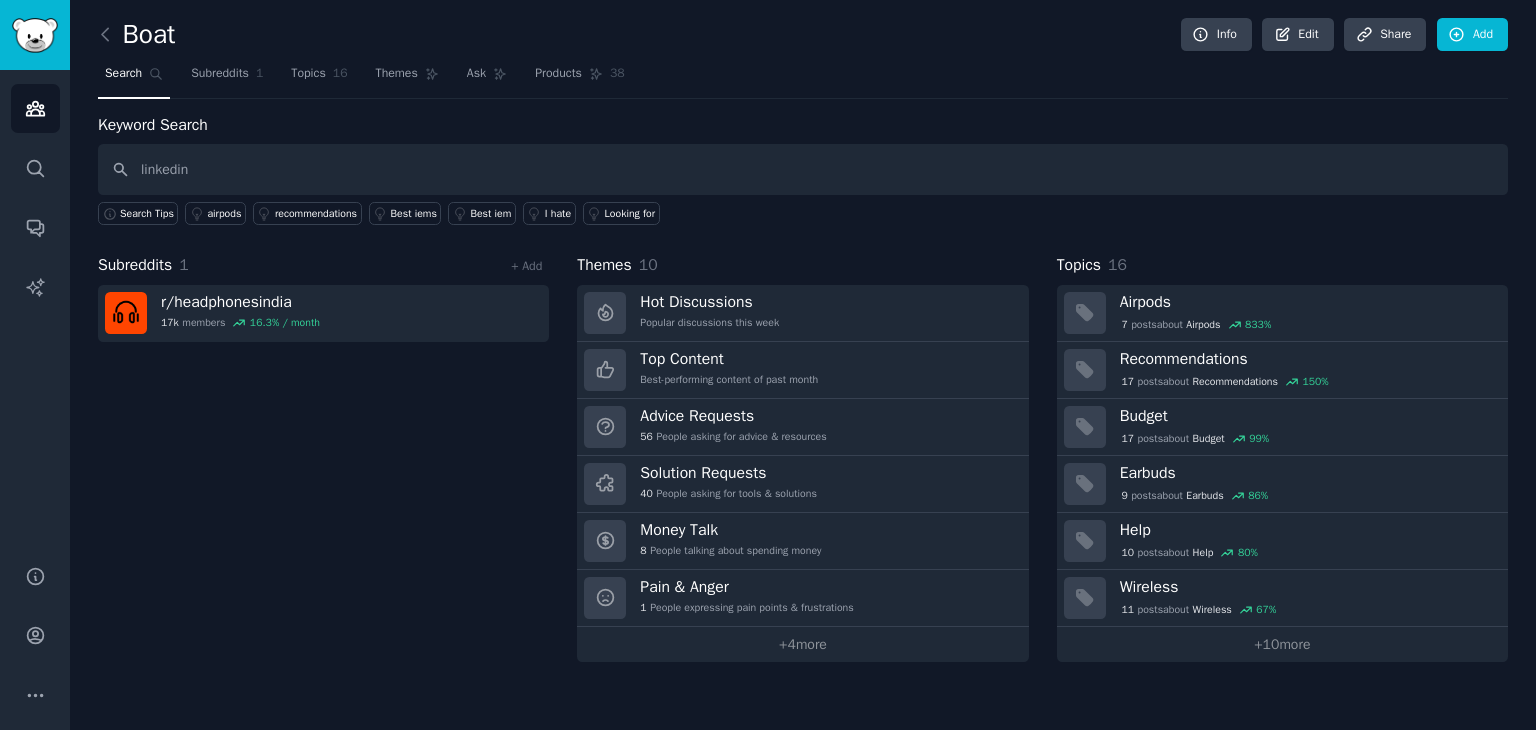 type on "linkedin" 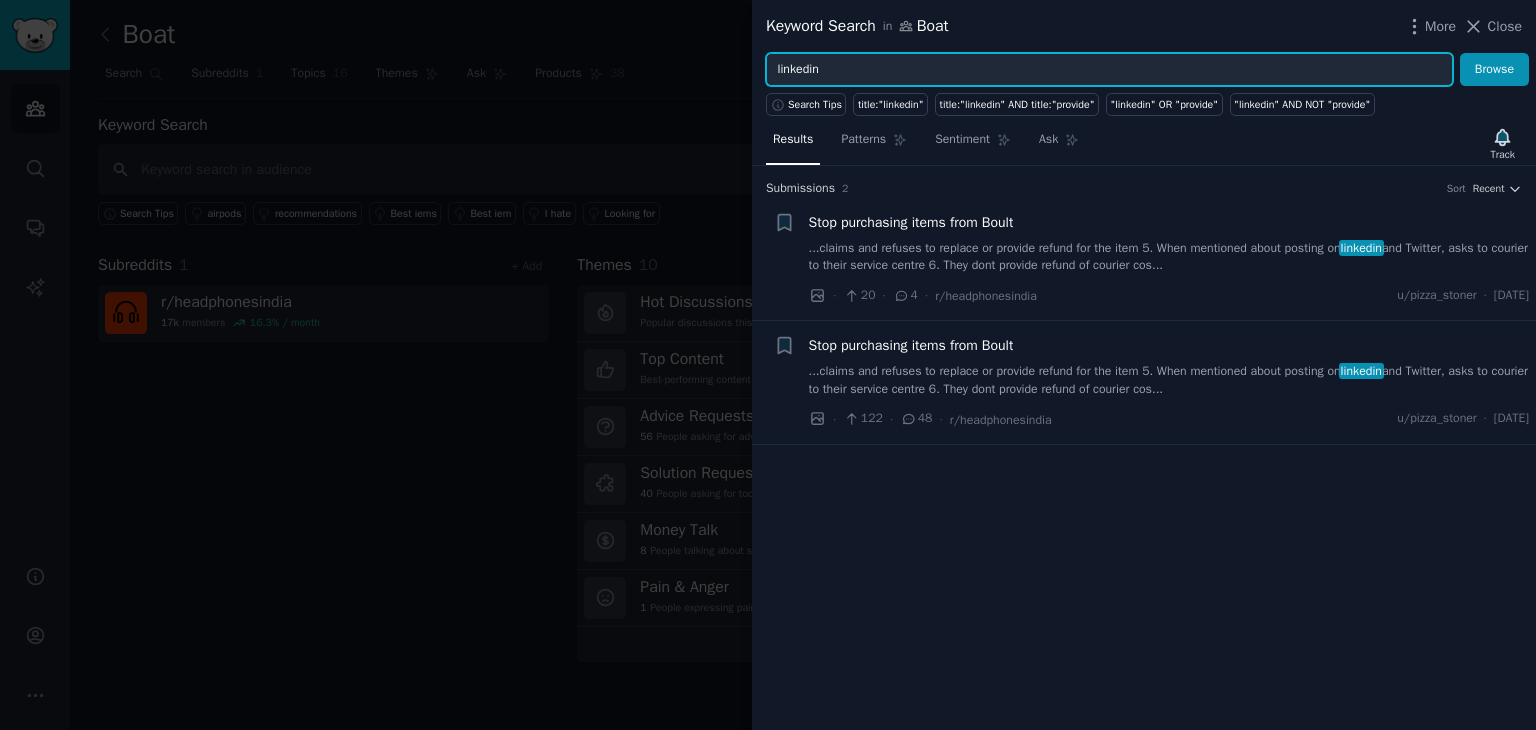 click on "linkedin" at bounding box center (1109, 70) 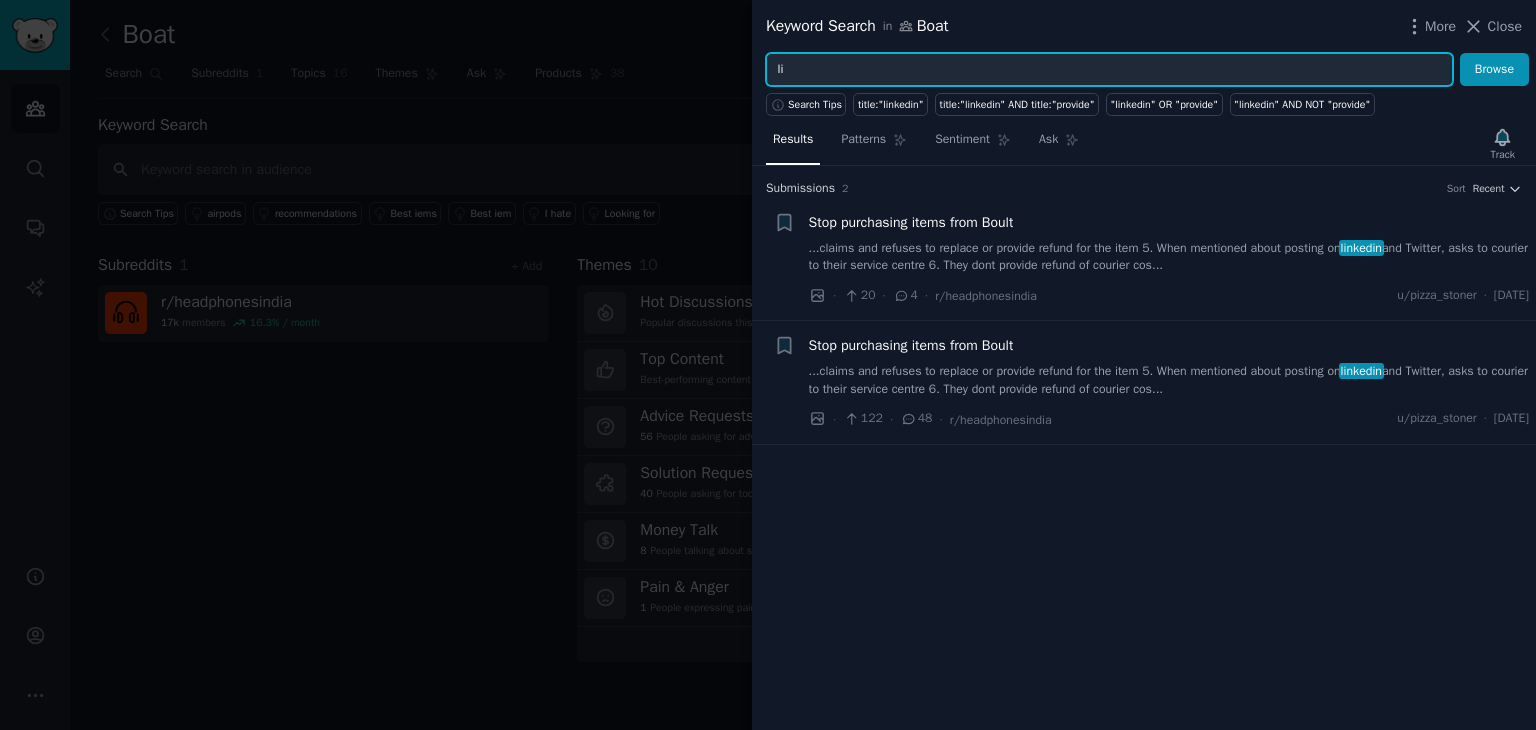 type on "l" 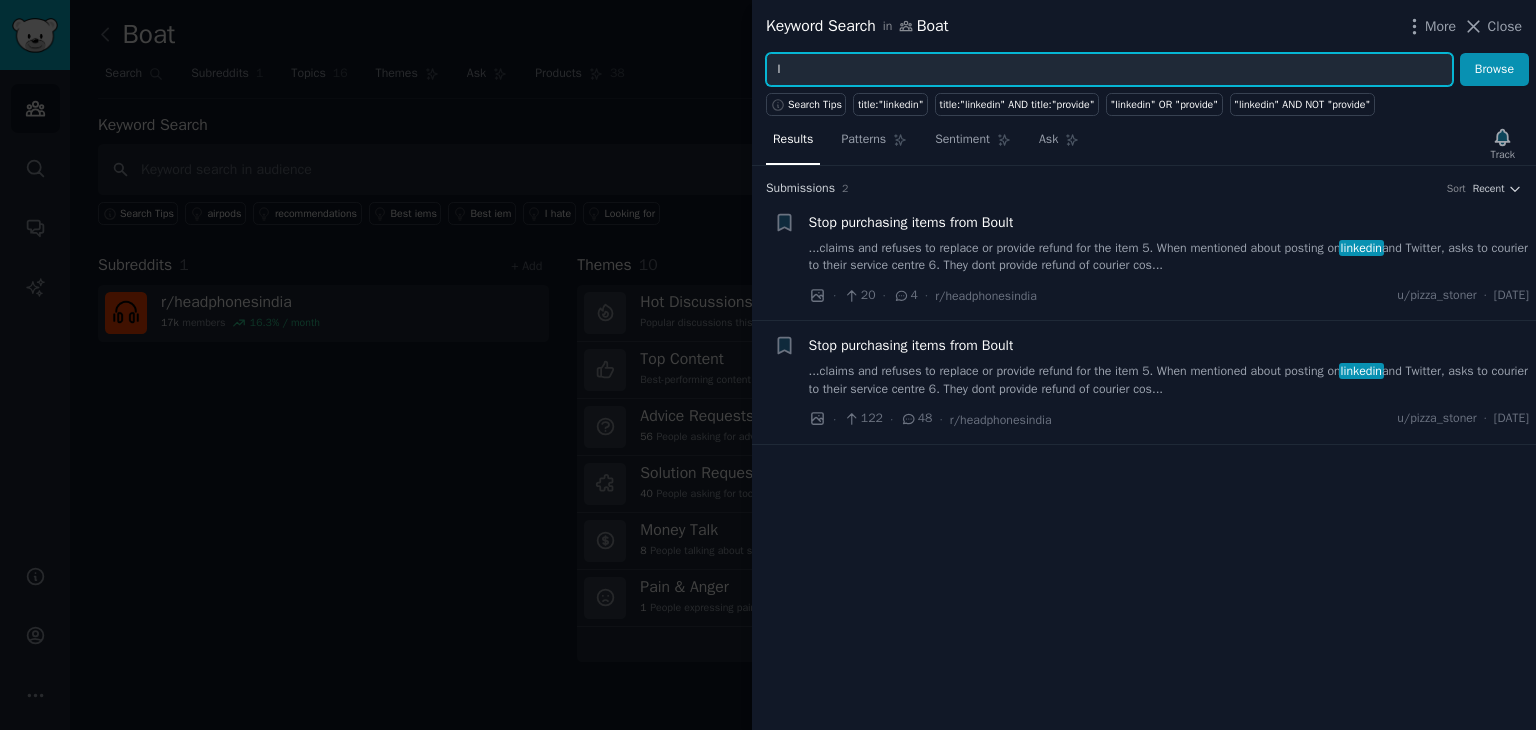 click on "l" at bounding box center (1109, 70) 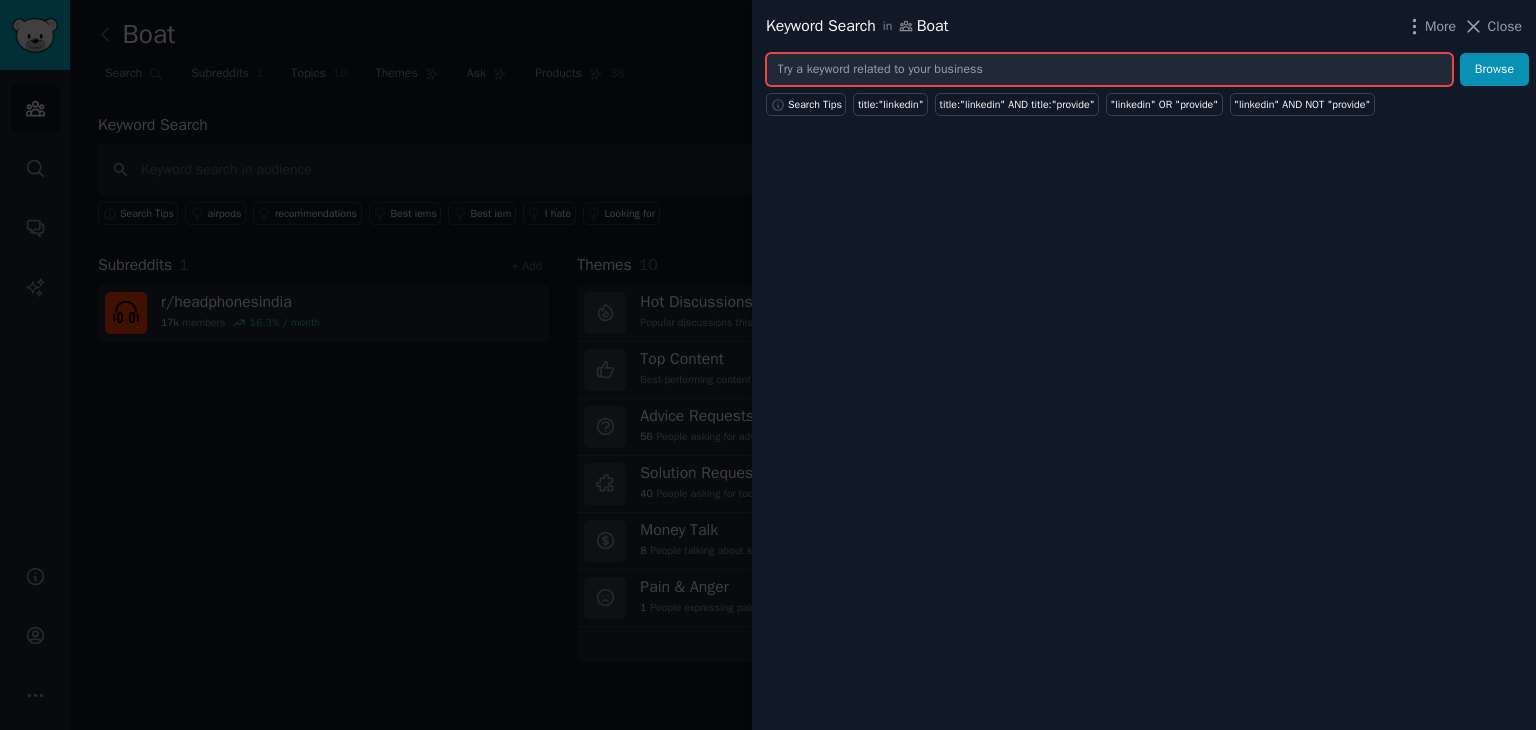 click at bounding box center (1109, 70) 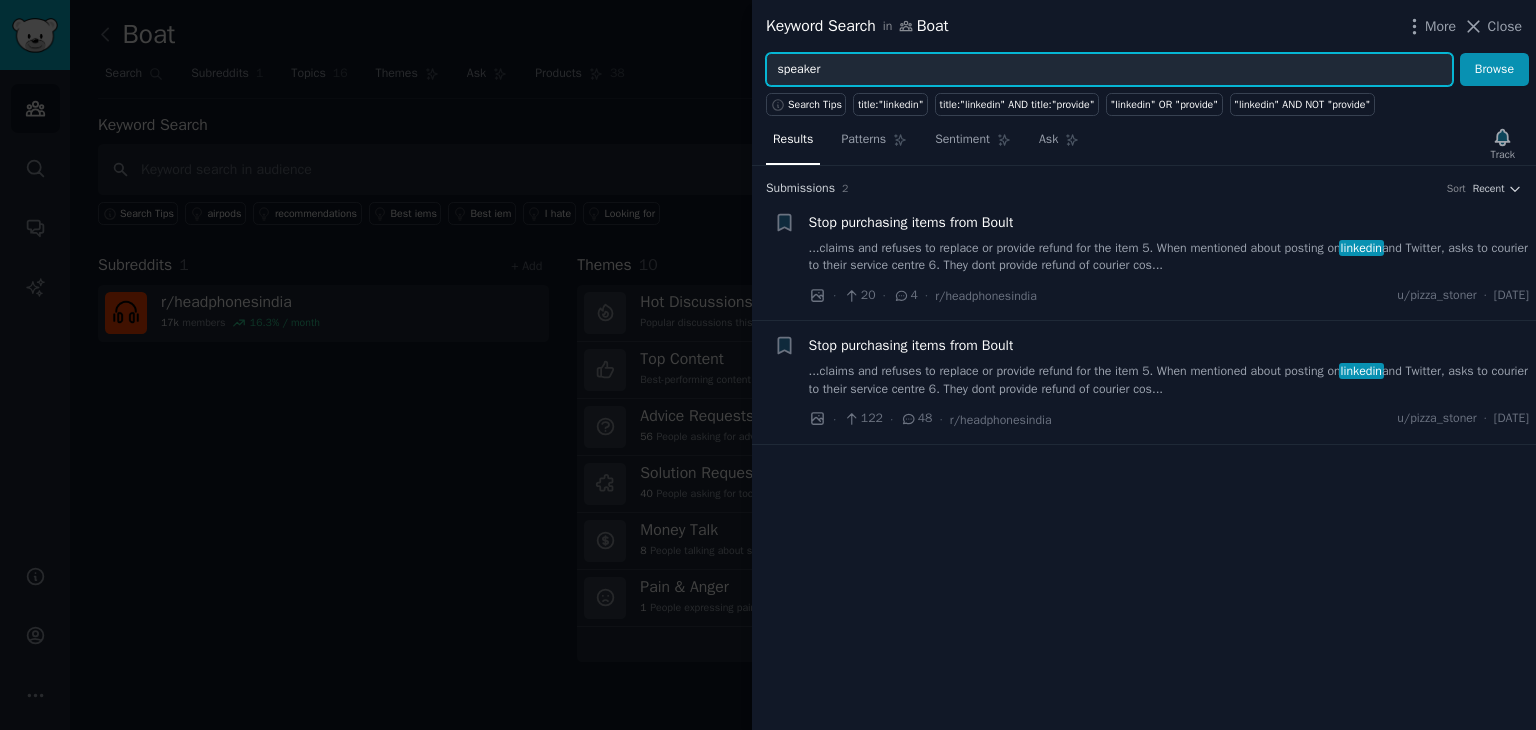 type on "speaker" 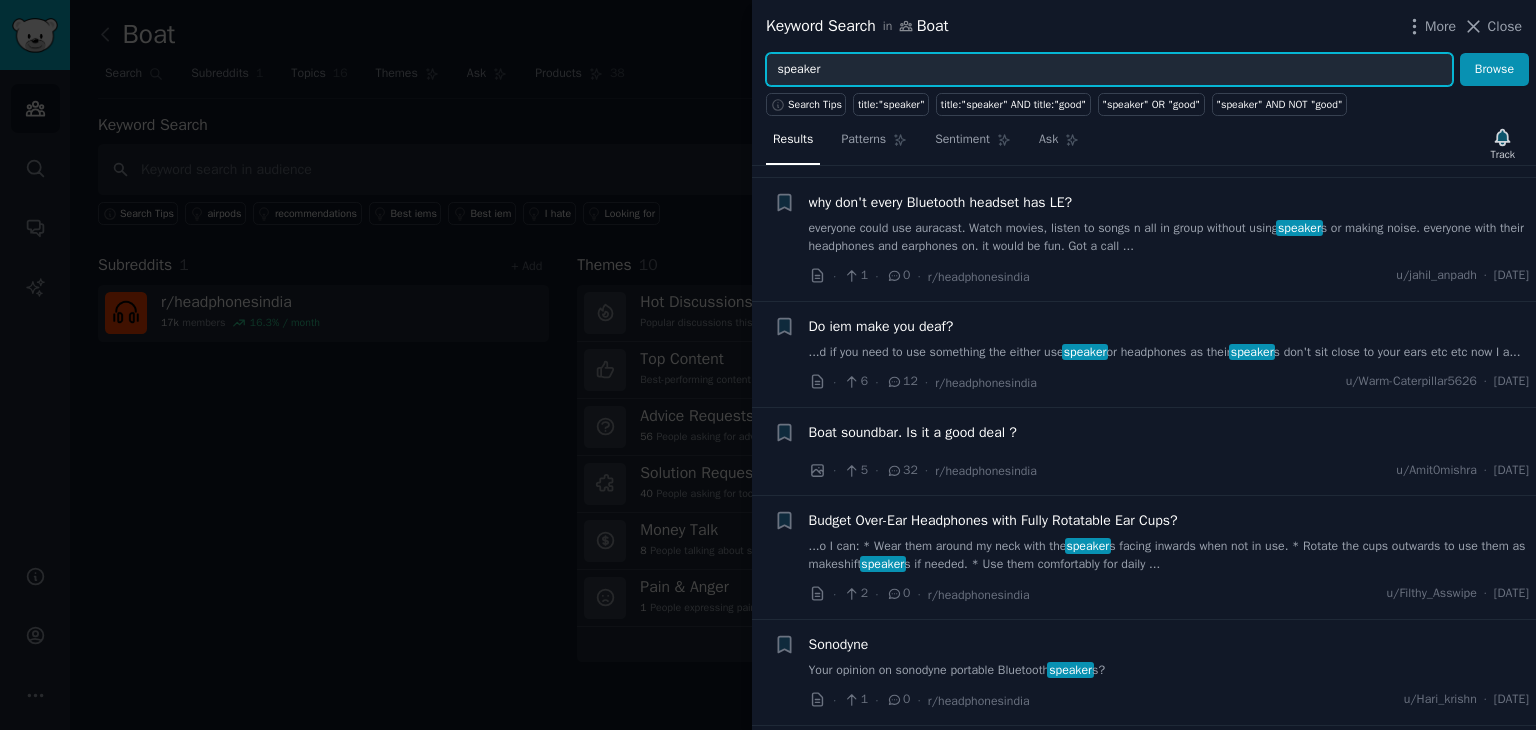 scroll, scrollTop: 2786, scrollLeft: 0, axis: vertical 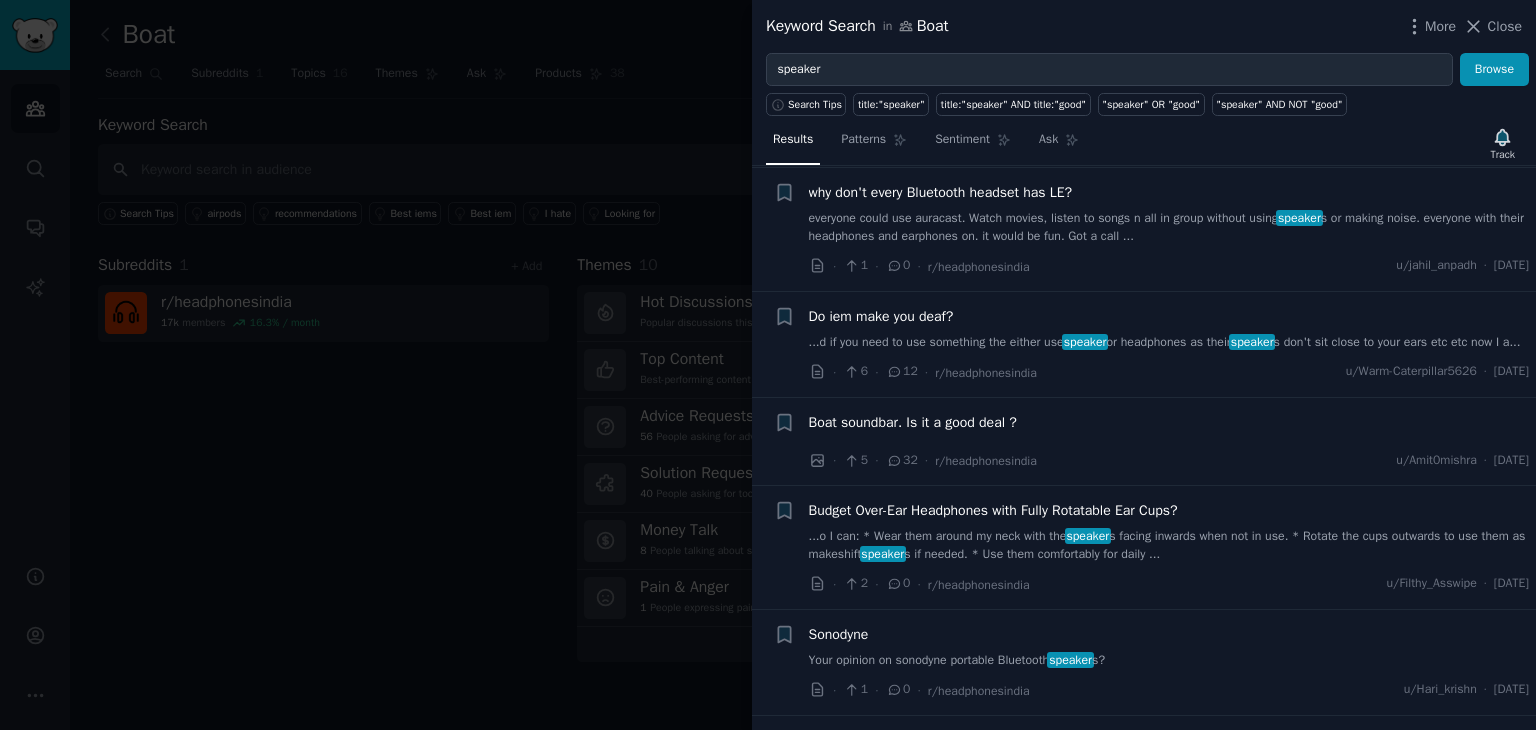 click on "Boat soundbar. Is it a good deal ?" at bounding box center (913, 422) 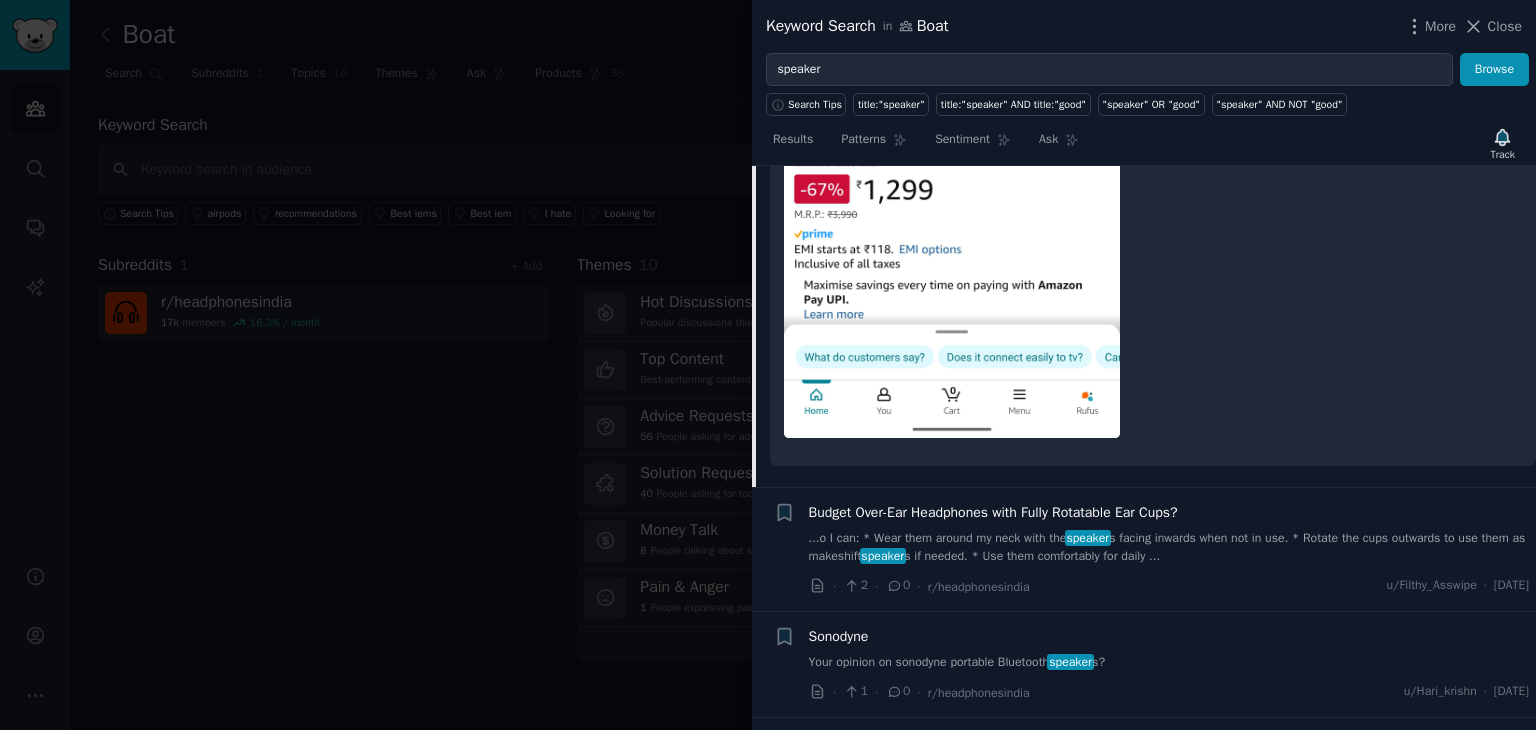 scroll, scrollTop: 3732, scrollLeft: 0, axis: vertical 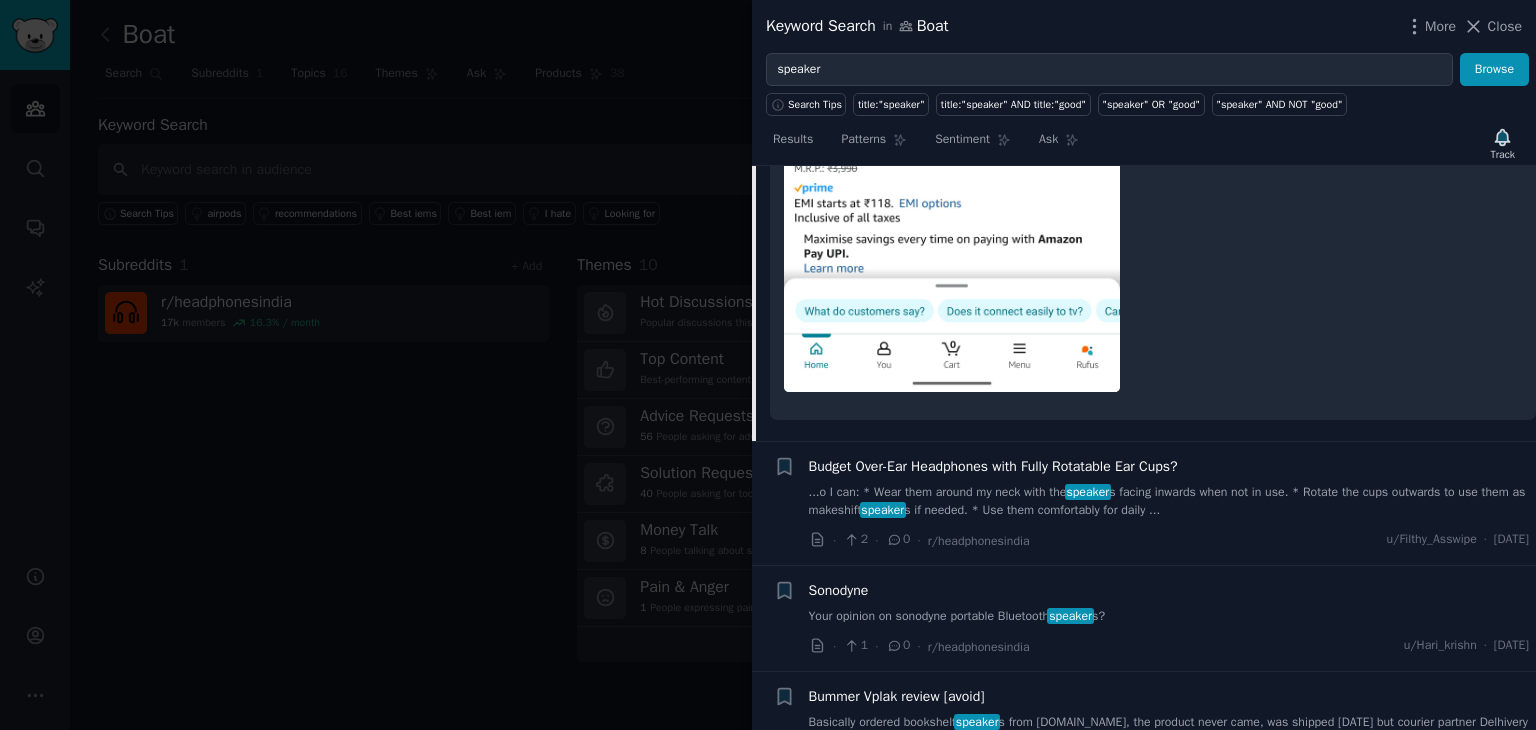 click on "...o I can:
* Wear them around my neck with the  speaker s facing inwards when not in use.
* Rotate the cups outwards to use them as makeshift  speaker s if needed.
* Use them comfortably for daily ..." at bounding box center [1169, 501] 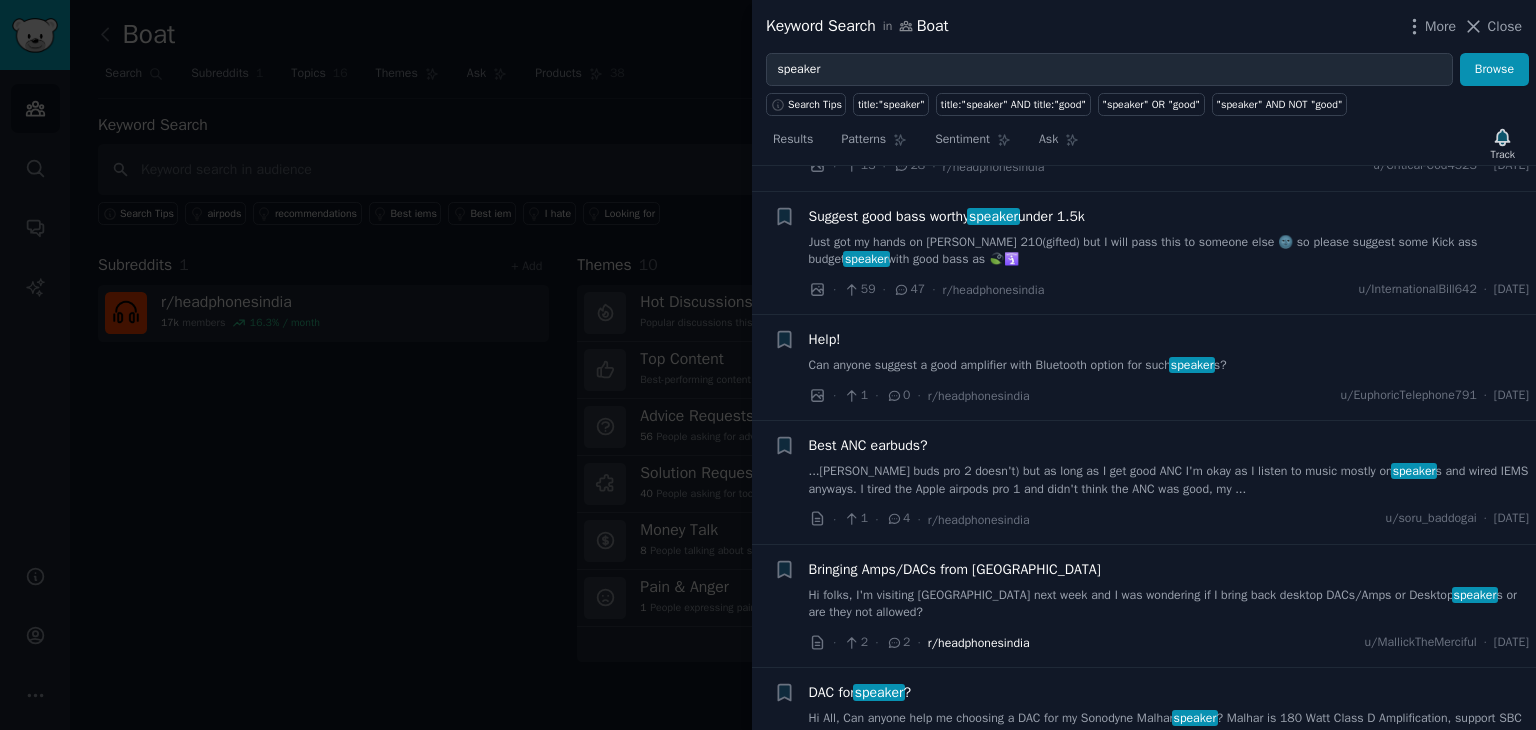 scroll, scrollTop: 2038, scrollLeft: 0, axis: vertical 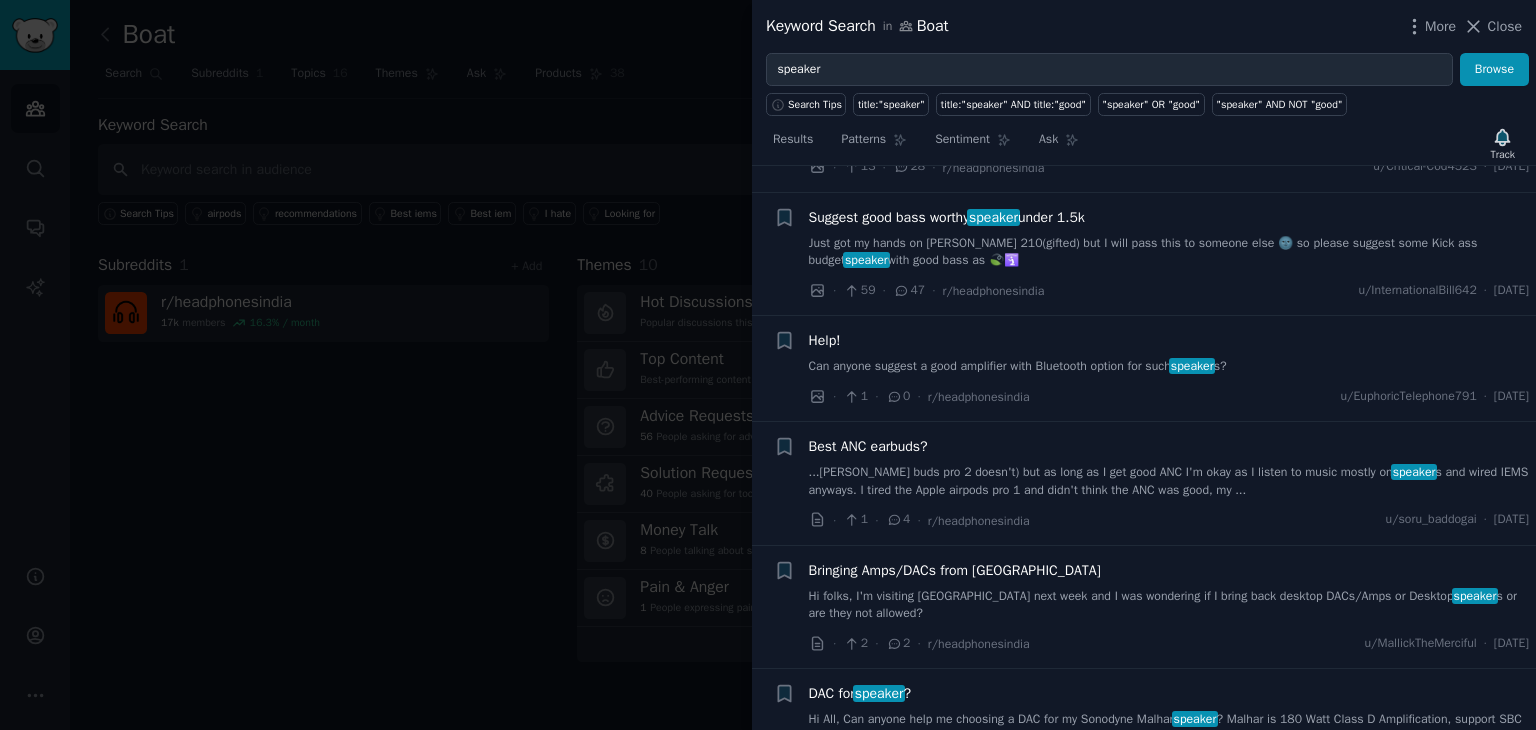 click at bounding box center [768, 365] 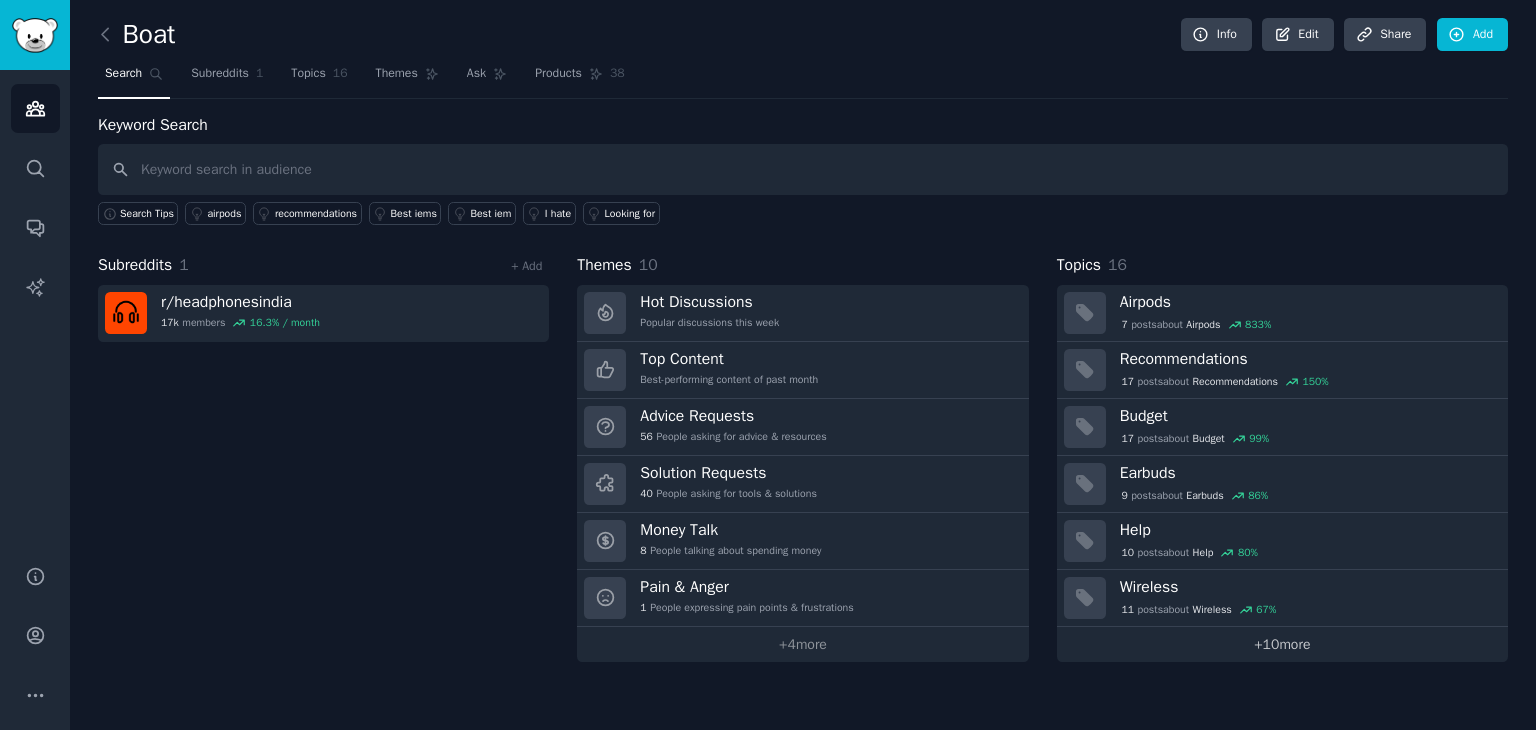 click on "+  10  more" at bounding box center (1282, 644) 